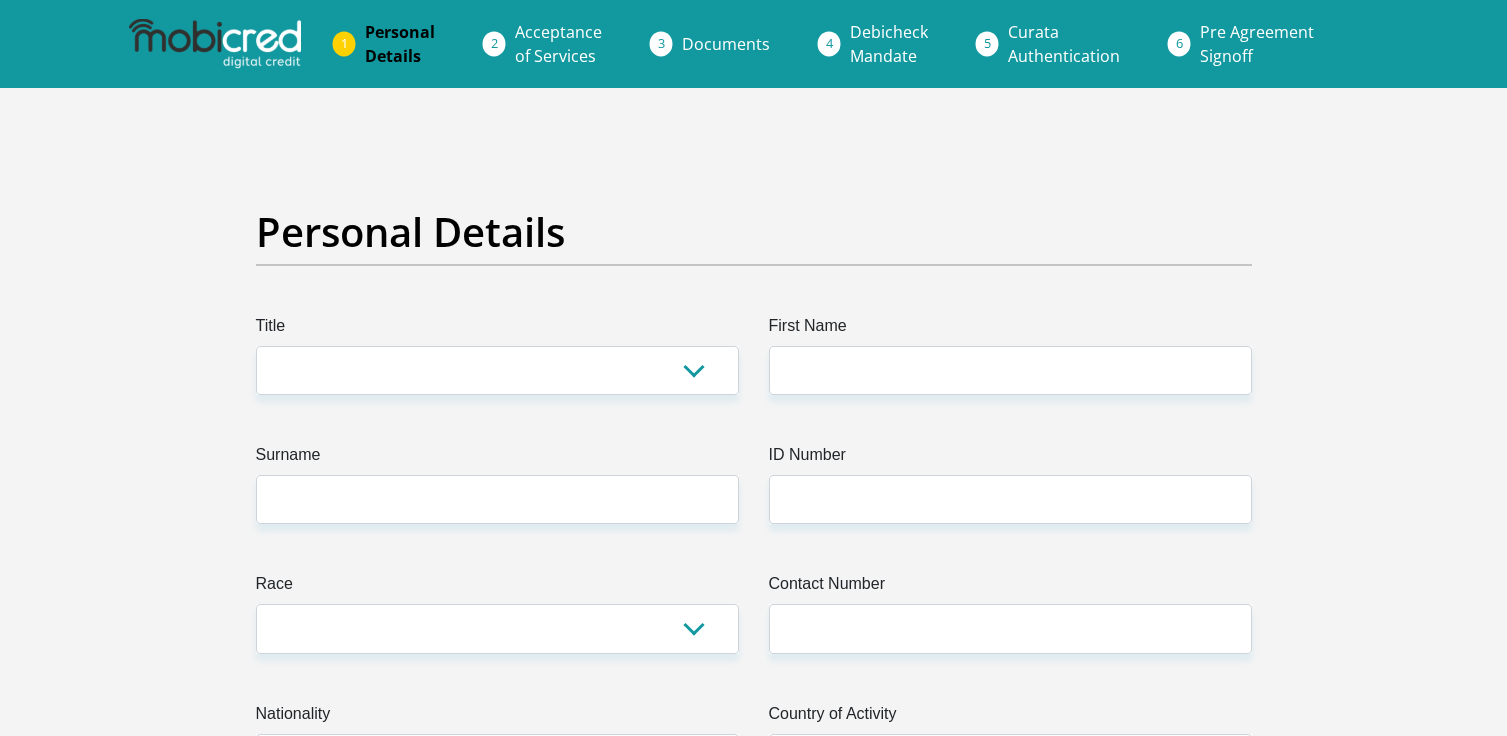 scroll, scrollTop: 0, scrollLeft: 0, axis: both 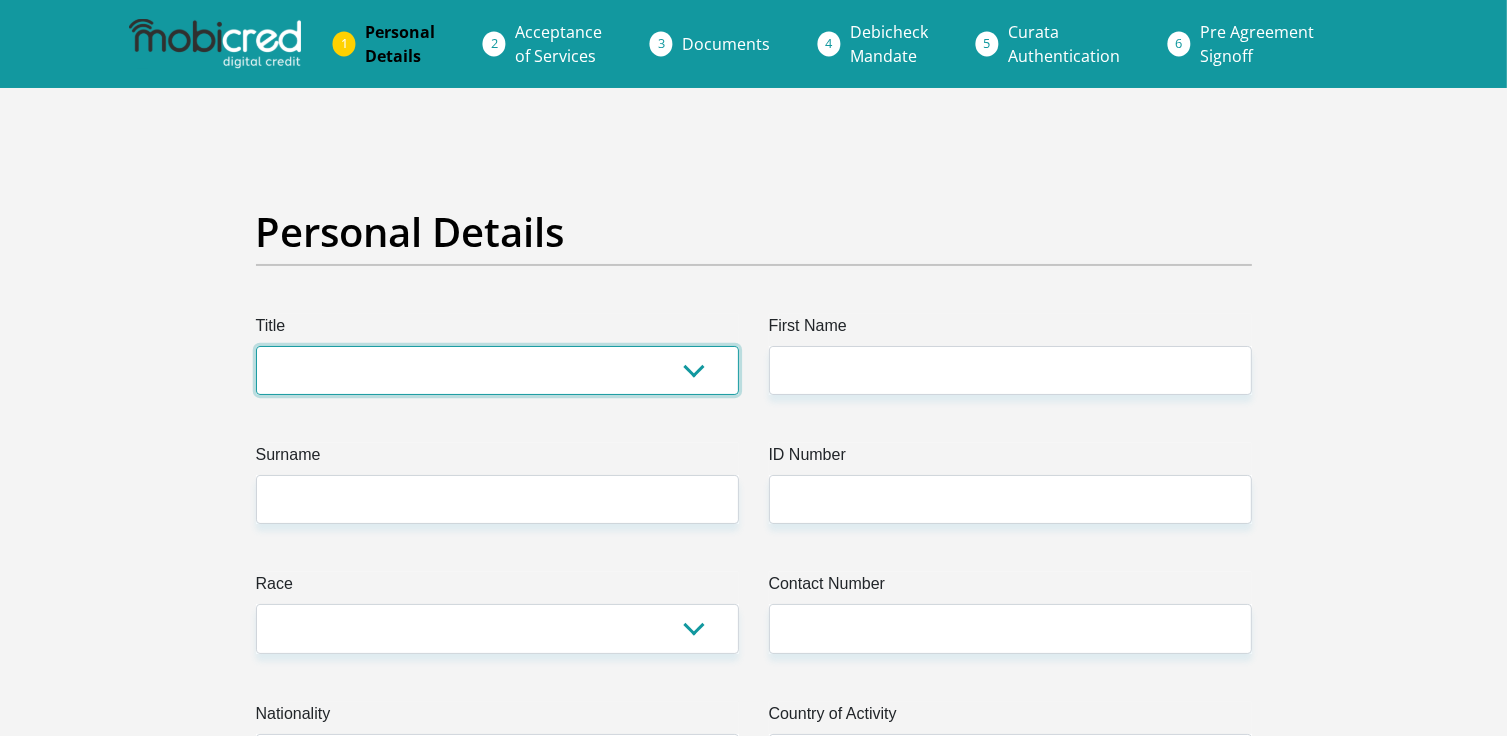 click on "Mr
Ms
Mrs
Dr
Other" at bounding box center [497, 370] 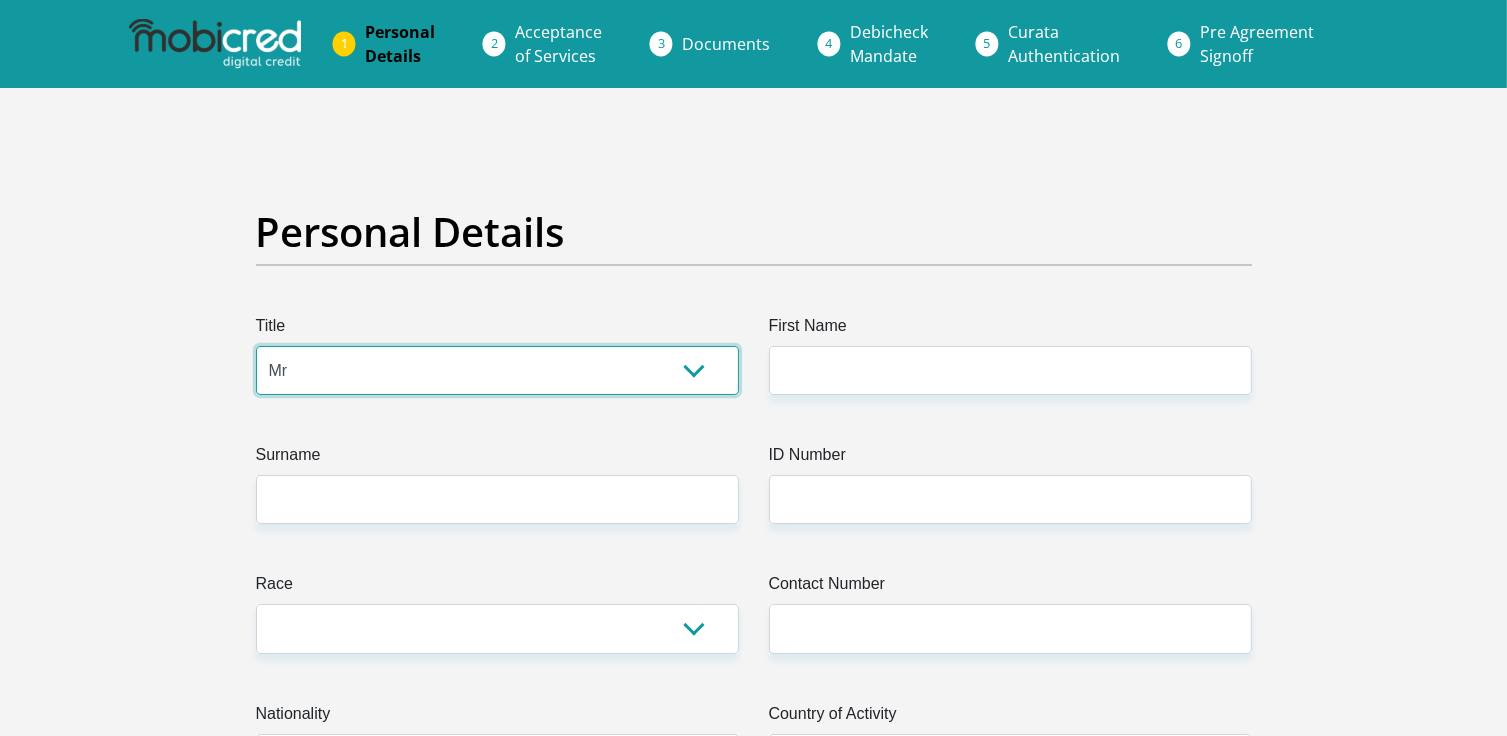 click on "Mr
Ms
Mrs
Dr
Other" at bounding box center [497, 370] 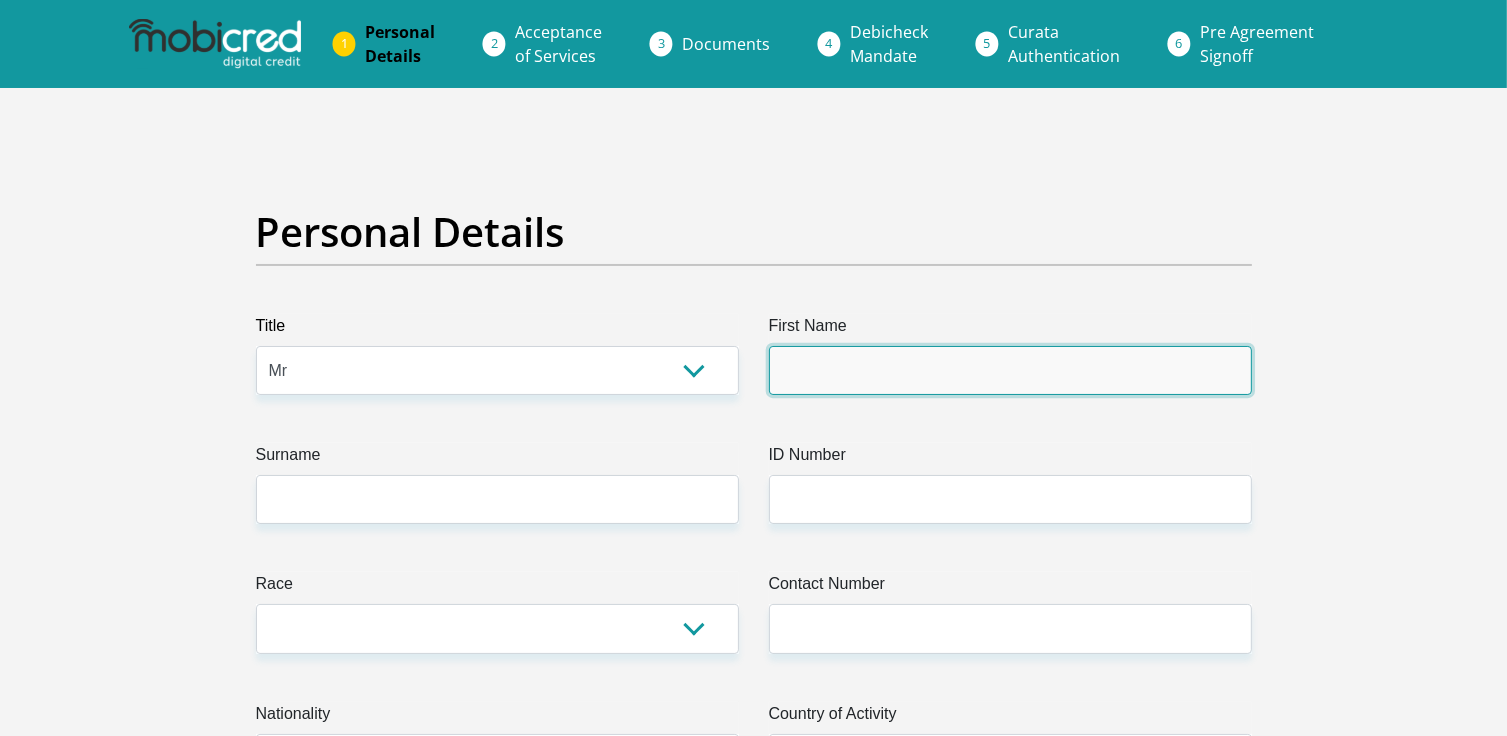 click on "First Name" at bounding box center [1010, 370] 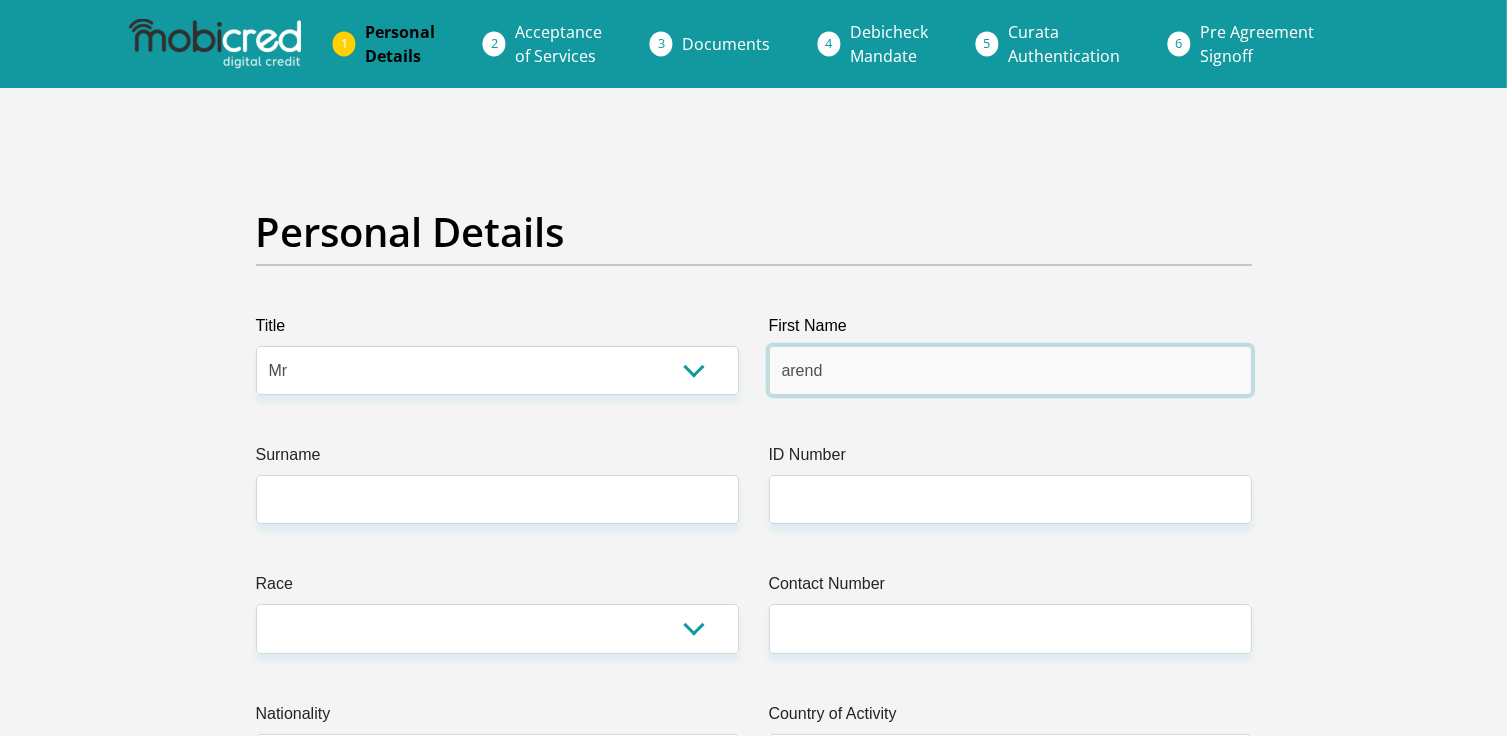 type on "Arend" 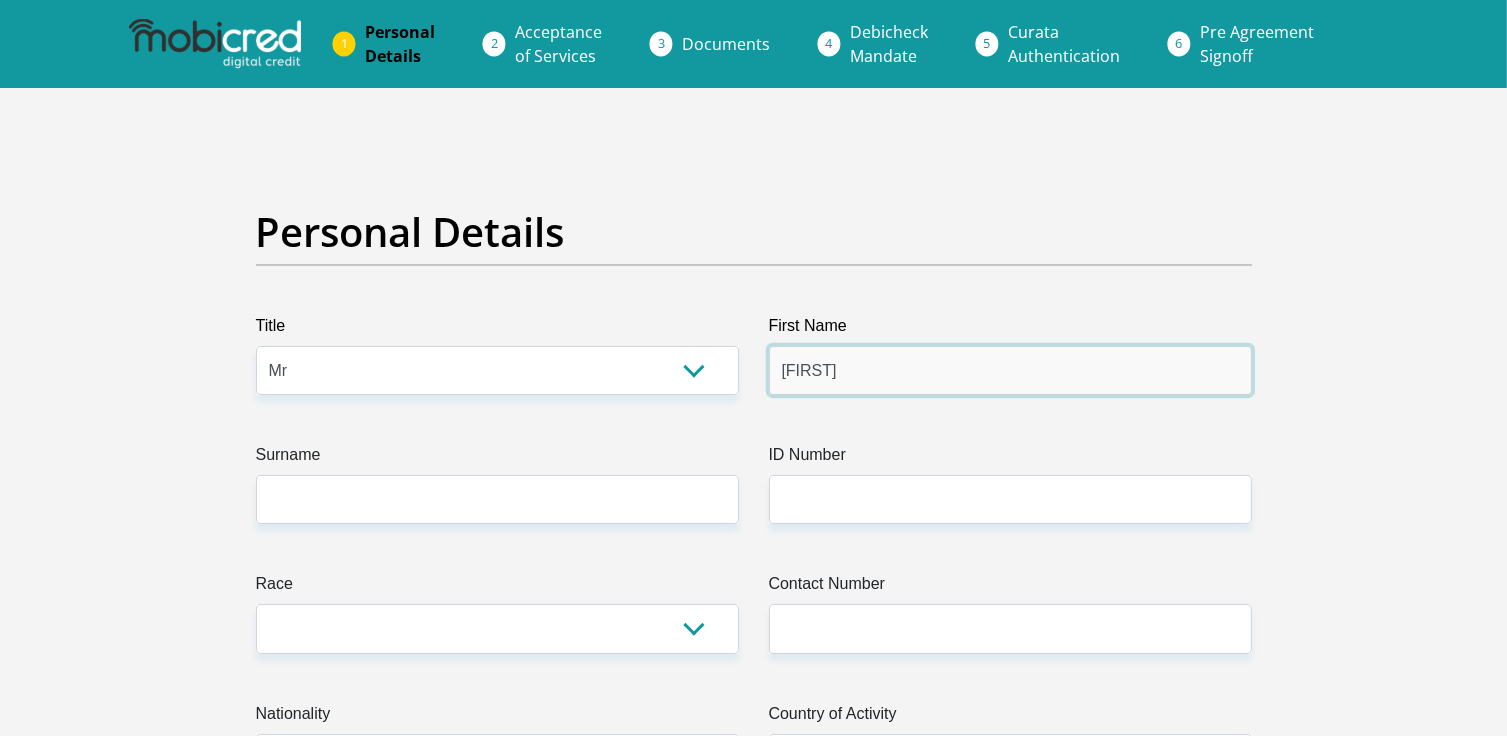 type on "Dippenaar" 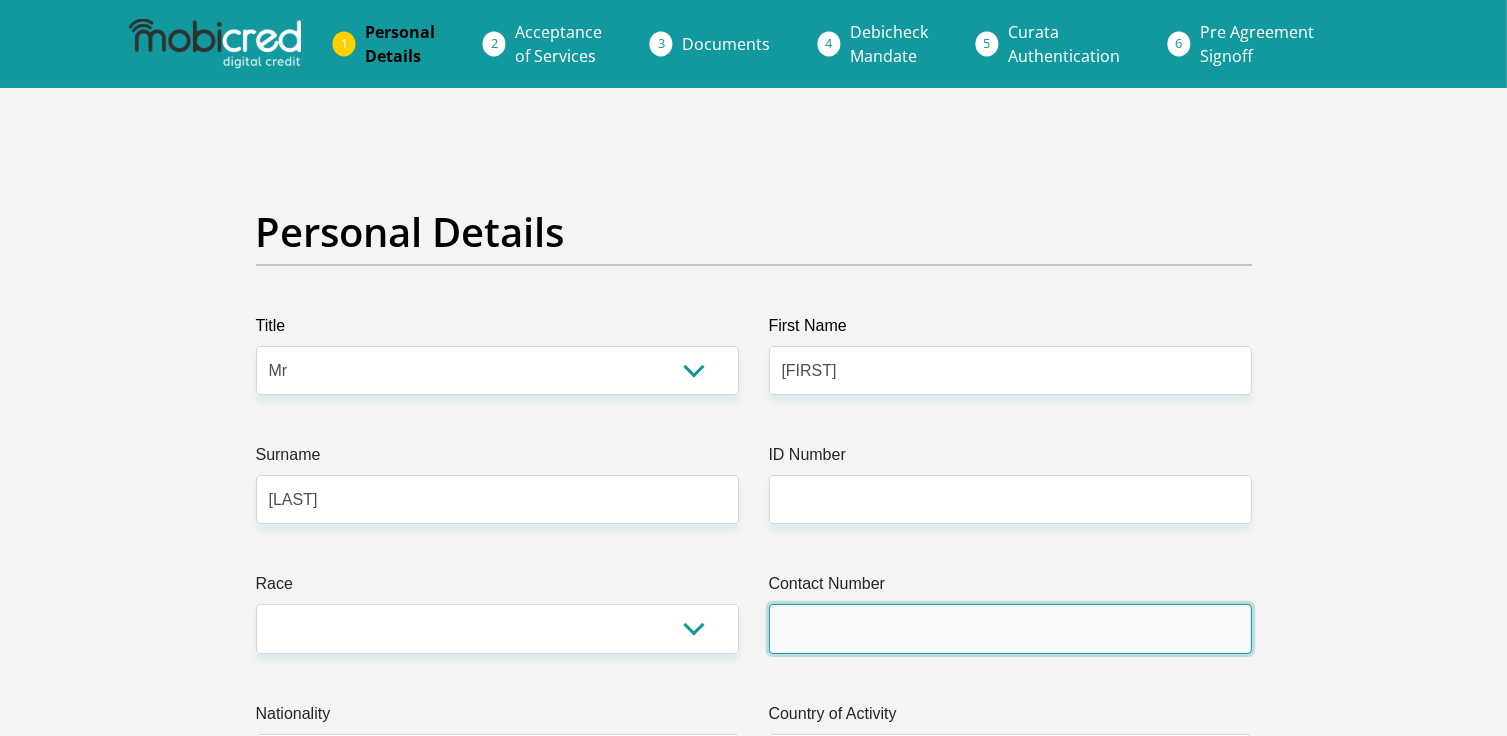 type on "0825605255" 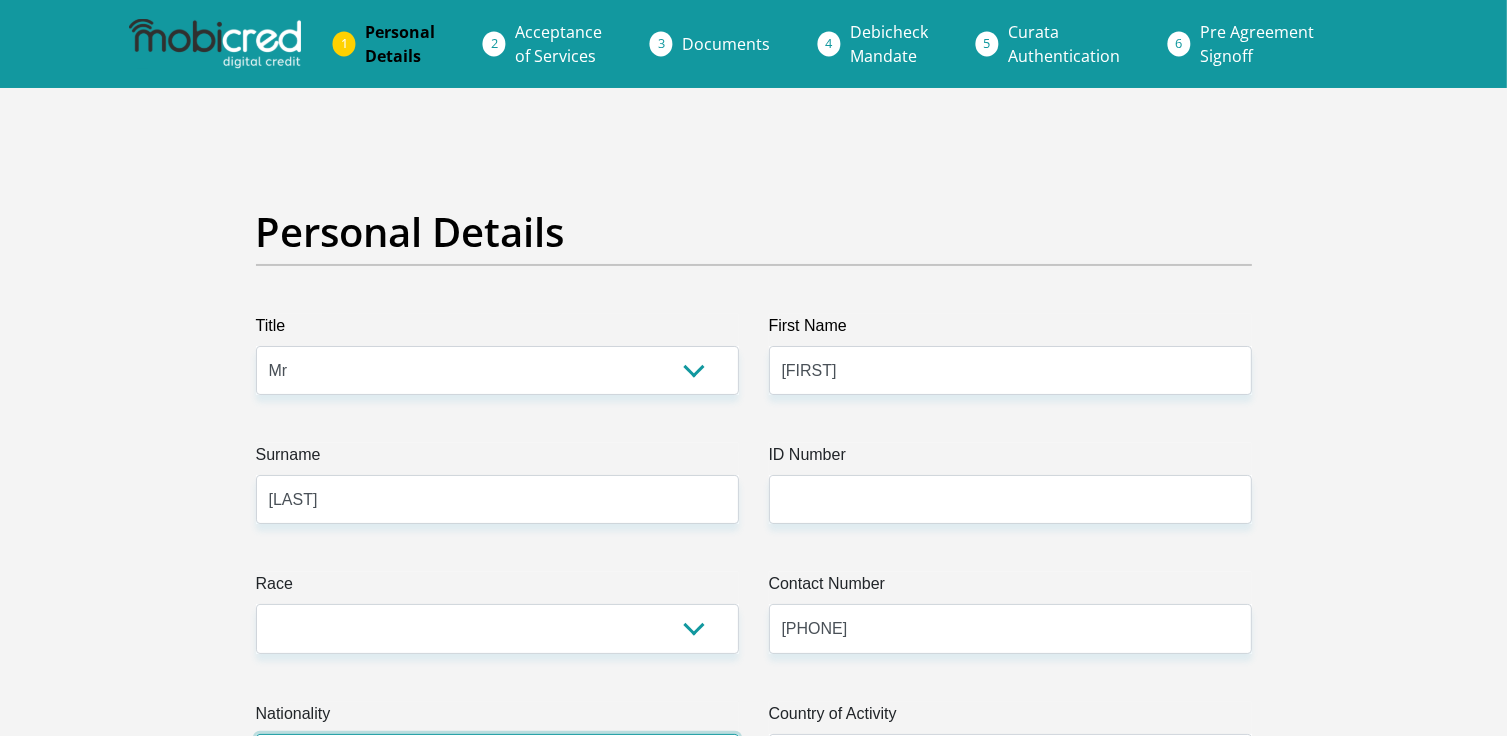 select on "ZAF" 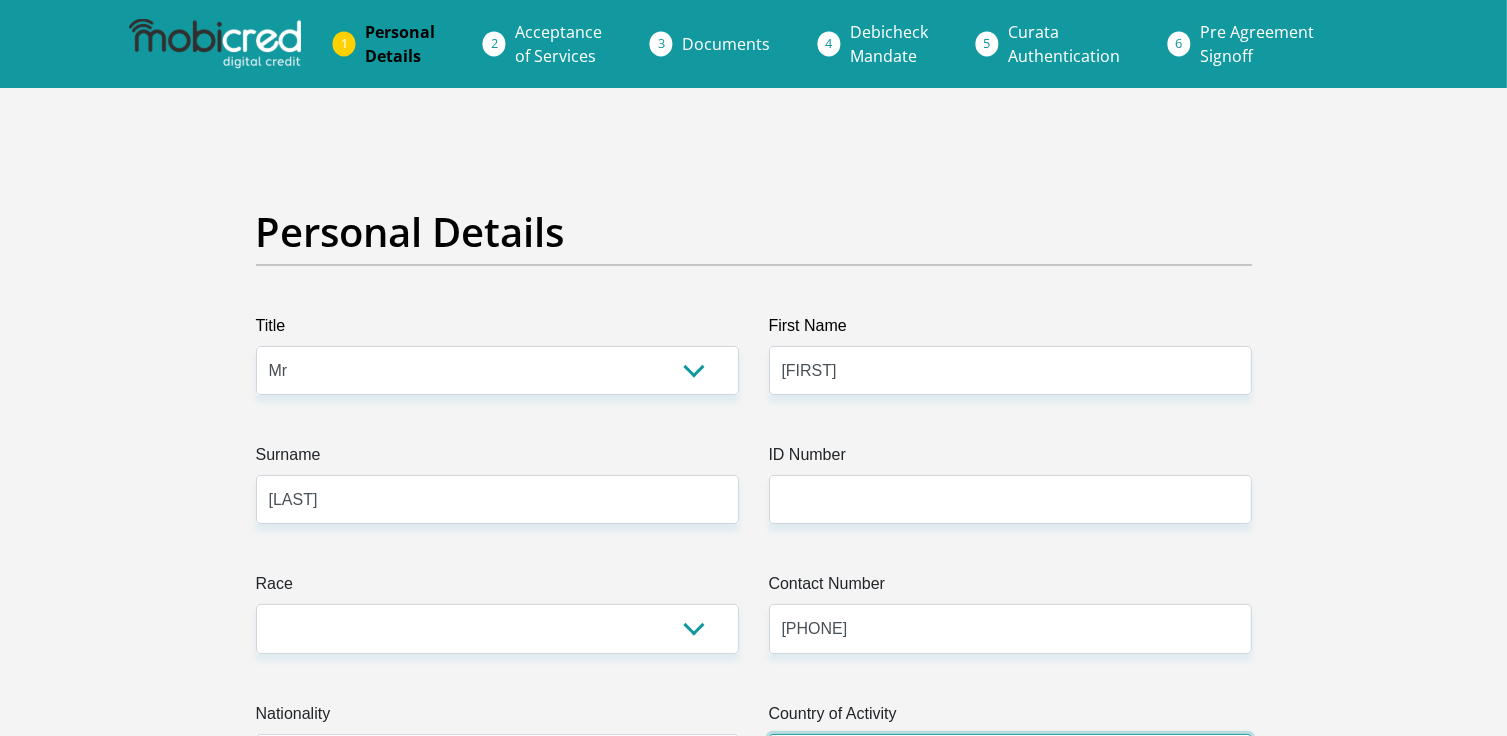 select on "ZAF" 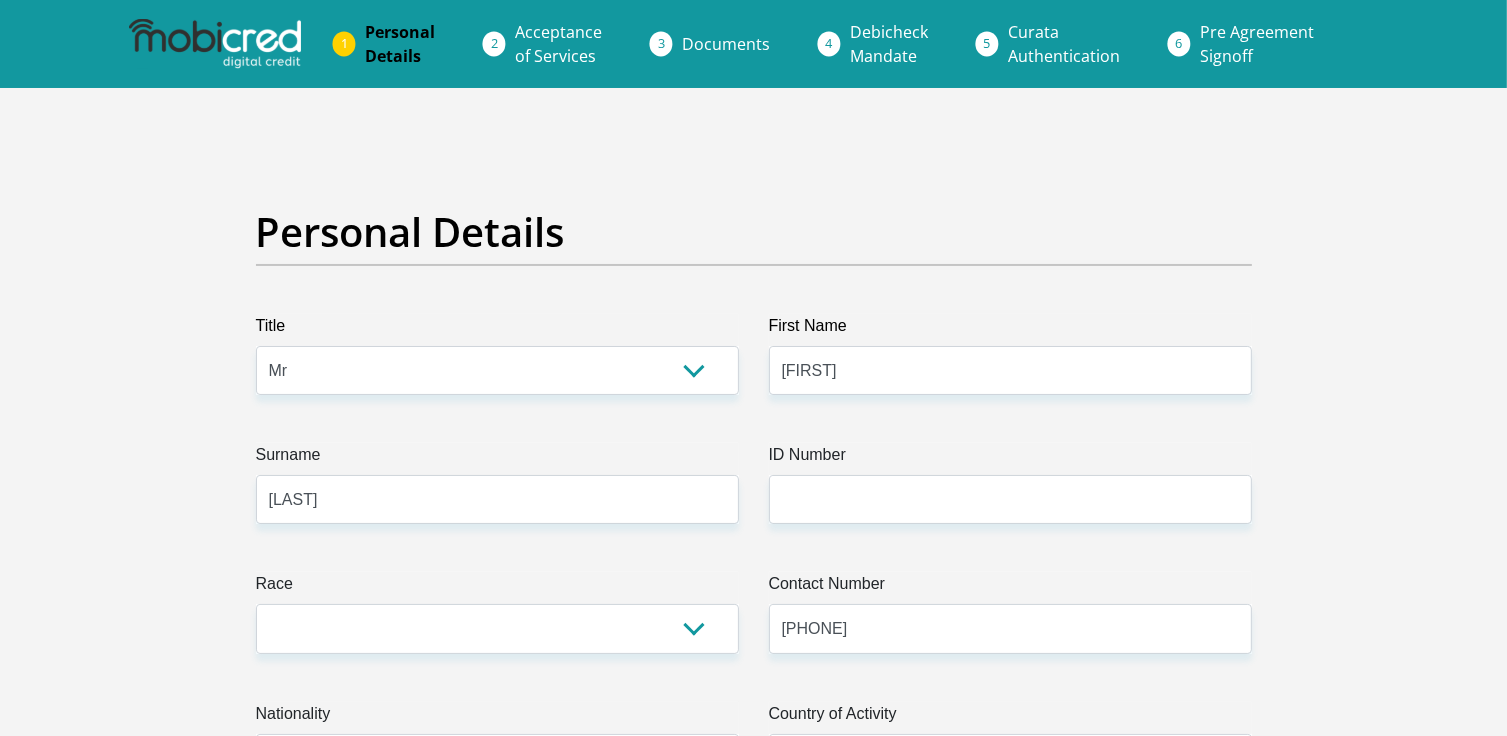type on "swellendam" 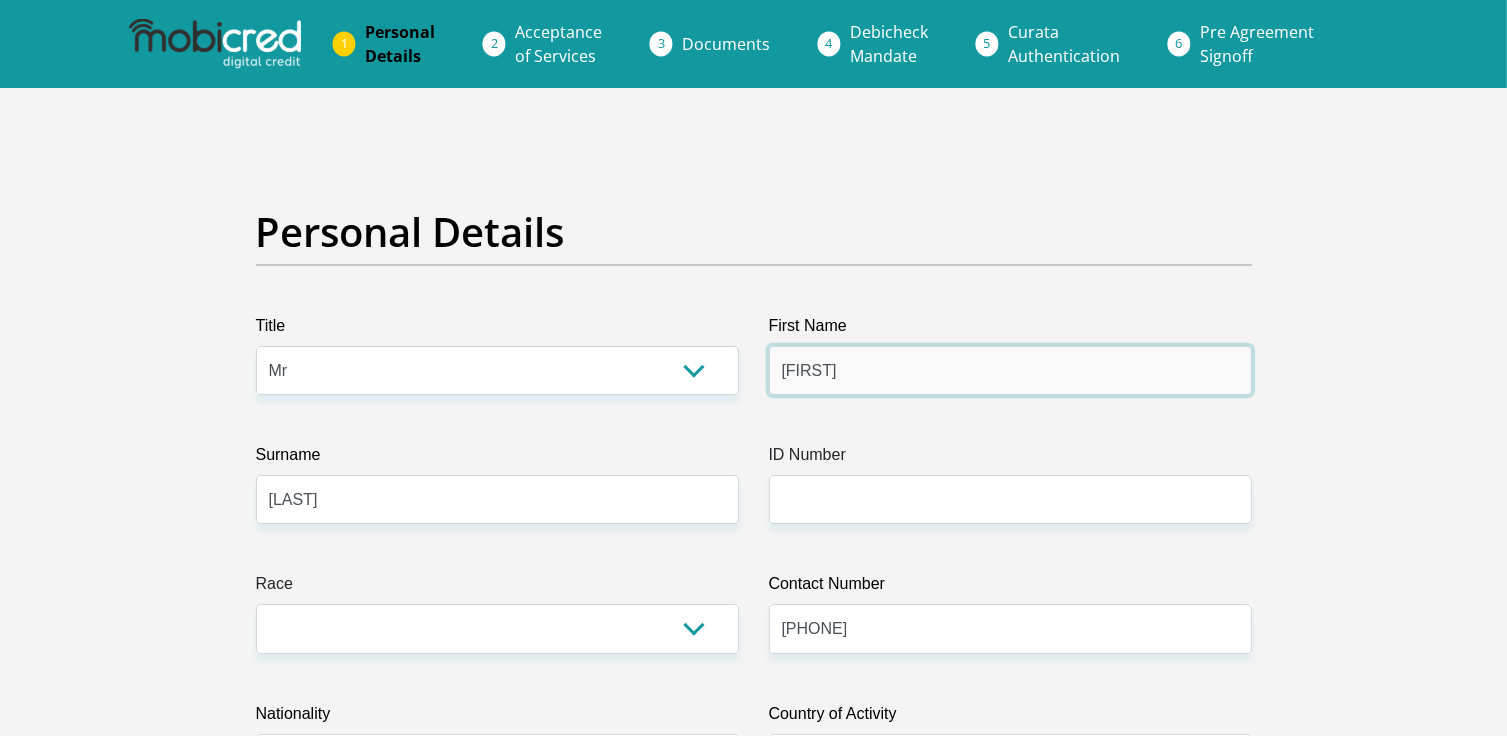 scroll, scrollTop: 100, scrollLeft: 0, axis: vertical 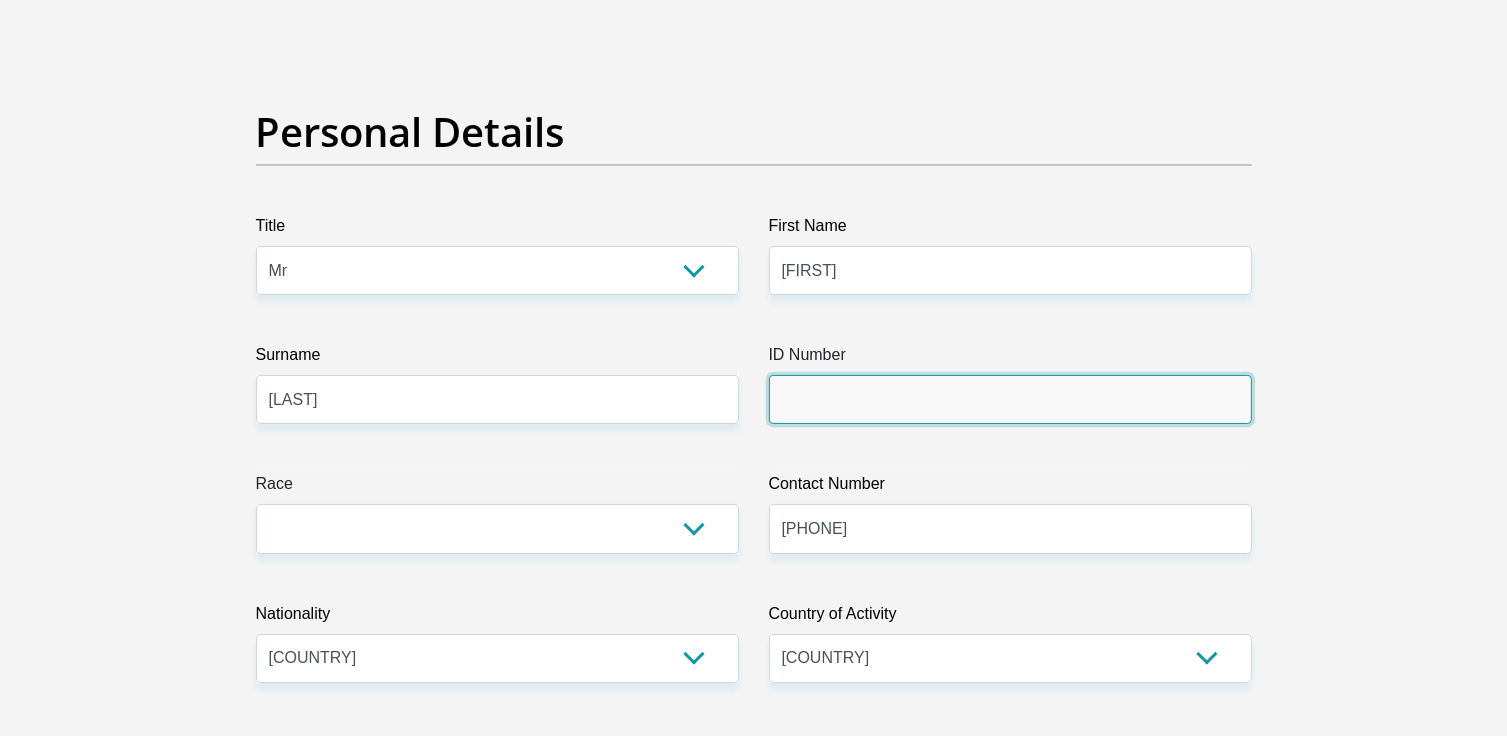 click on "ID Number" at bounding box center [1010, 399] 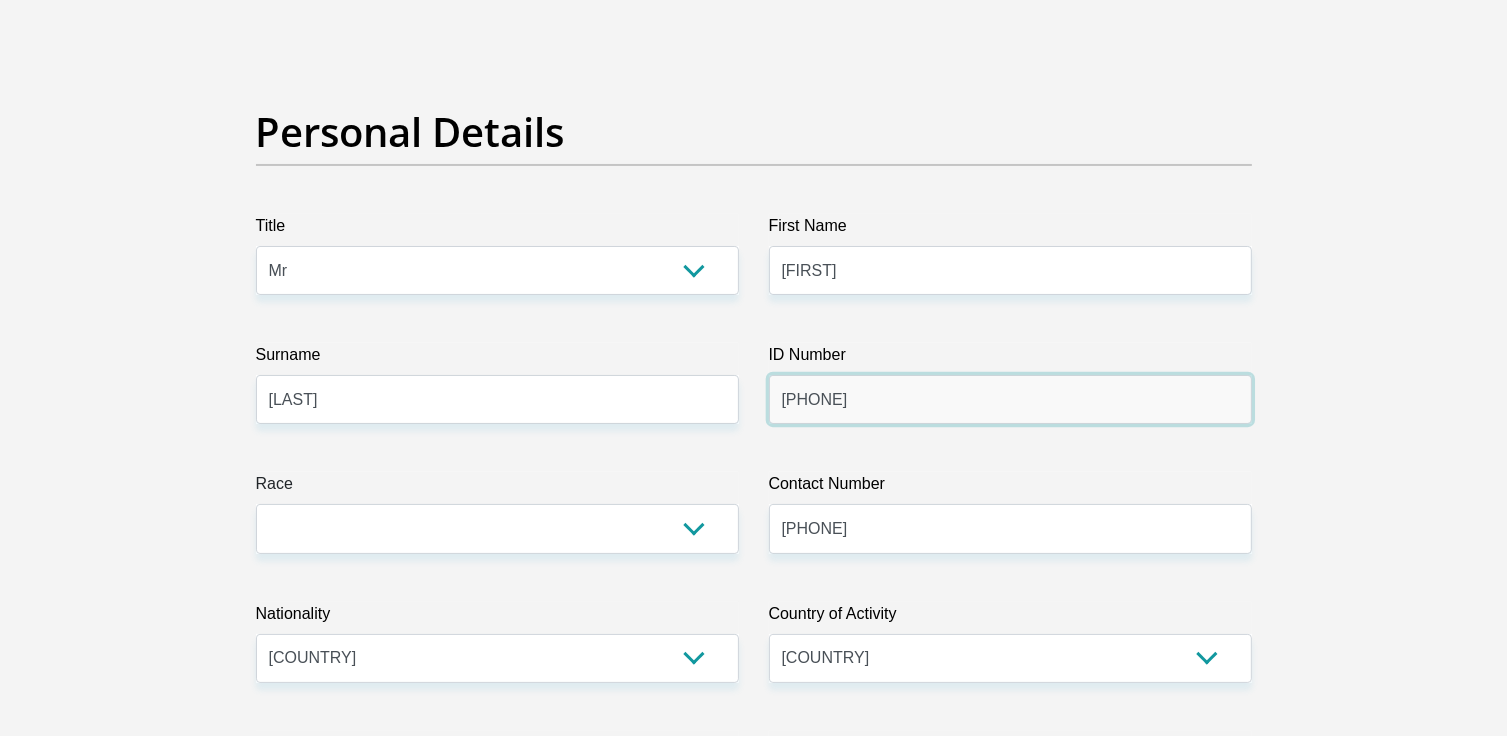 type on "8511155155086" 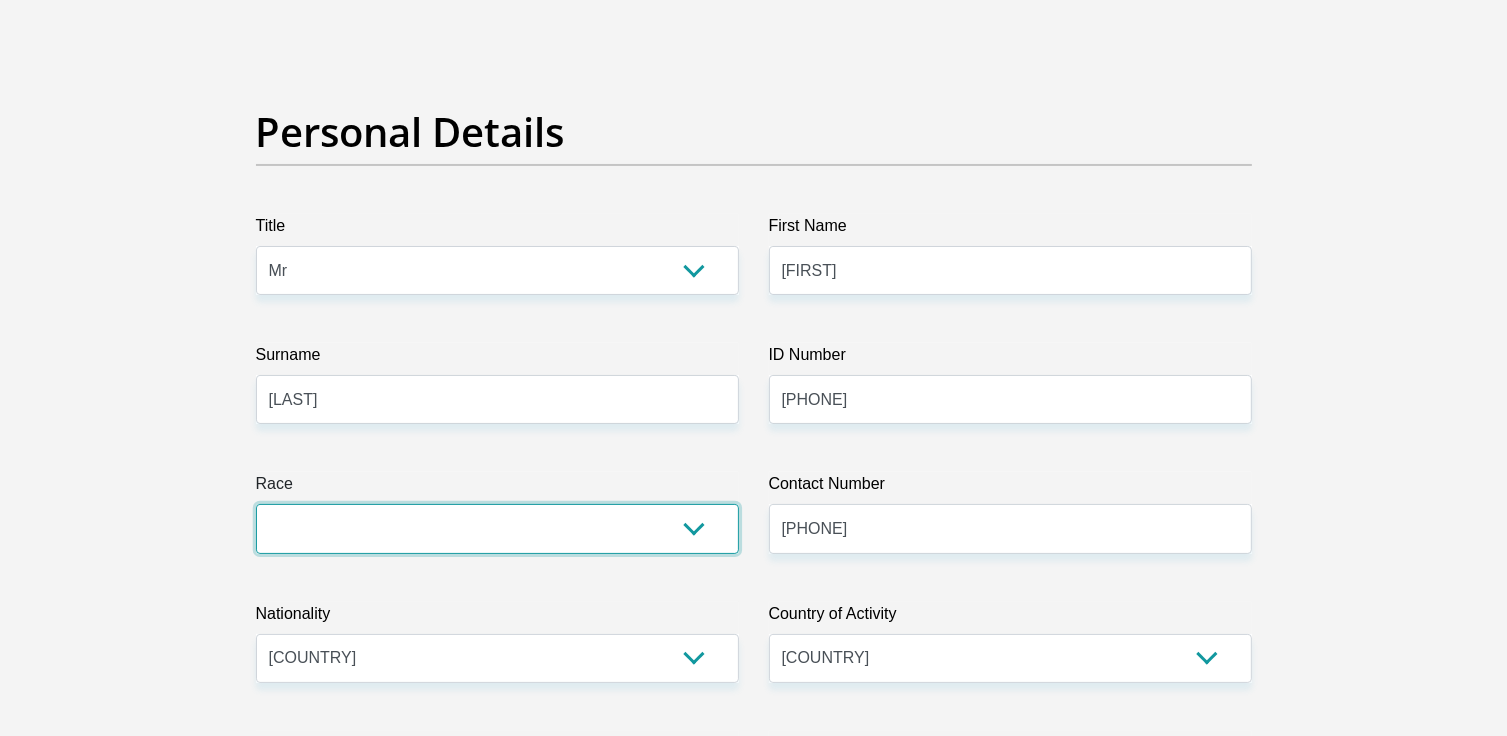 click on "Black
Coloured
Indian
White
Other" at bounding box center (497, 528) 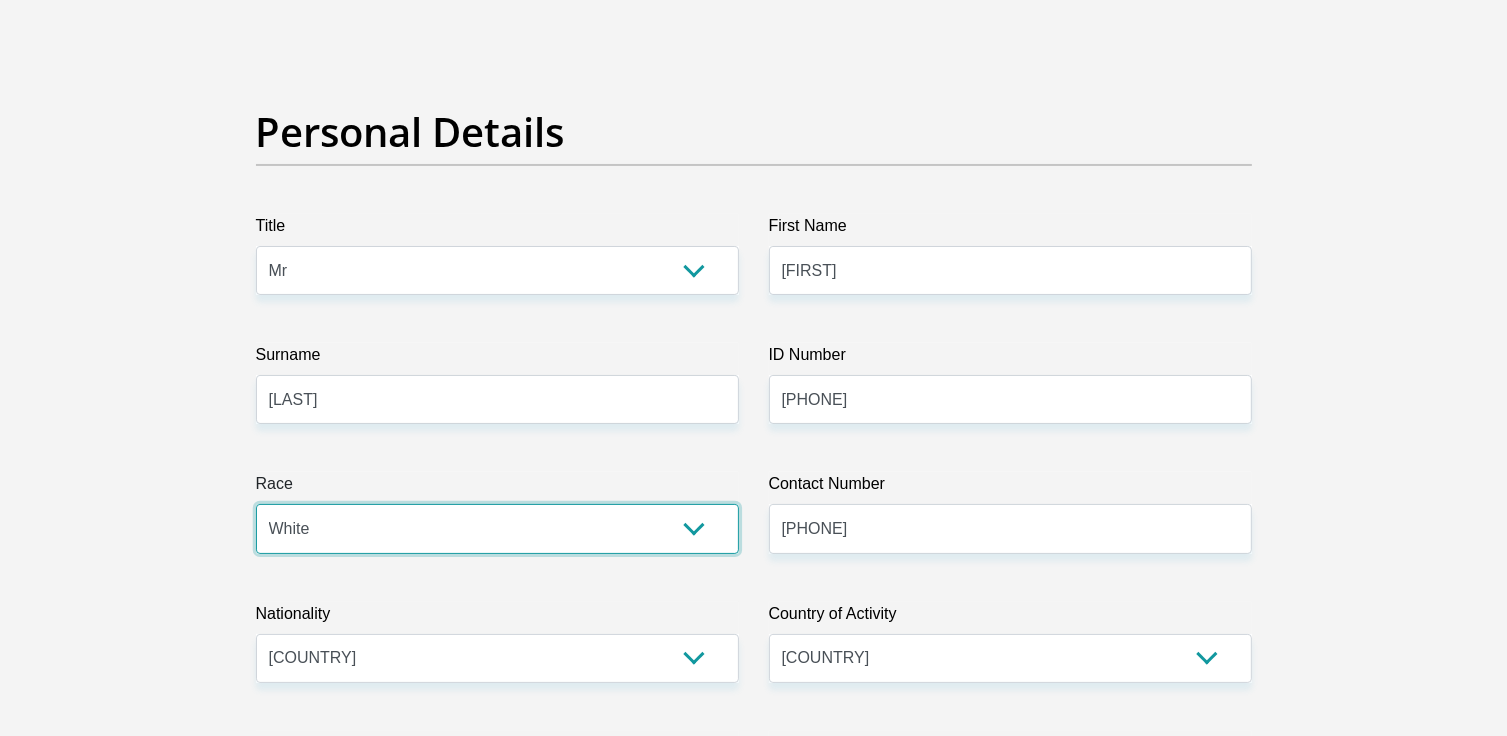 click on "Black
Coloured
Indian
White
Other" at bounding box center (497, 528) 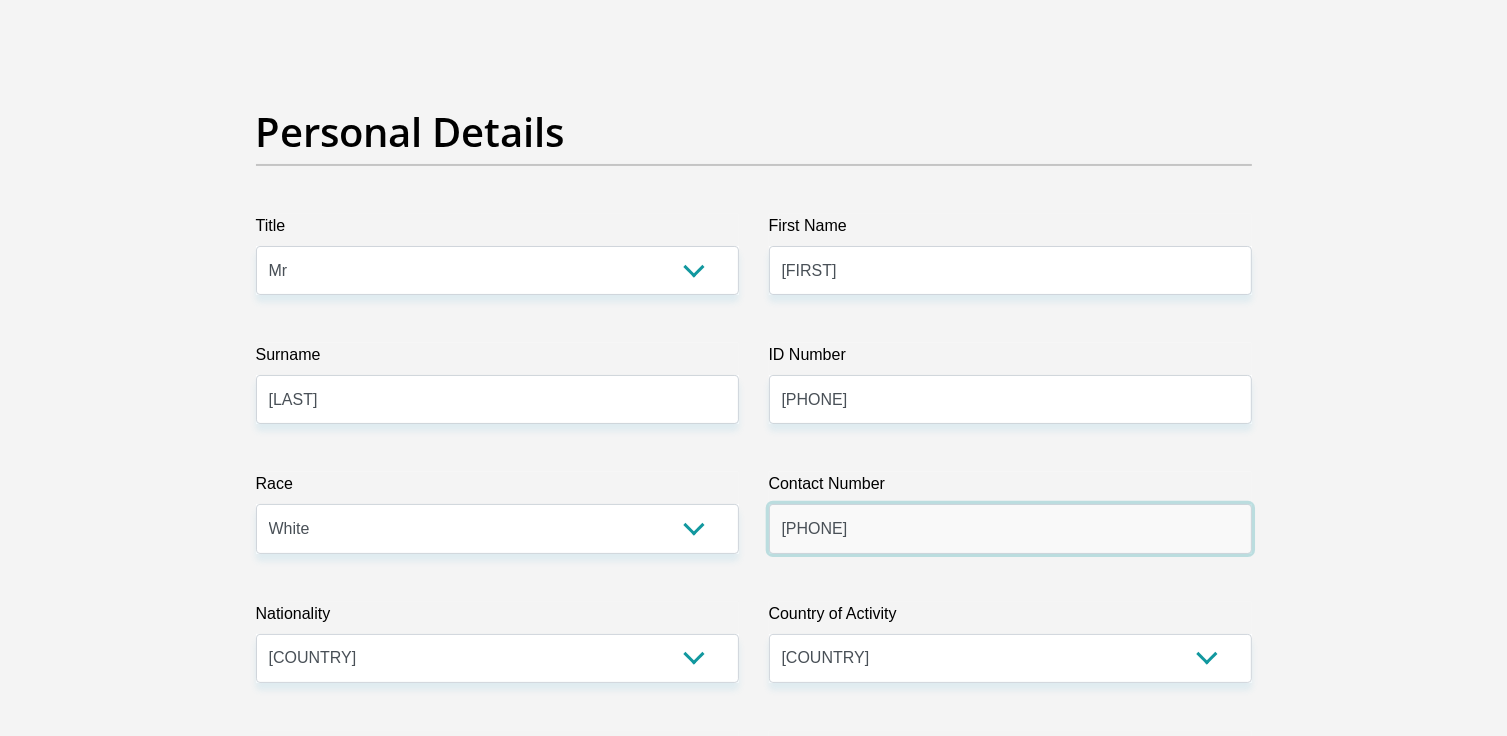 drag, startPoint x: 912, startPoint y: 539, endPoint x: 706, endPoint y: 517, distance: 207.17143 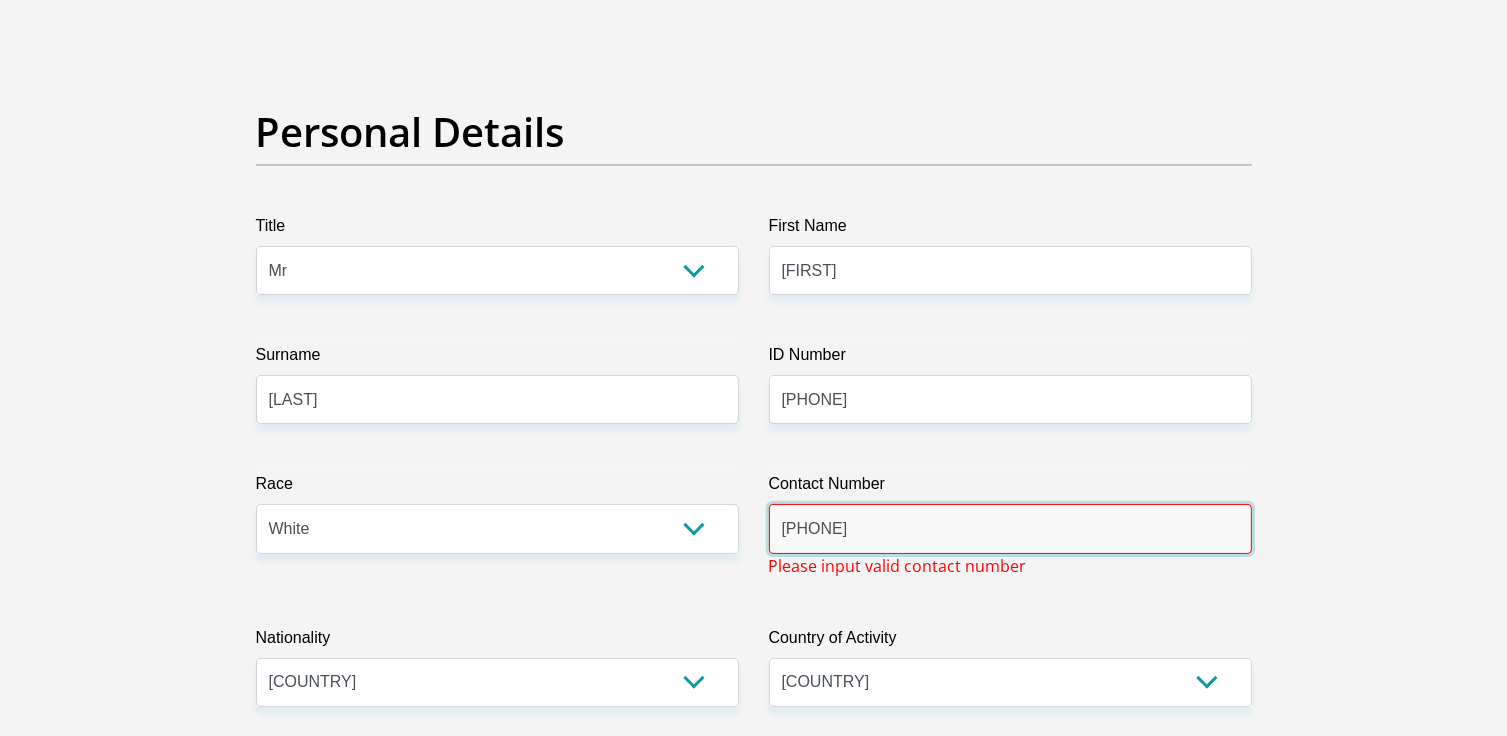 type on "0799978084" 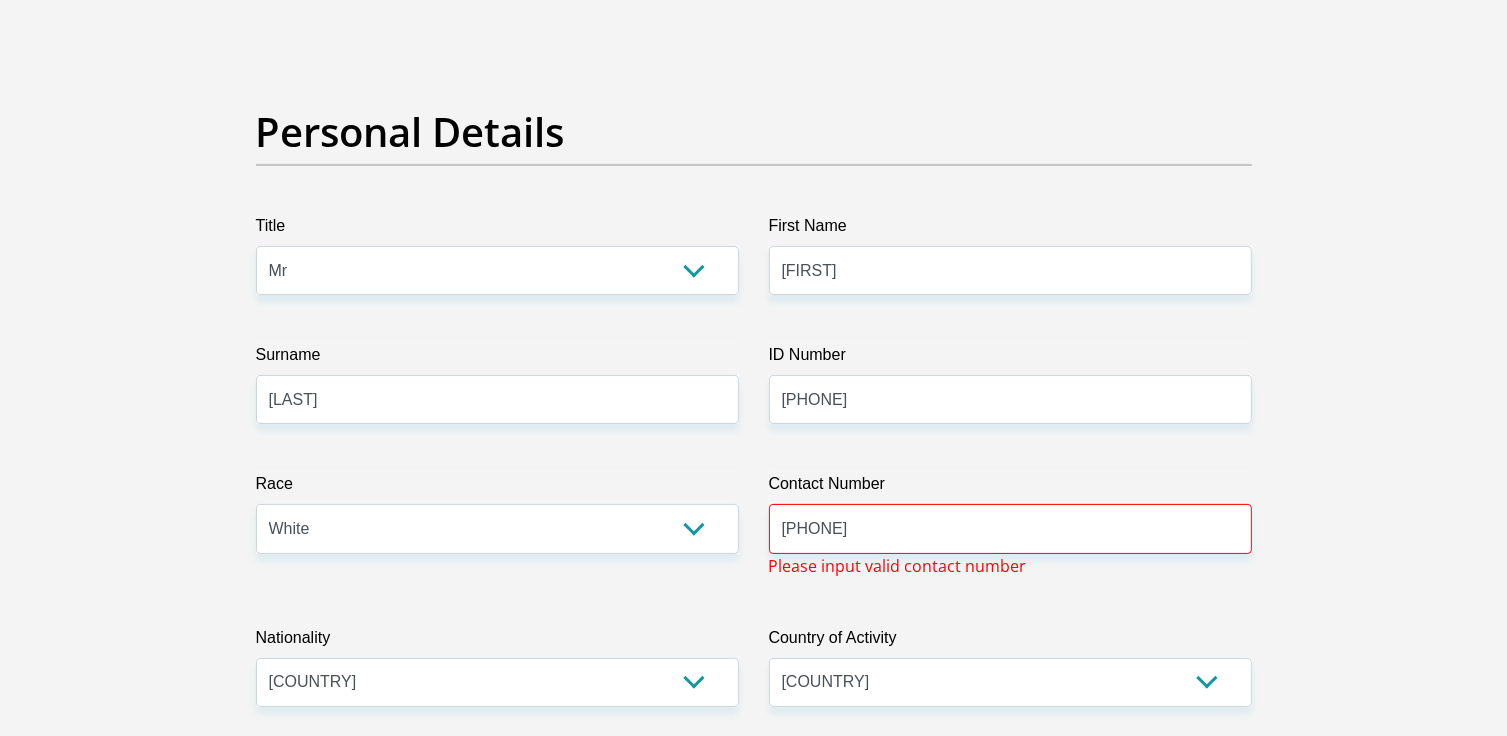 type on "OAKTREE BUSINESS PARK" 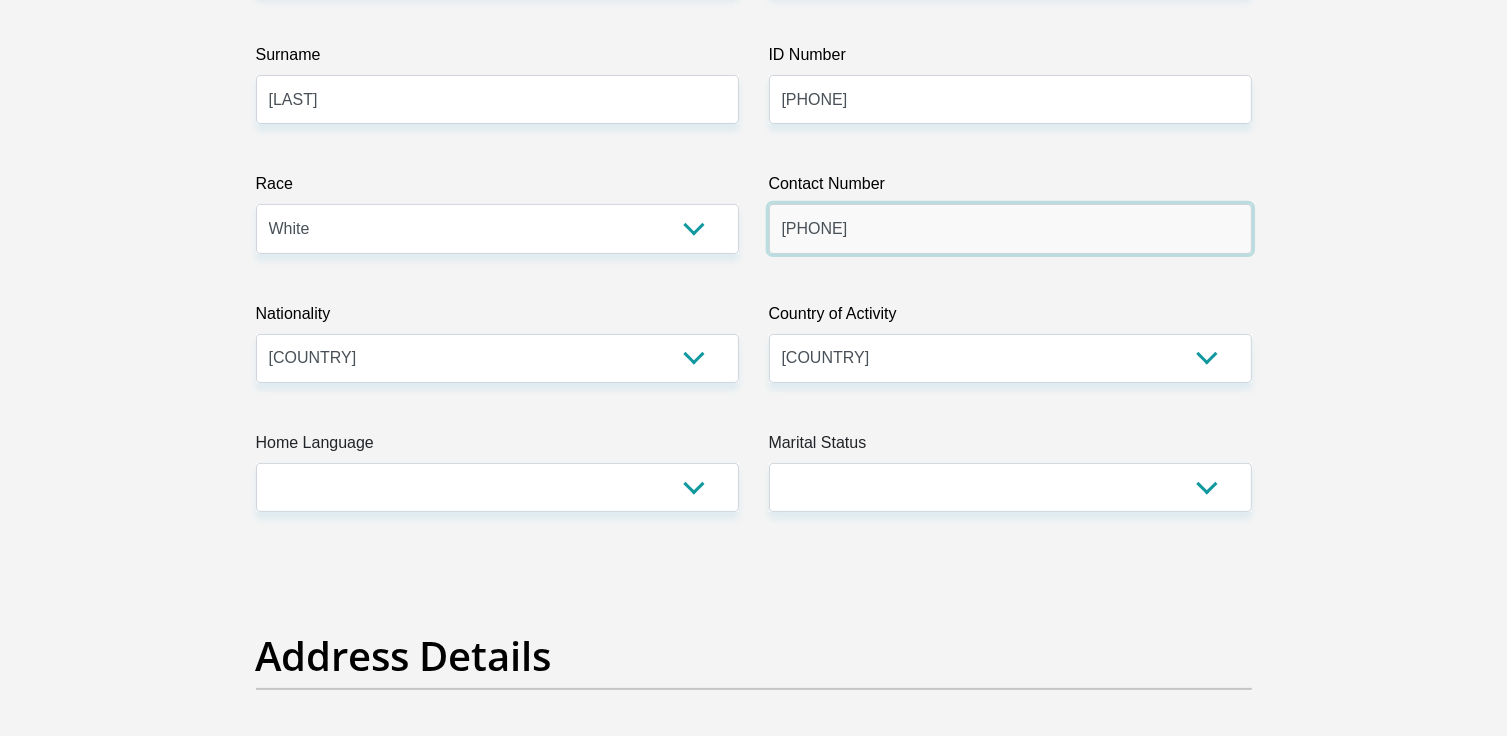 scroll, scrollTop: 500, scrollLeft: 0, axis: vertical 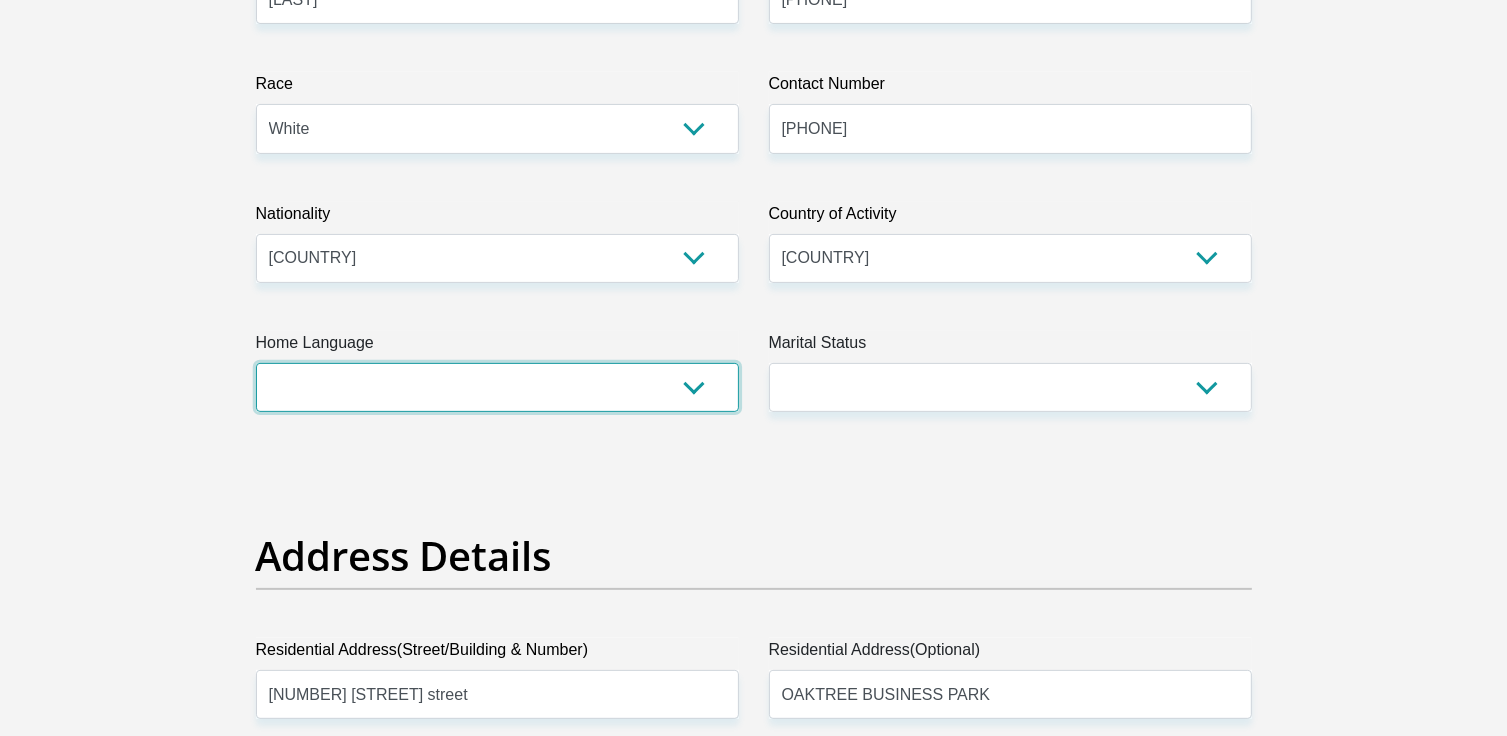 click on "Afrikaans
English
Sepedi
South Ndebele
Southern Sotho
Swati
Tsonga
Tswana
Venda
Xhosa
Zulu
Other" at bounding box center [497, 387] 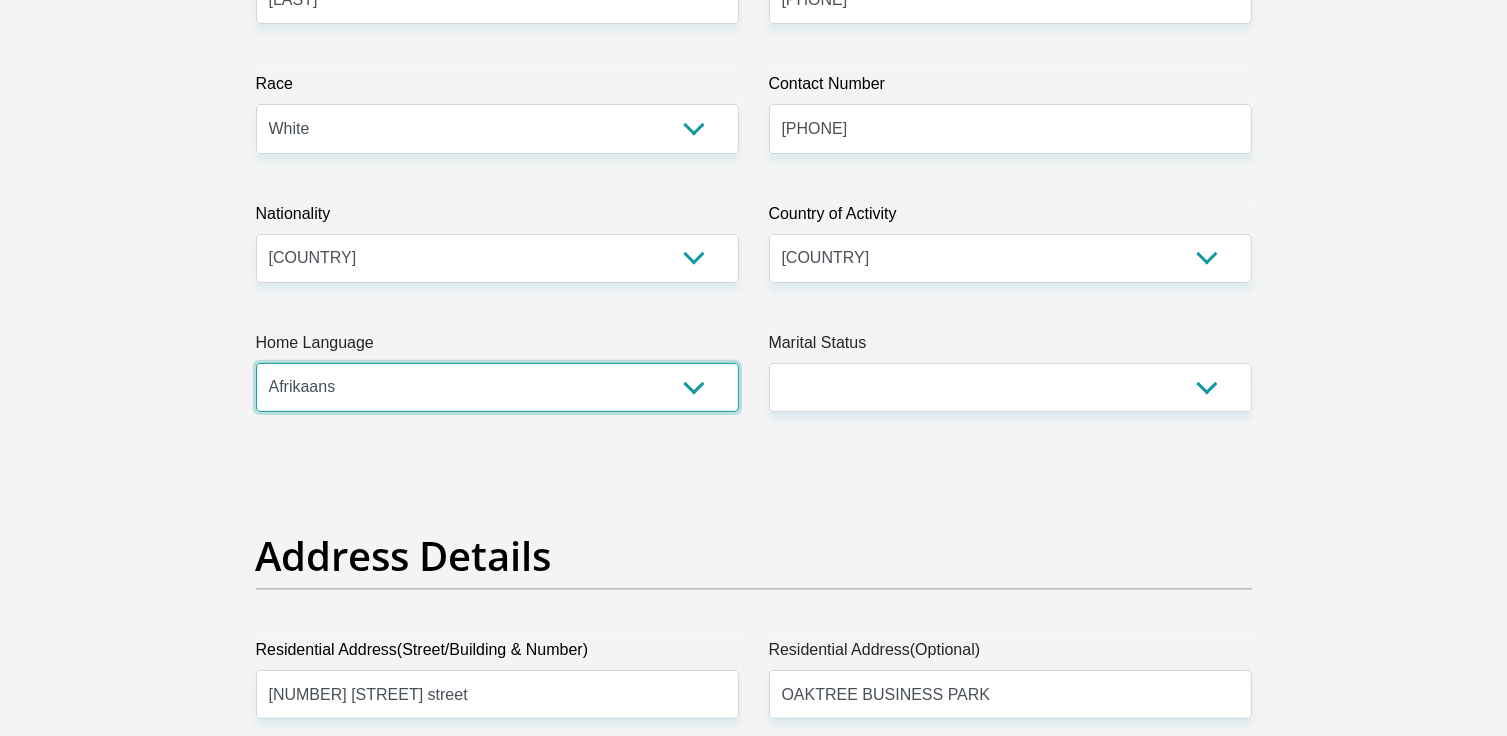 click on "Afrikaans
English
Sepedi
South Ndebele
Southern Sotho
Swati
Tsonga
Tswana
Venda
Xhosa
Zulu
Other" at bounding box center [497, 387] 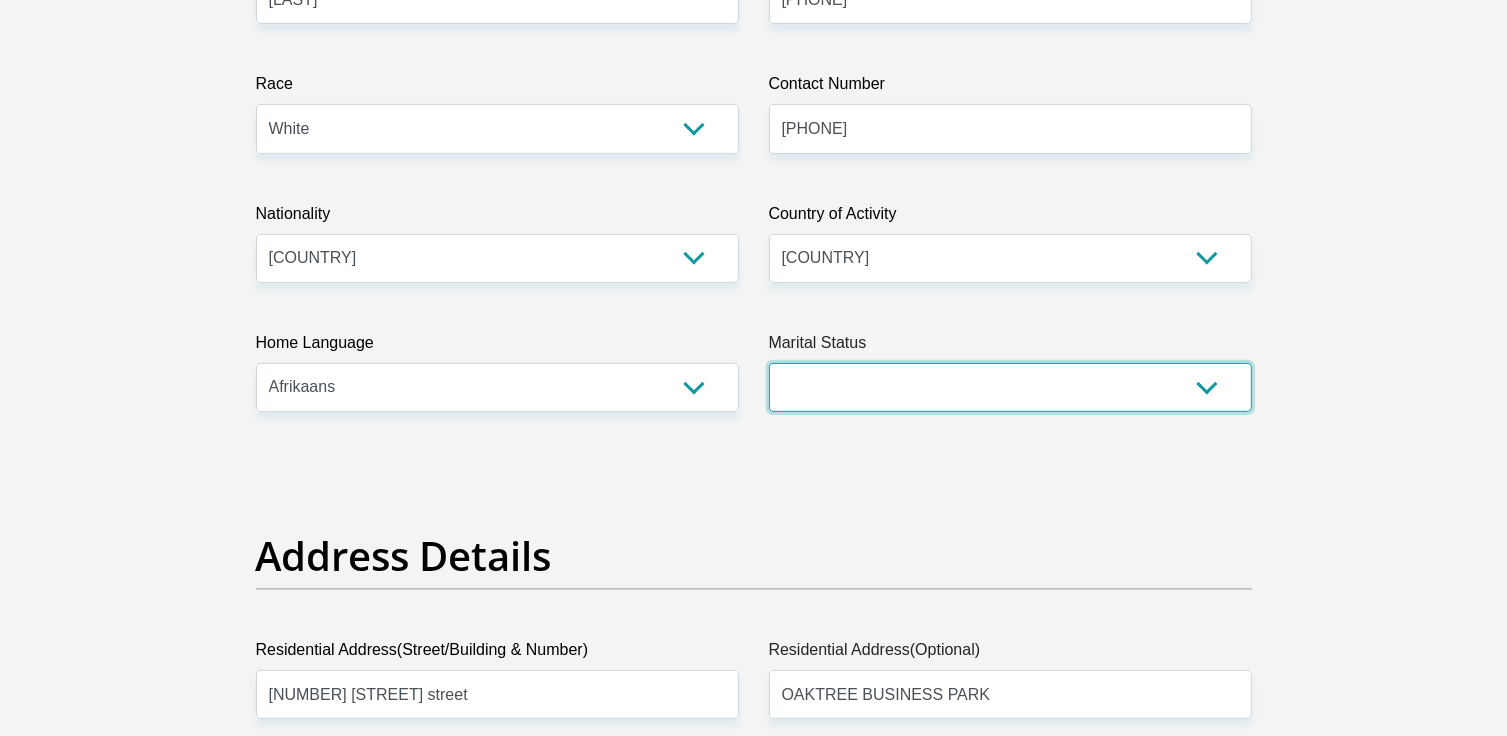 click on "Married ANC
Single
Divorced
Widowed
Married COP or Customary Law" at bounding box center (1010, 387) 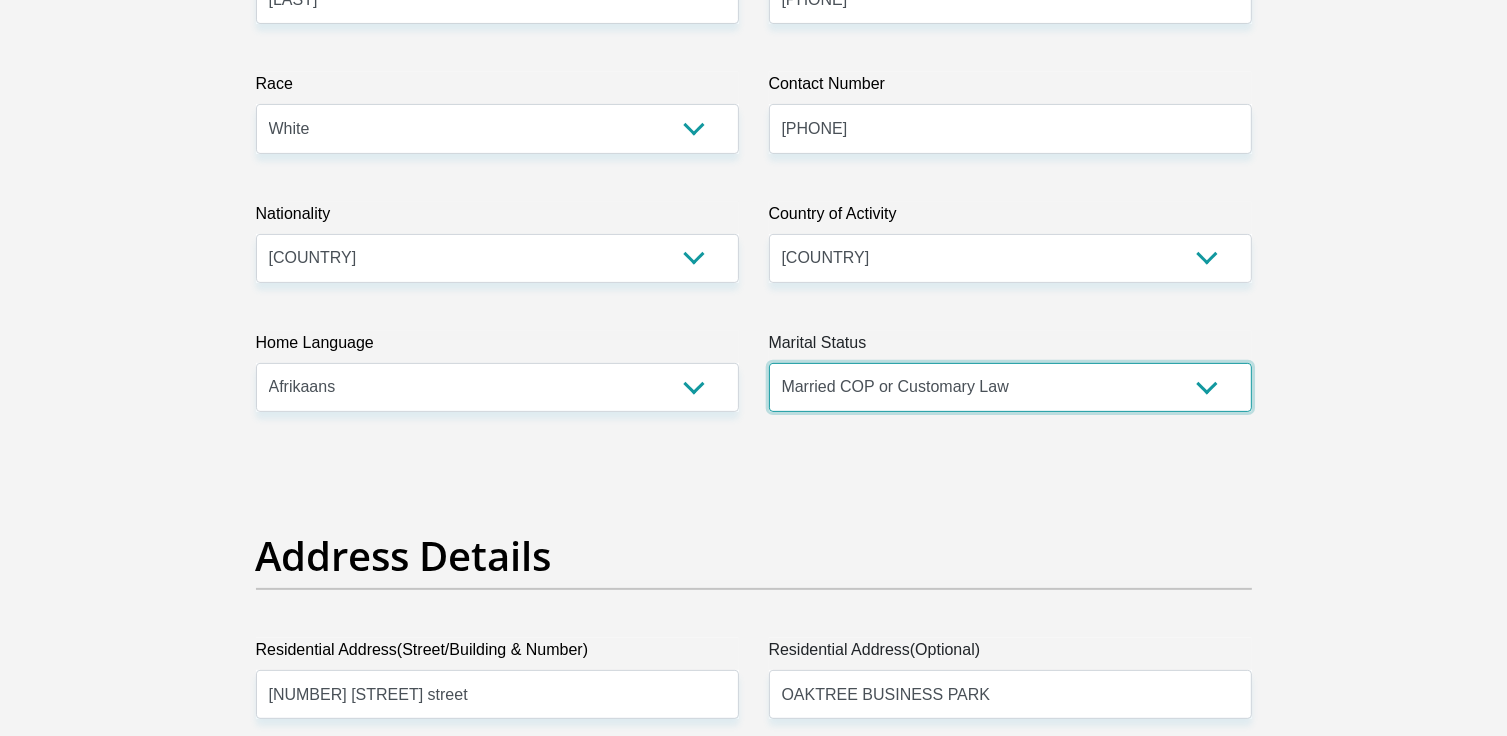 click on "Married ANC
Single
Divorced
Widowed
Married COP or Customary Law" at bounding box center [1010, 387] 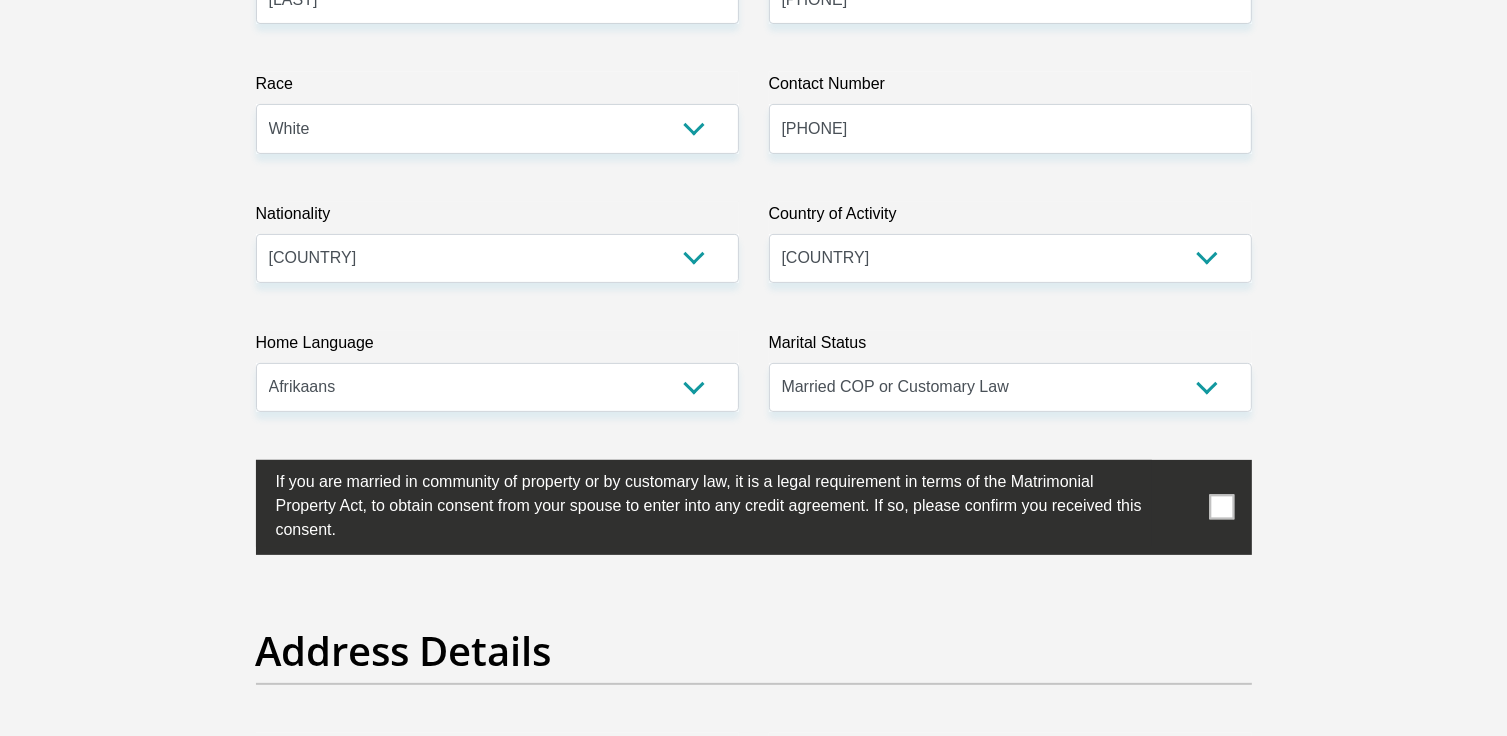 click at bounding box center [1221, 507] 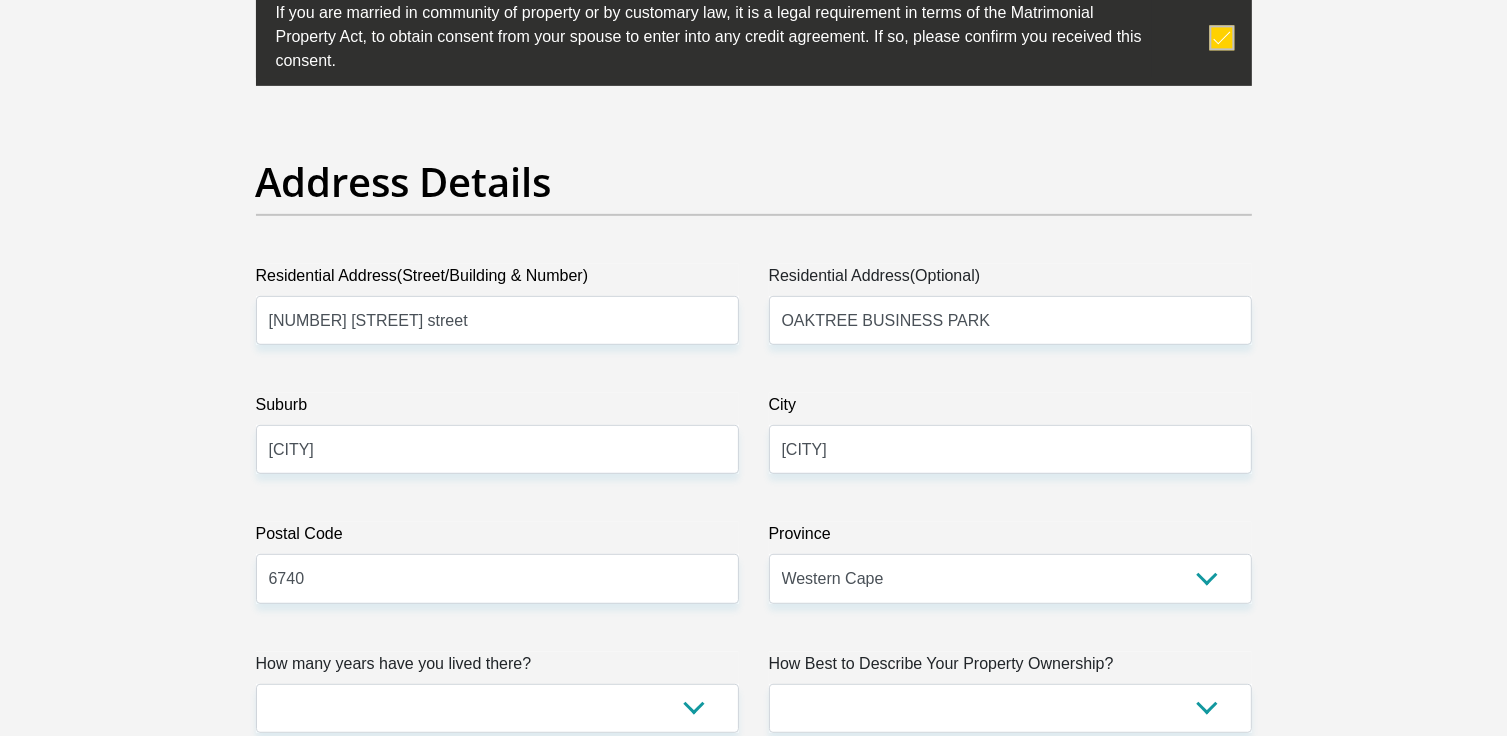 scroll, scrollTop: 1000, scrollLeft: 0, axis: vertical 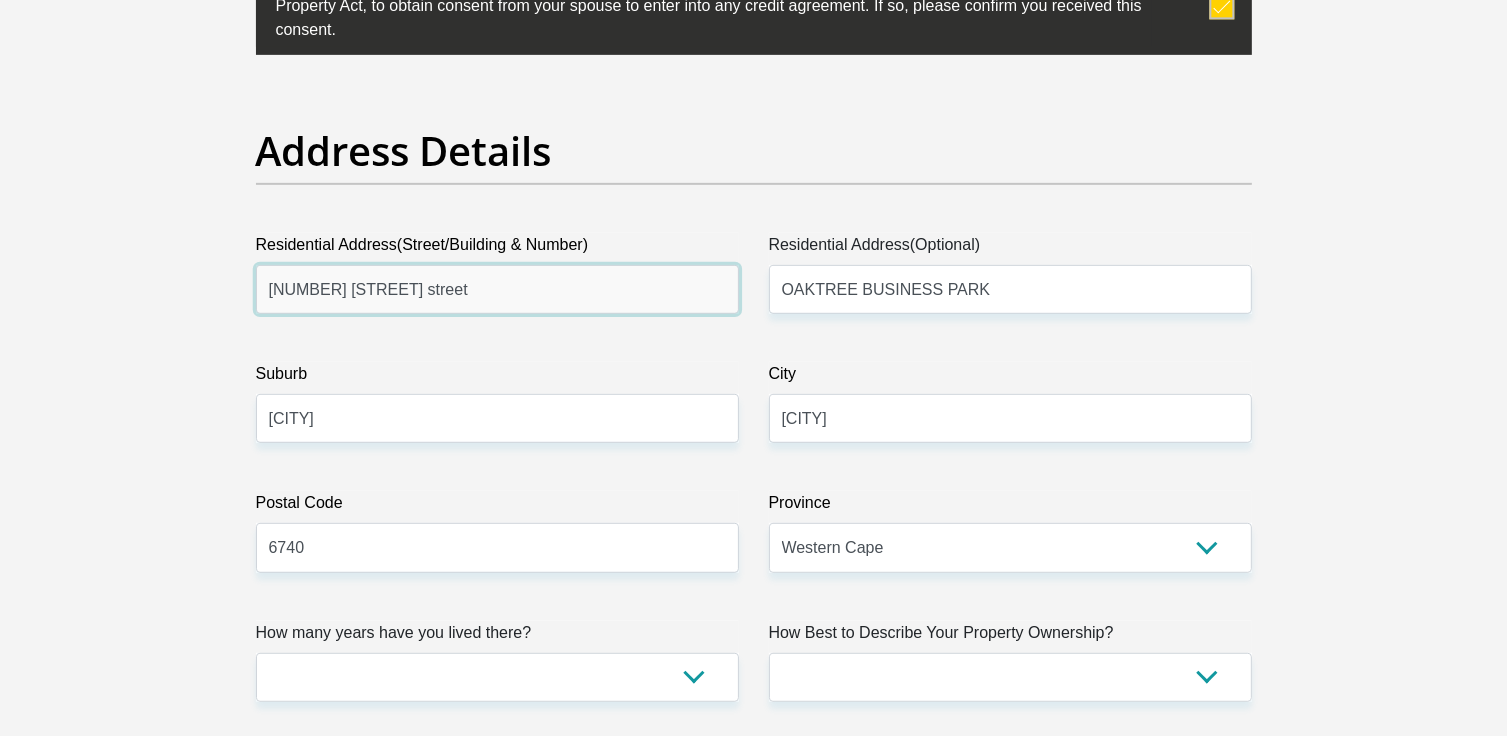 click on "20 Van Eeden street" at bounding box center [497, 289] 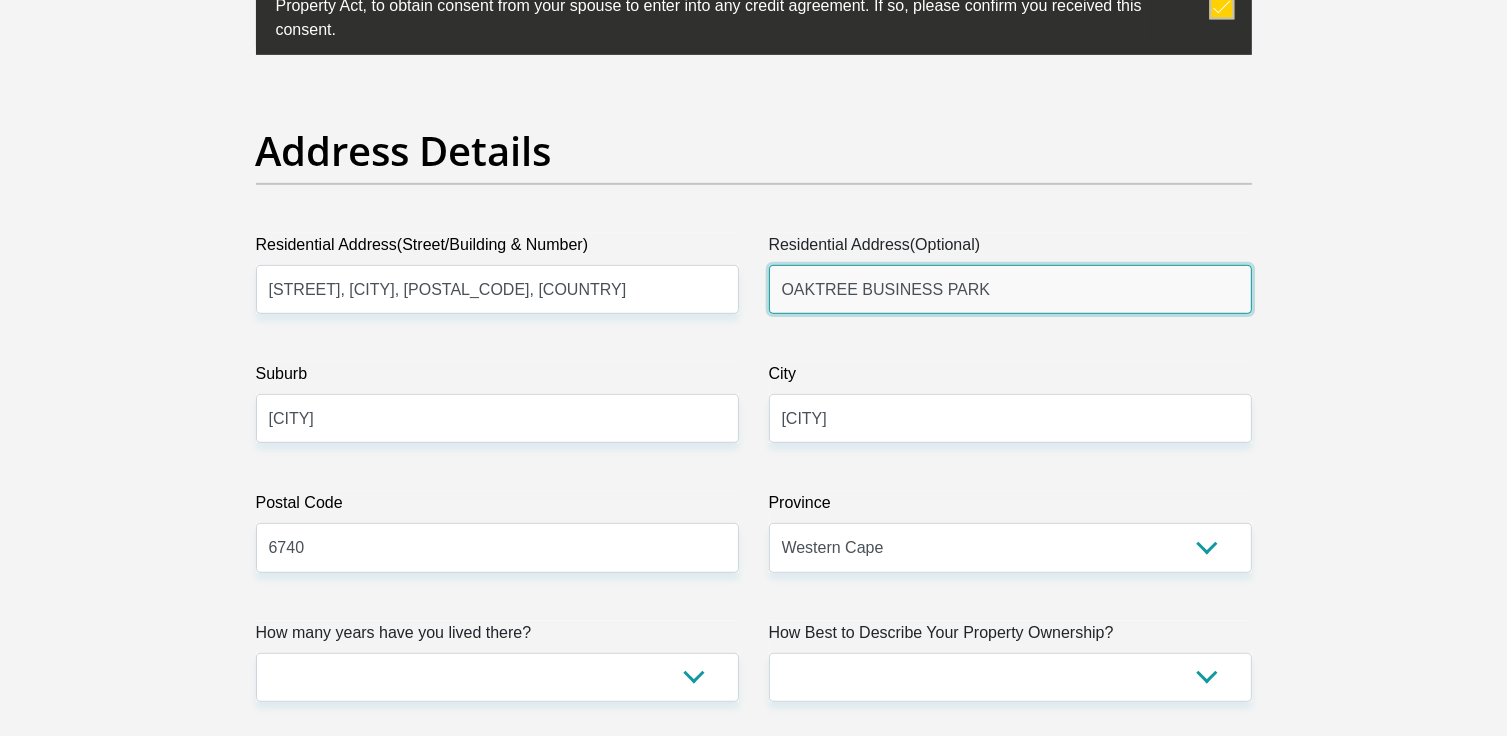 click on "OAKTREE BUSINESS PARK" at bounding box center [1010, 289] 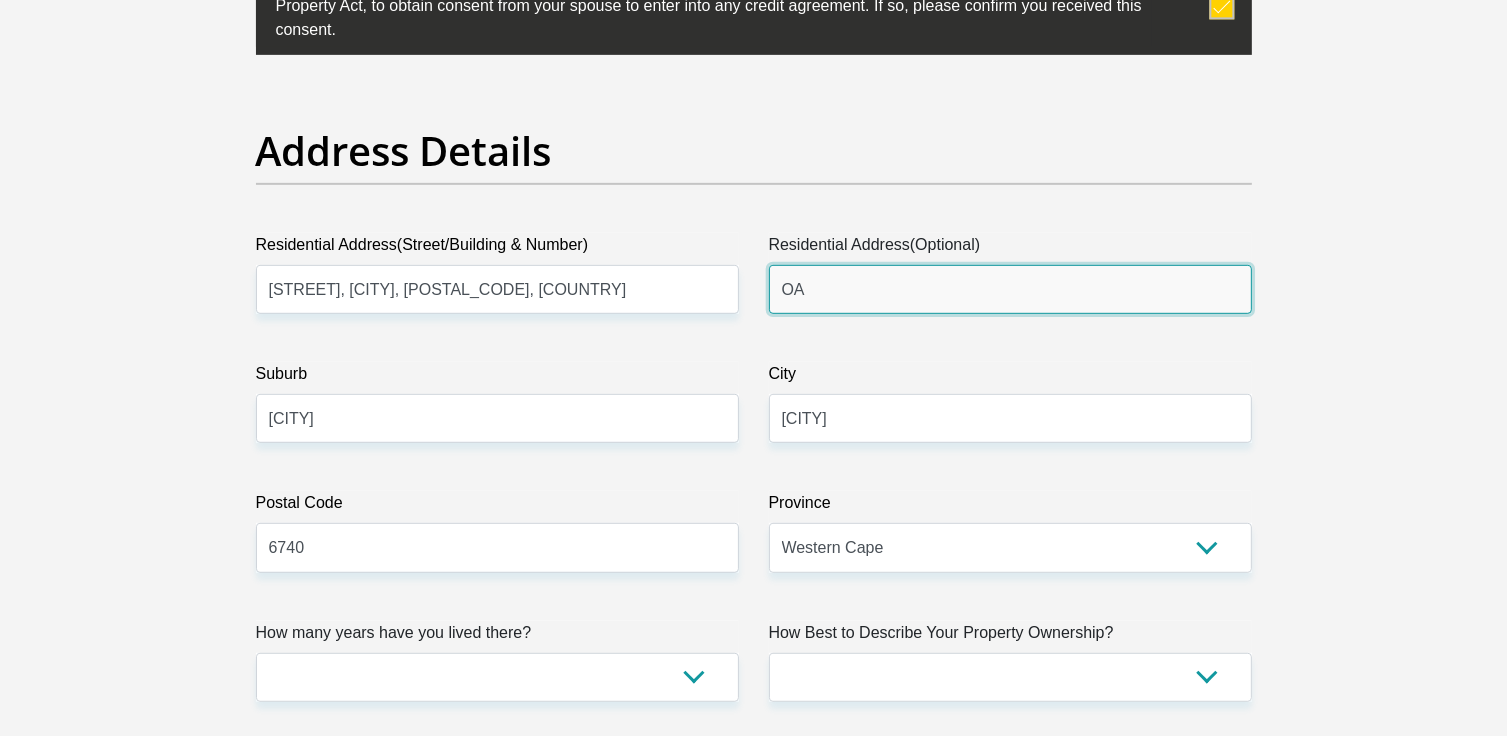 type on "O" 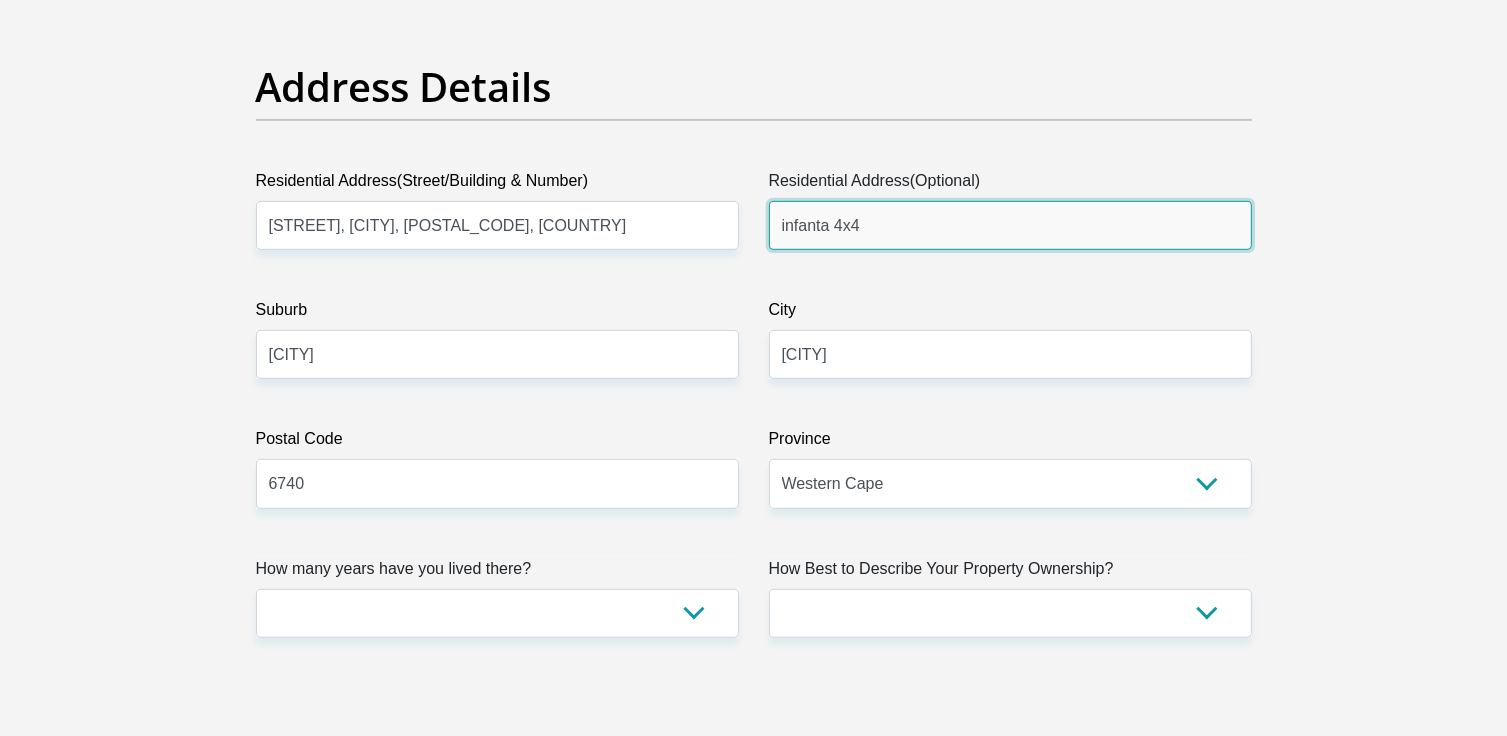 scroll, scrollTop: 1100, scrollLeft: 0, axis: vertical 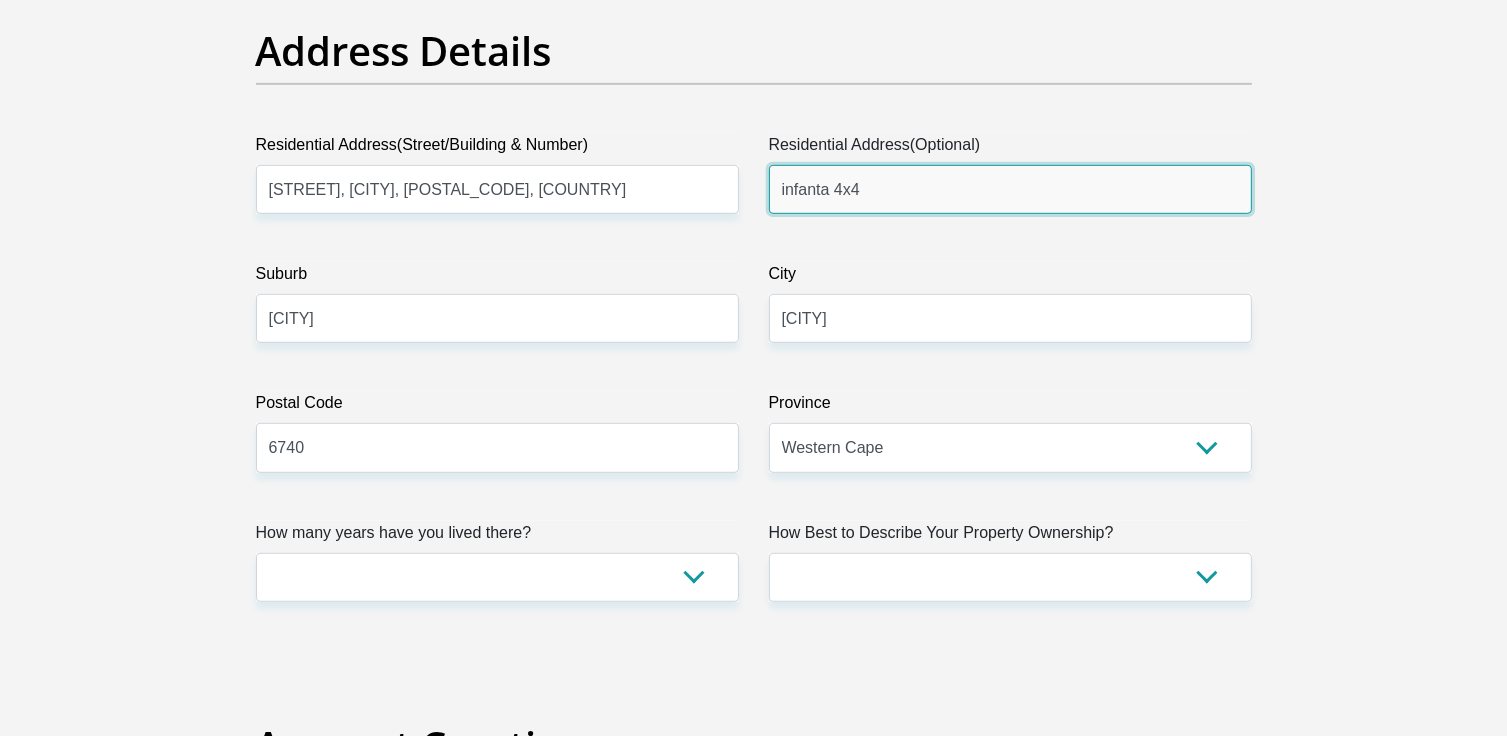 type on "infanta 4x4" 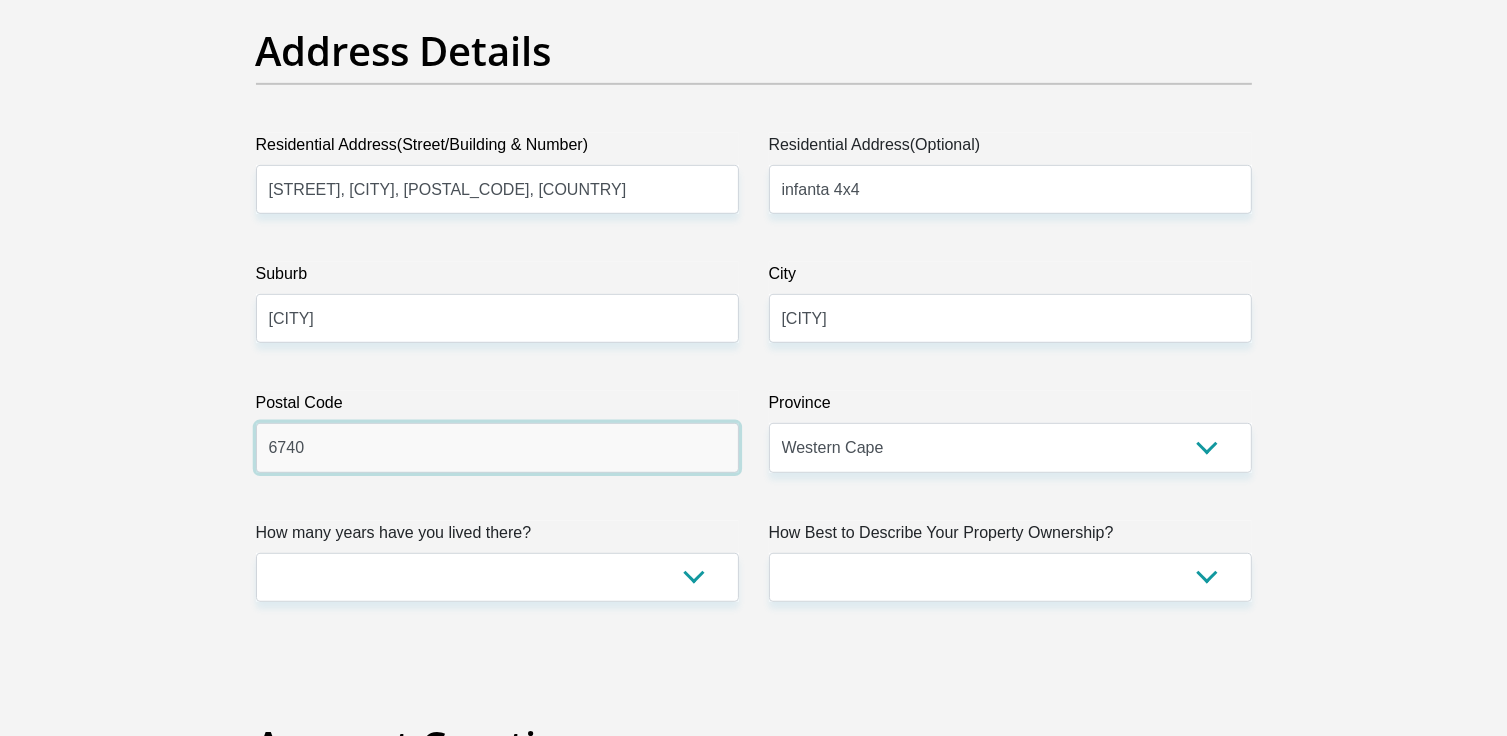 click on "6740" at bounding box center [497, 447] 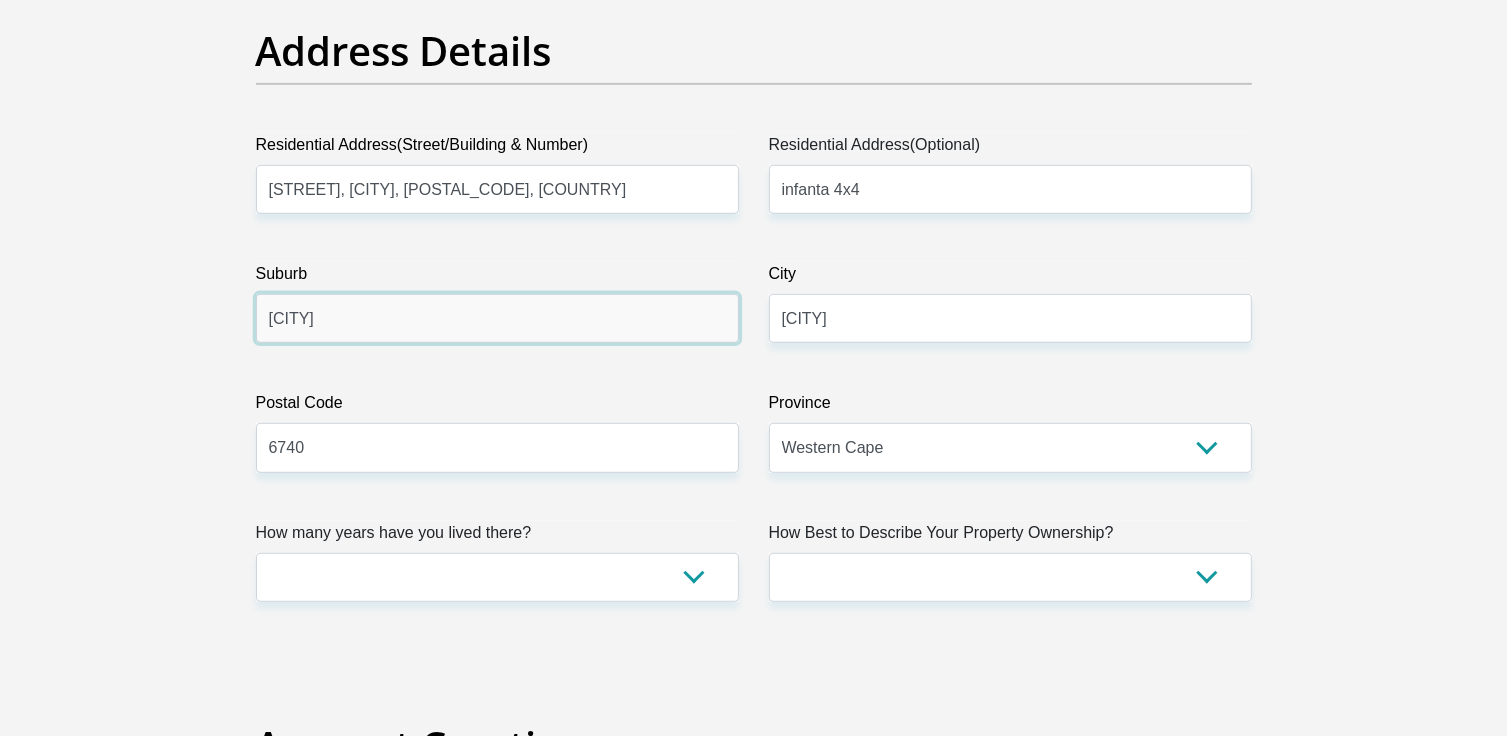 drag, startPoint x: 374, startPoint y: 322, endPoint x: 247, endPoint y: 294, distance: 130.04999 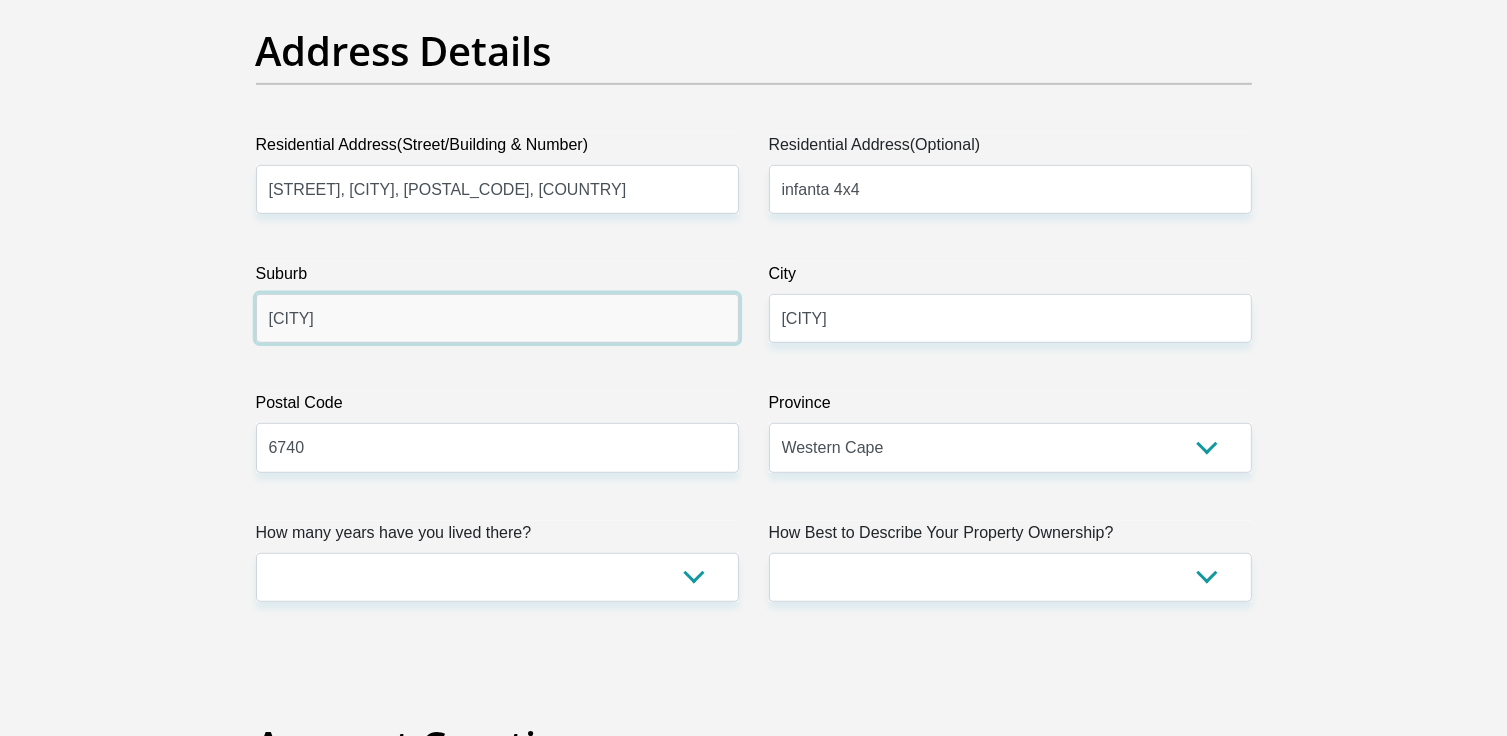 type on "buffrljagsrivier" 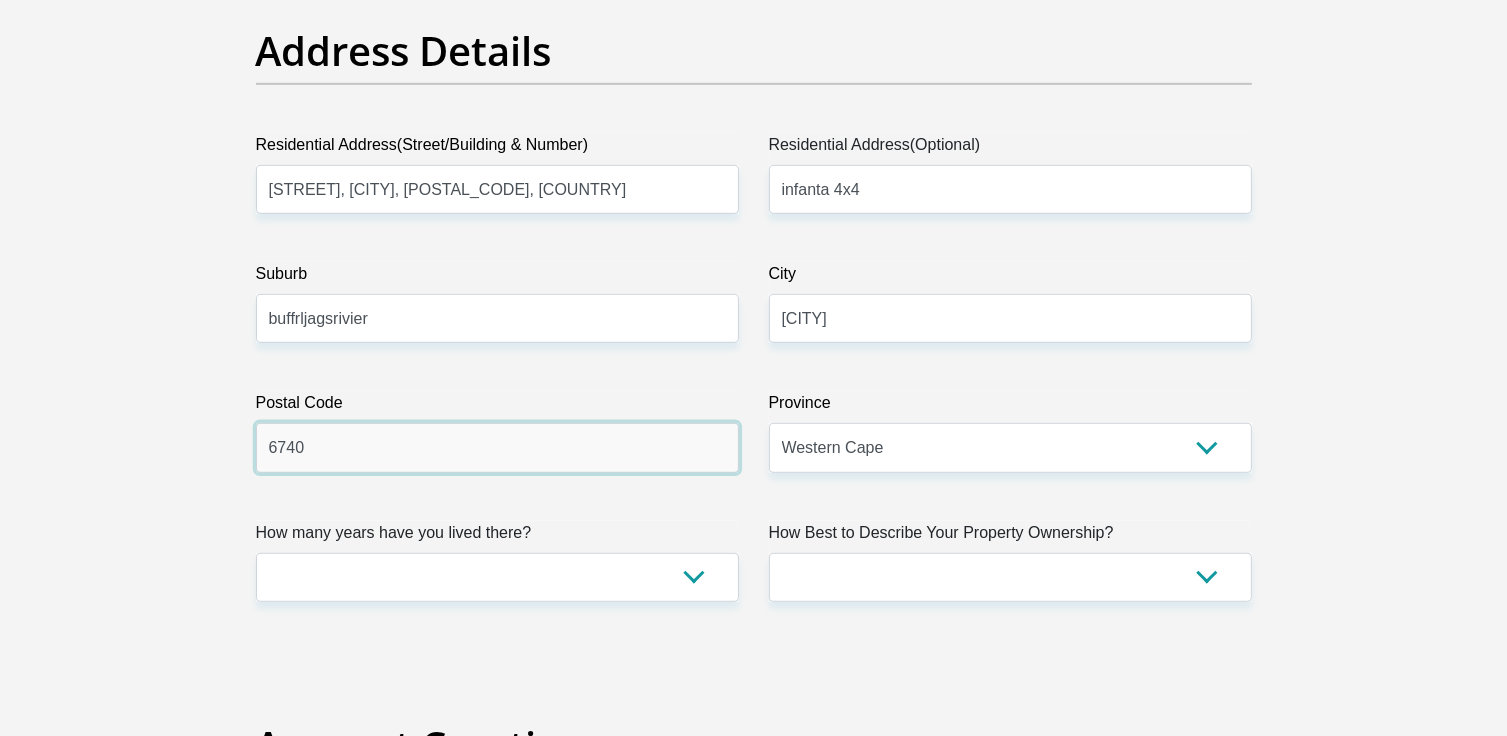 drag, startPoint x: 339, startPoint y: 450, endPoint x: 274, endPoint y: 451, distance: 65.00769 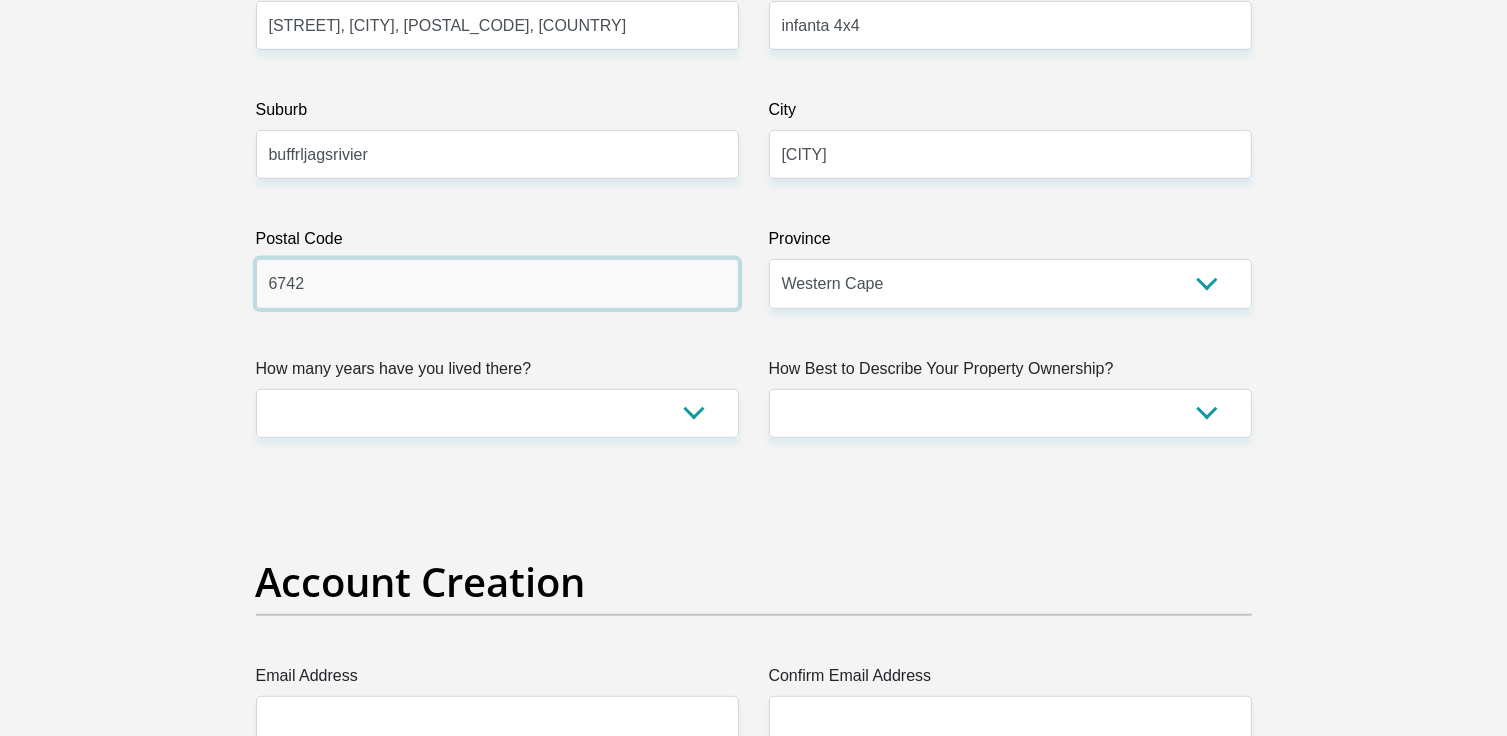scroll, scrollTop: 1300, scrollLeft: 0, axis: vertical 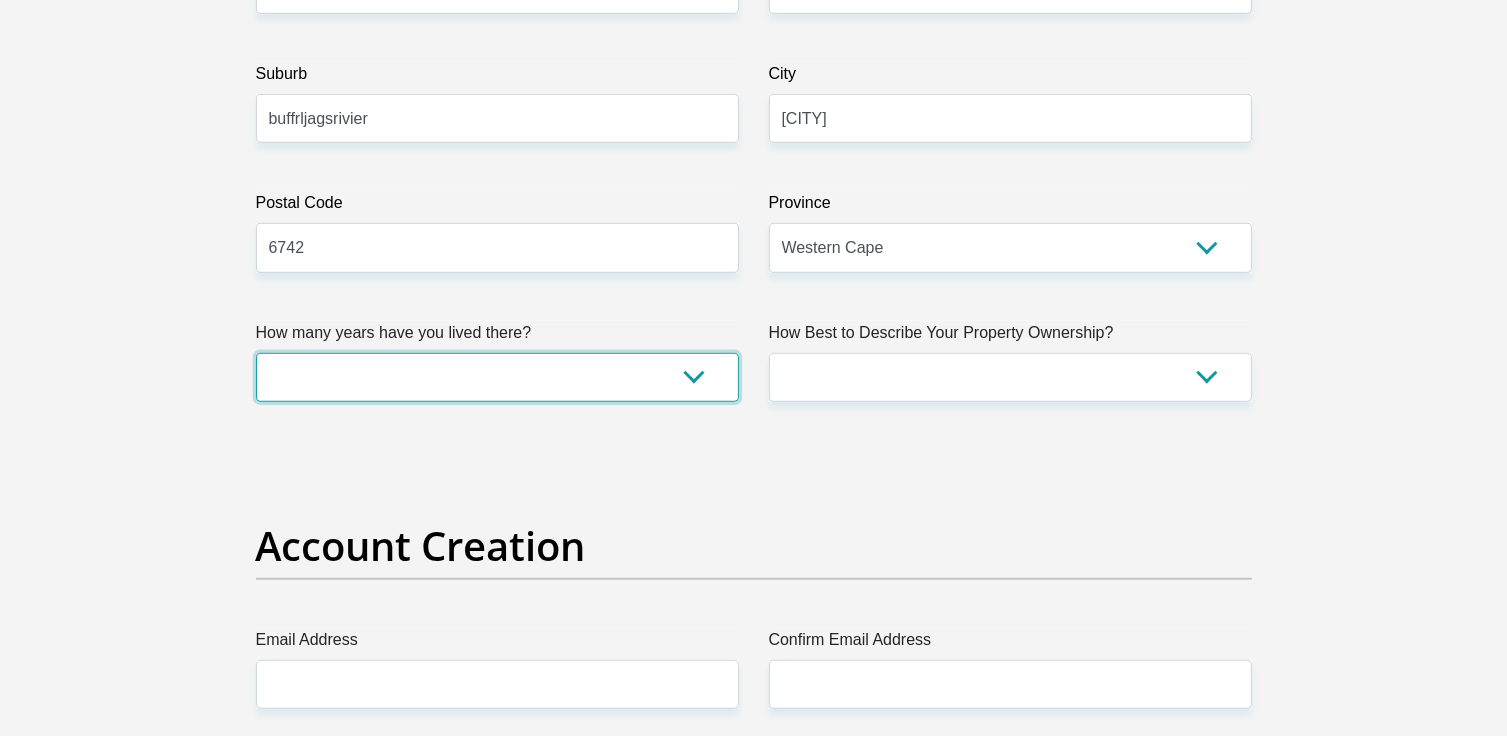 click on "less than 1 year
1-3 years
3-5 years
5+ years" at bounding box center [497, 377] 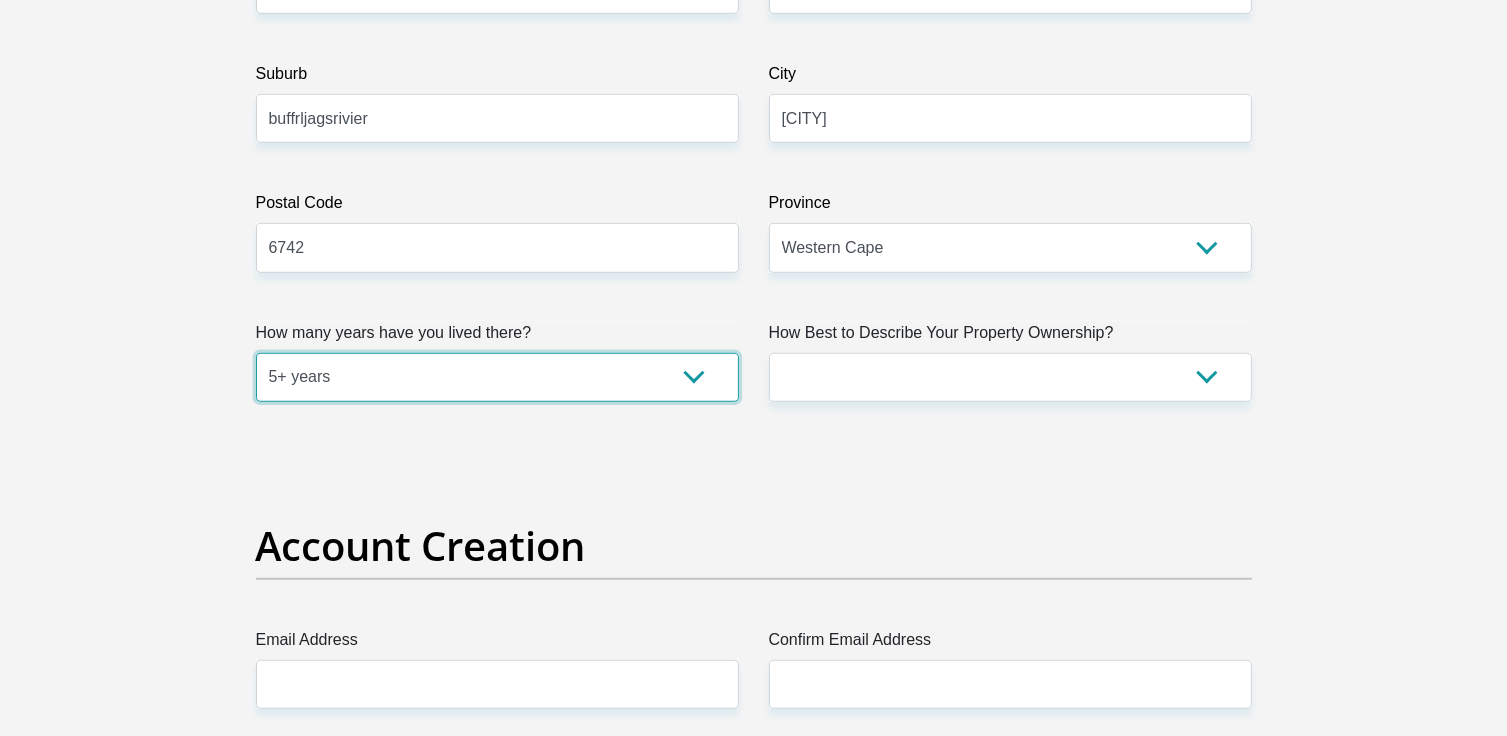 click on "less than 1 year
1-3 years
3-5 years
5+ years" at bounding box center [497, 377] 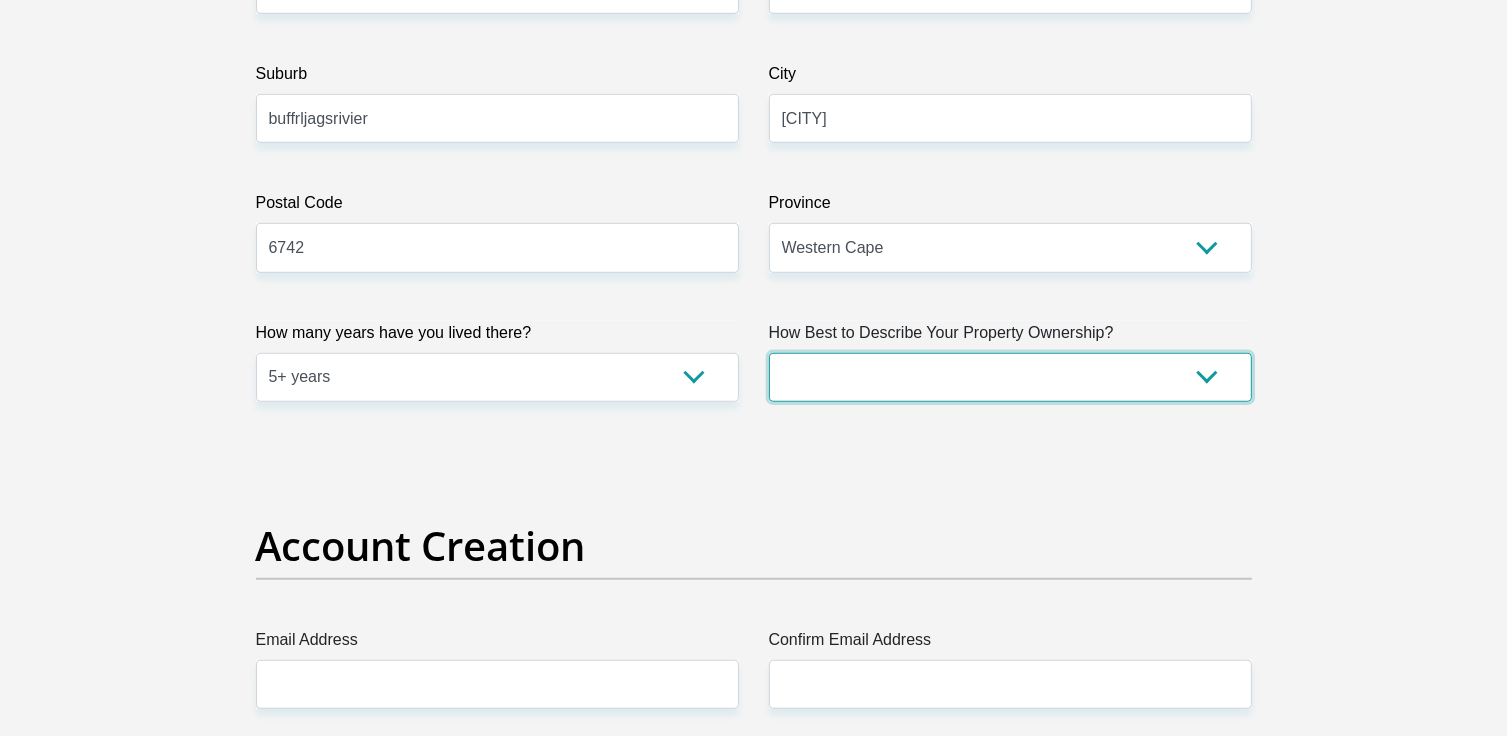 click on "Owned
Rented
Family Owned
Company Dwelling" at bounding box center [1010, 377] 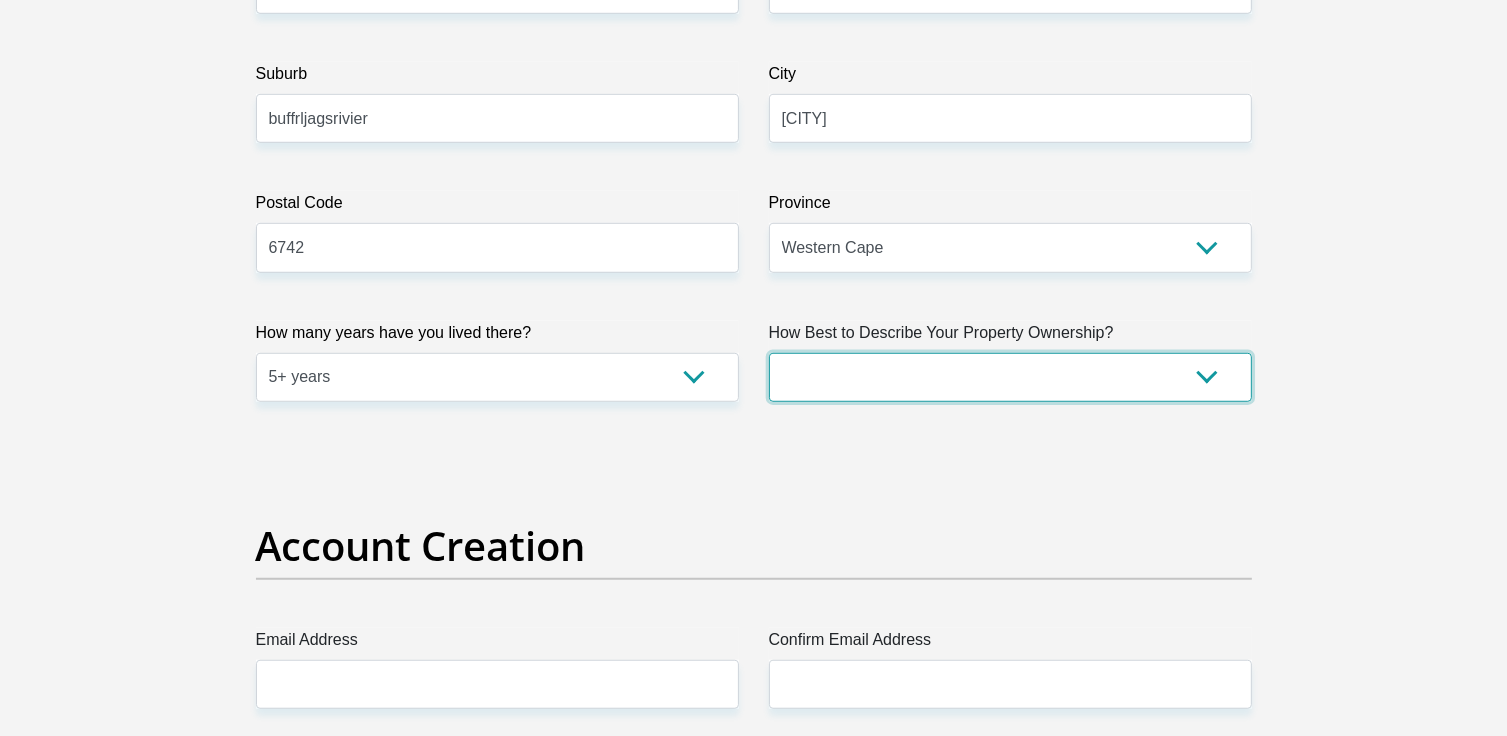 select on "Rented" 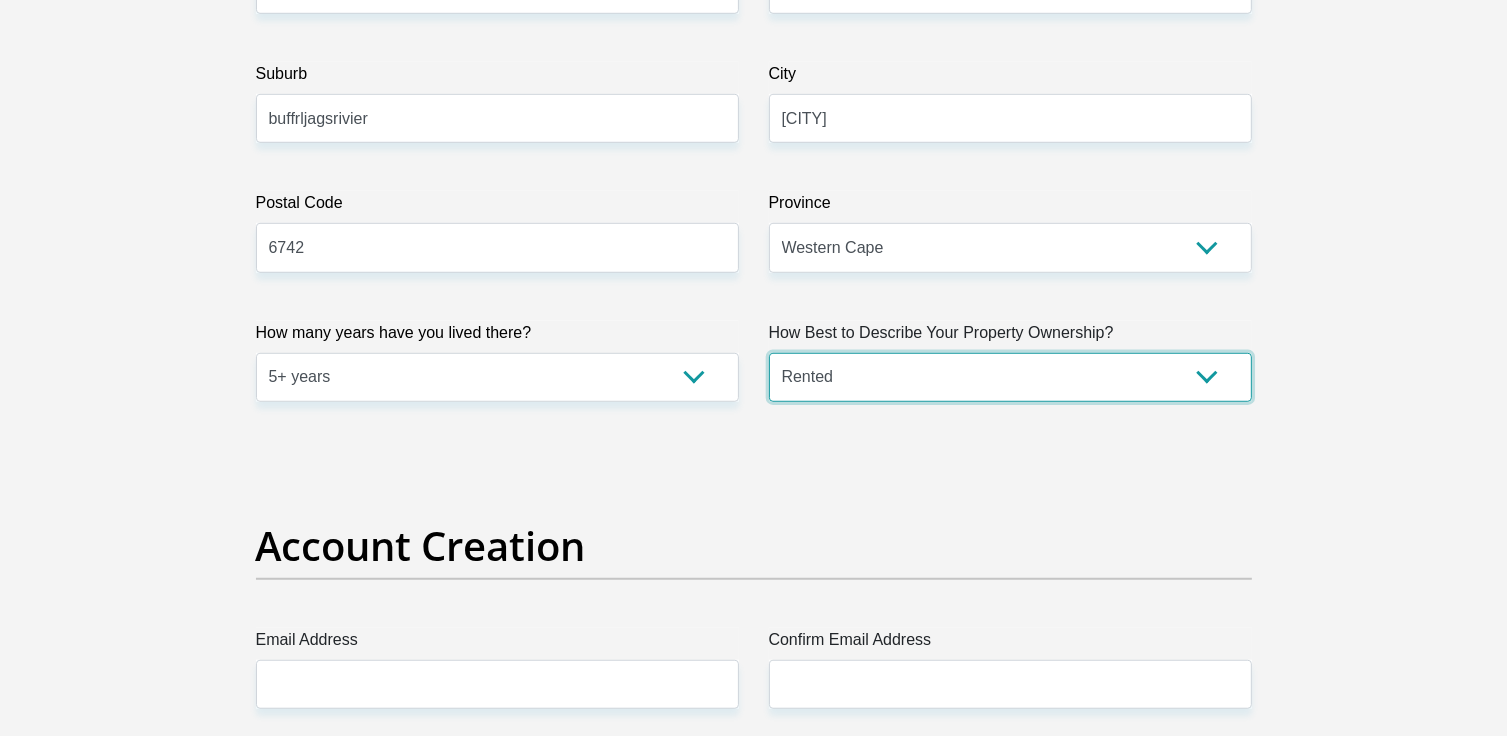click on "Owned
Rented
Family Owned
Company Dwelling" at bounding box center [1010, 377] 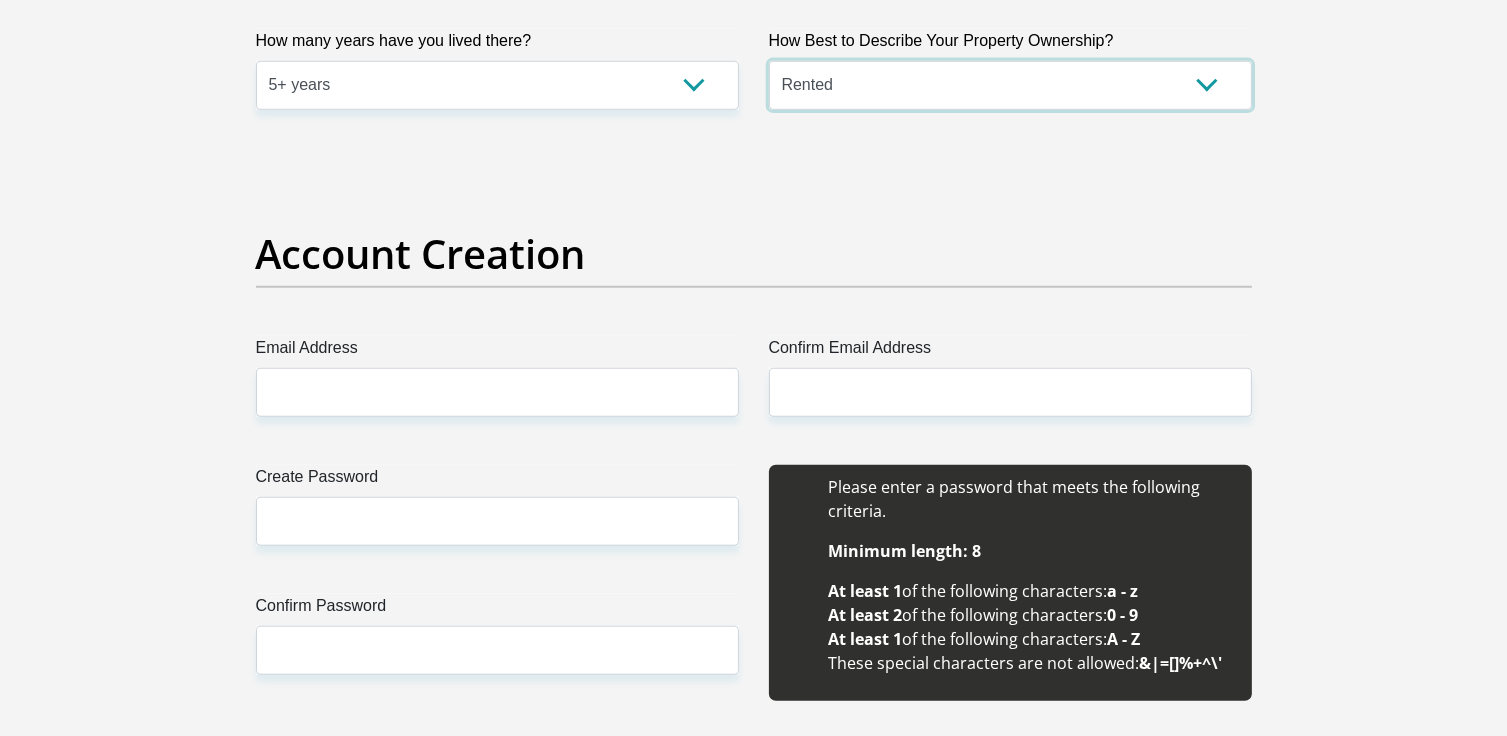 scroll, scrollTop: 1600, scrollLeft: 0, axis: vertical 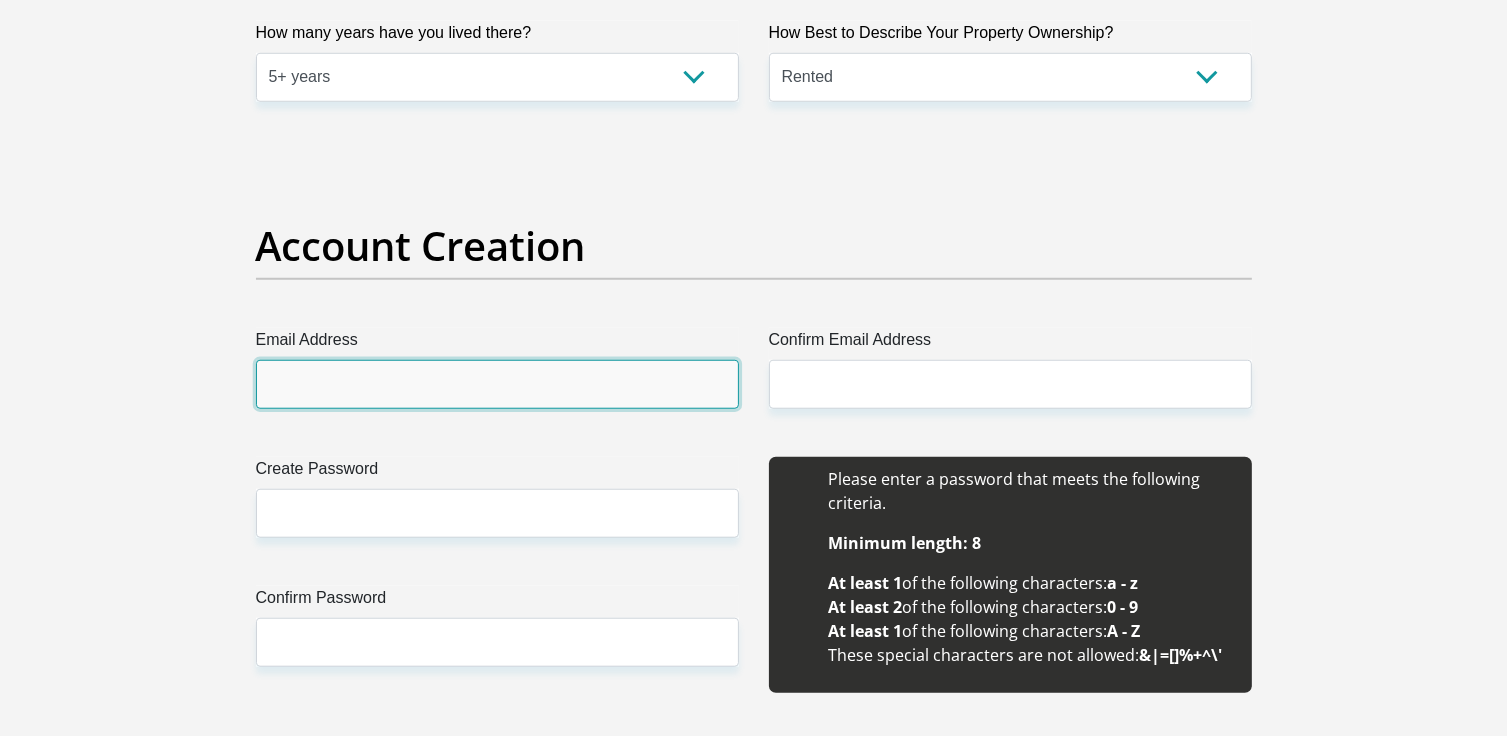 click on "Email Address" at bounding box center (497, 384) 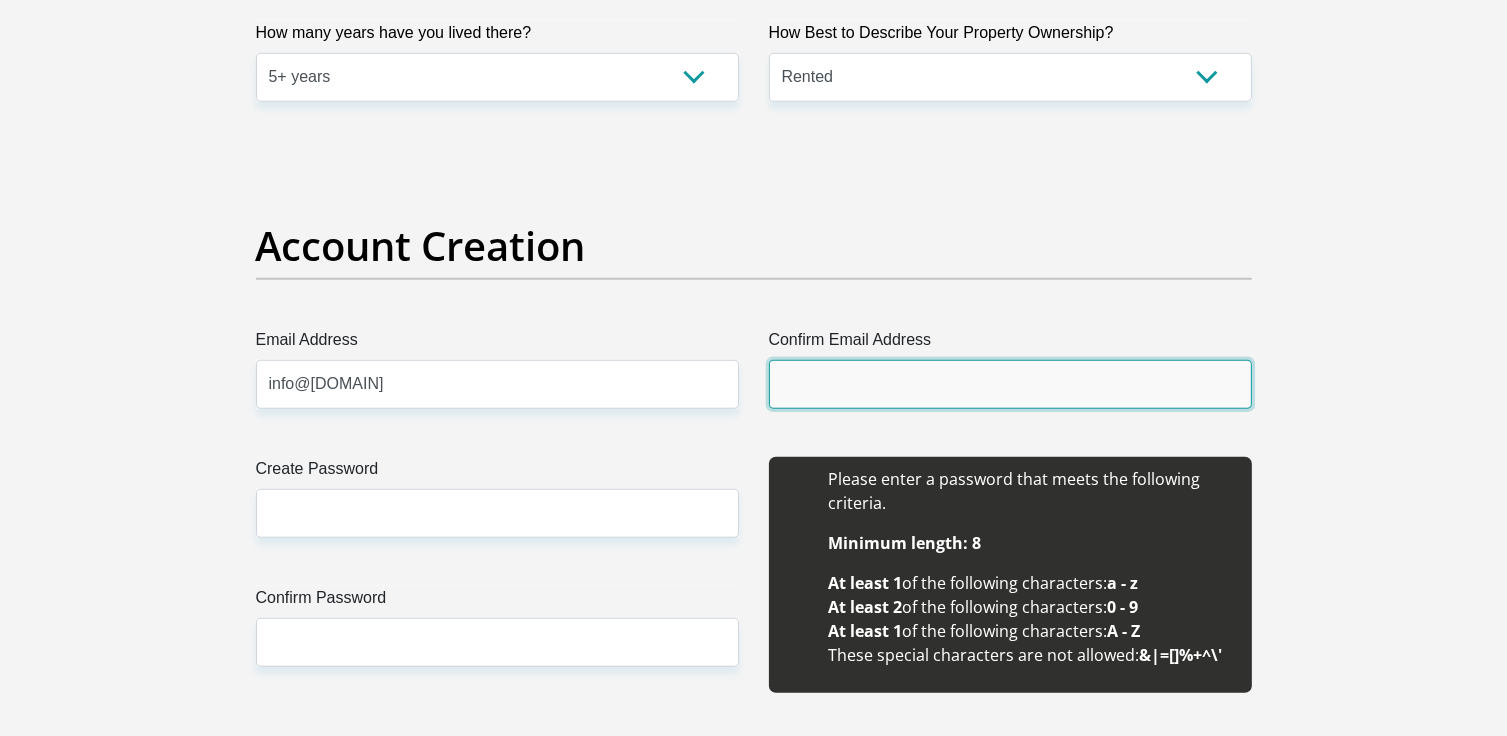 type on "info@mdcrsa.co.za" 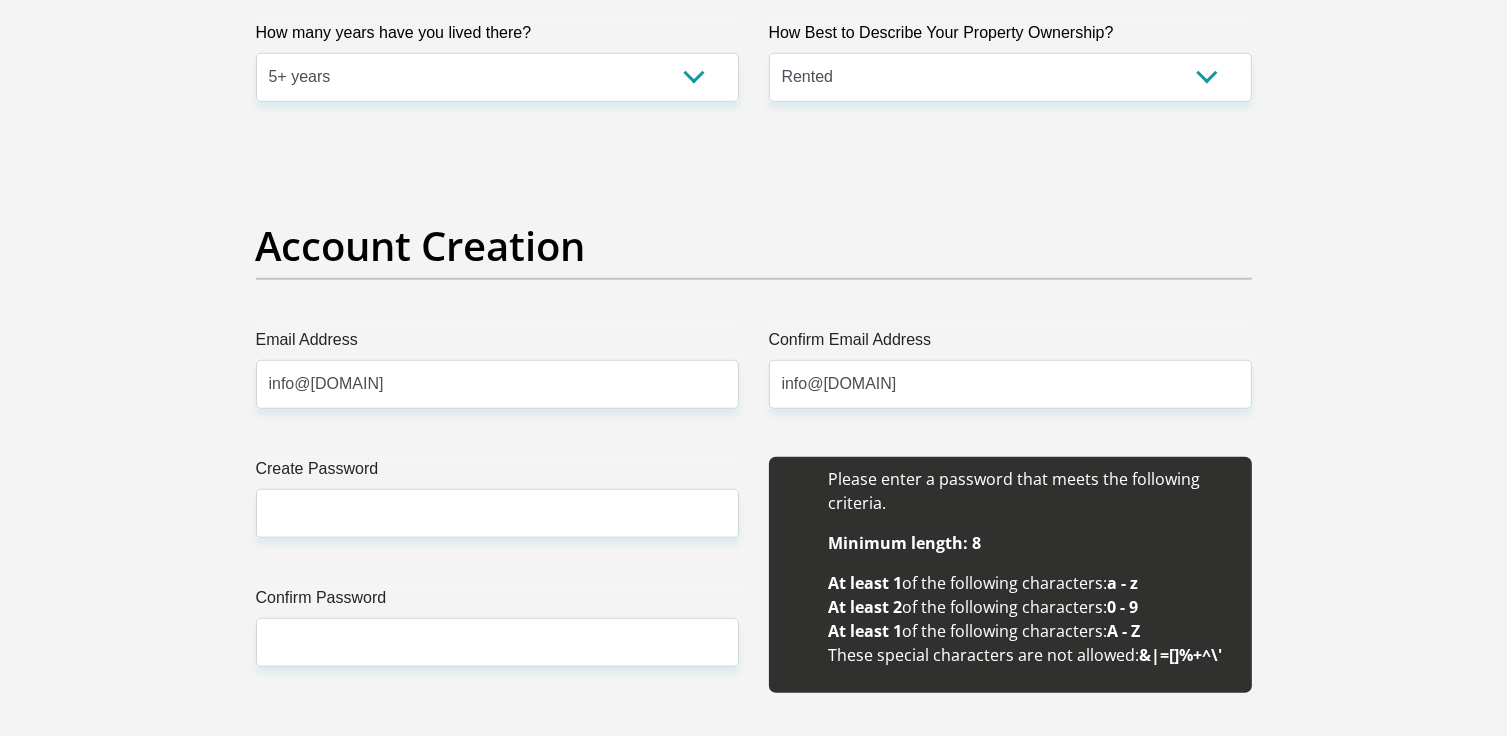 type 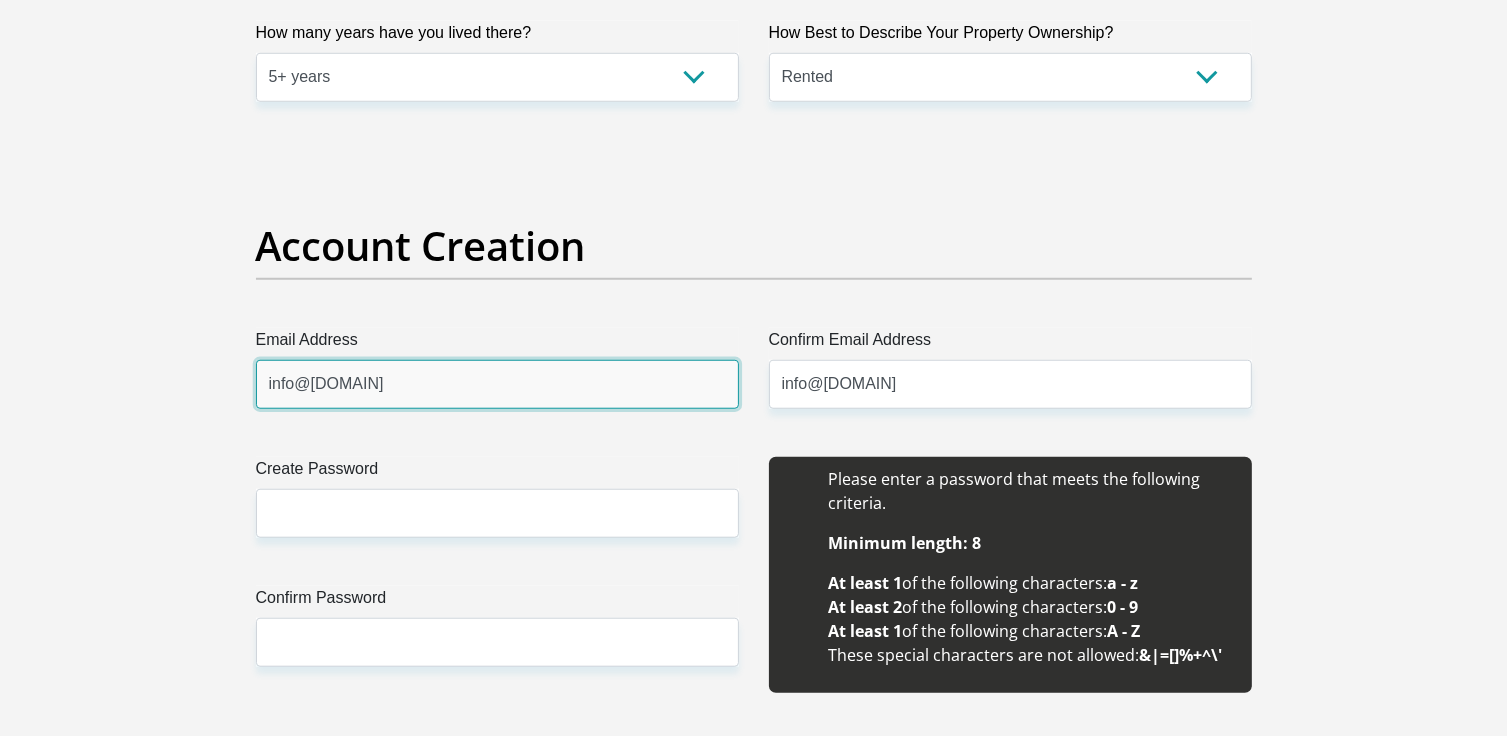 type 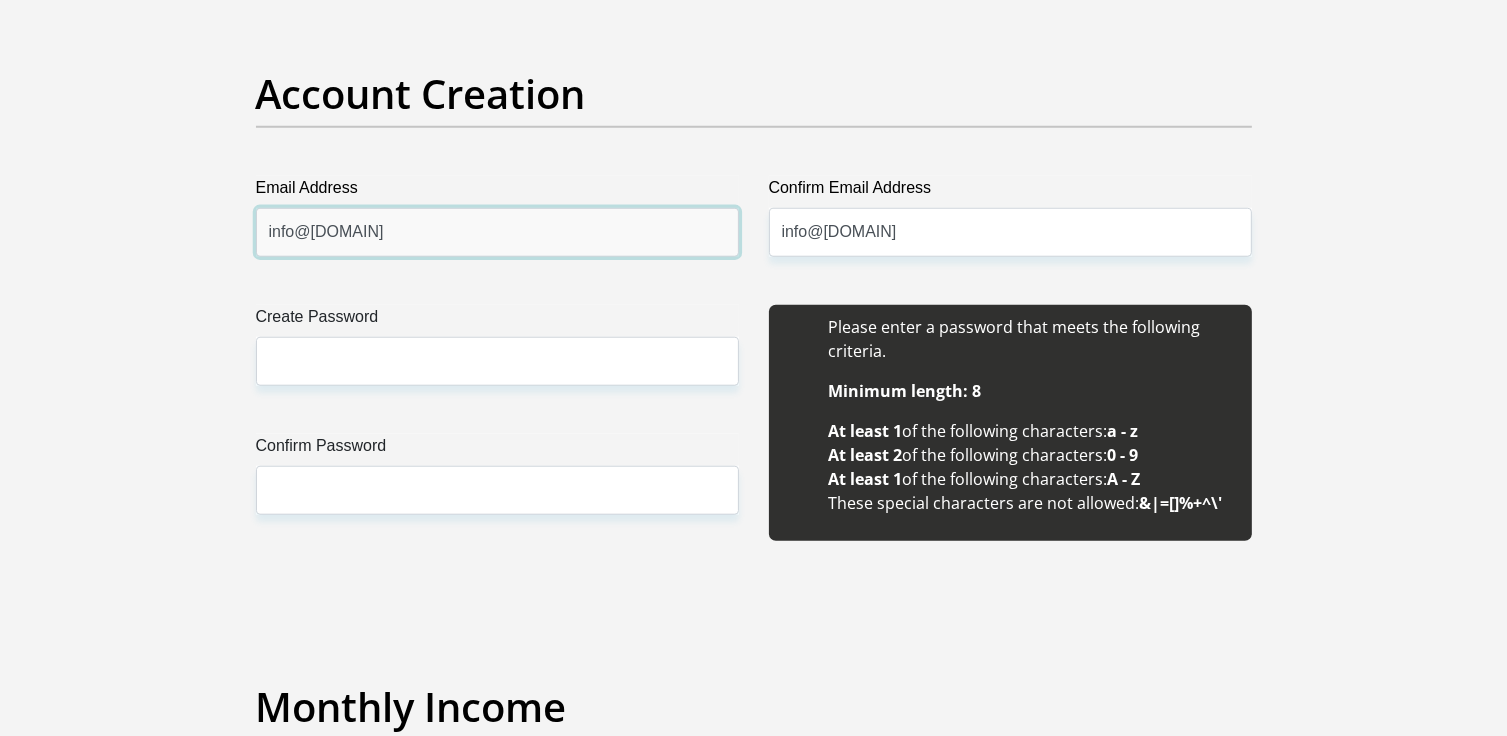 scroll, scrollTop: 1800, scrollLeft: 0, axis: vertical 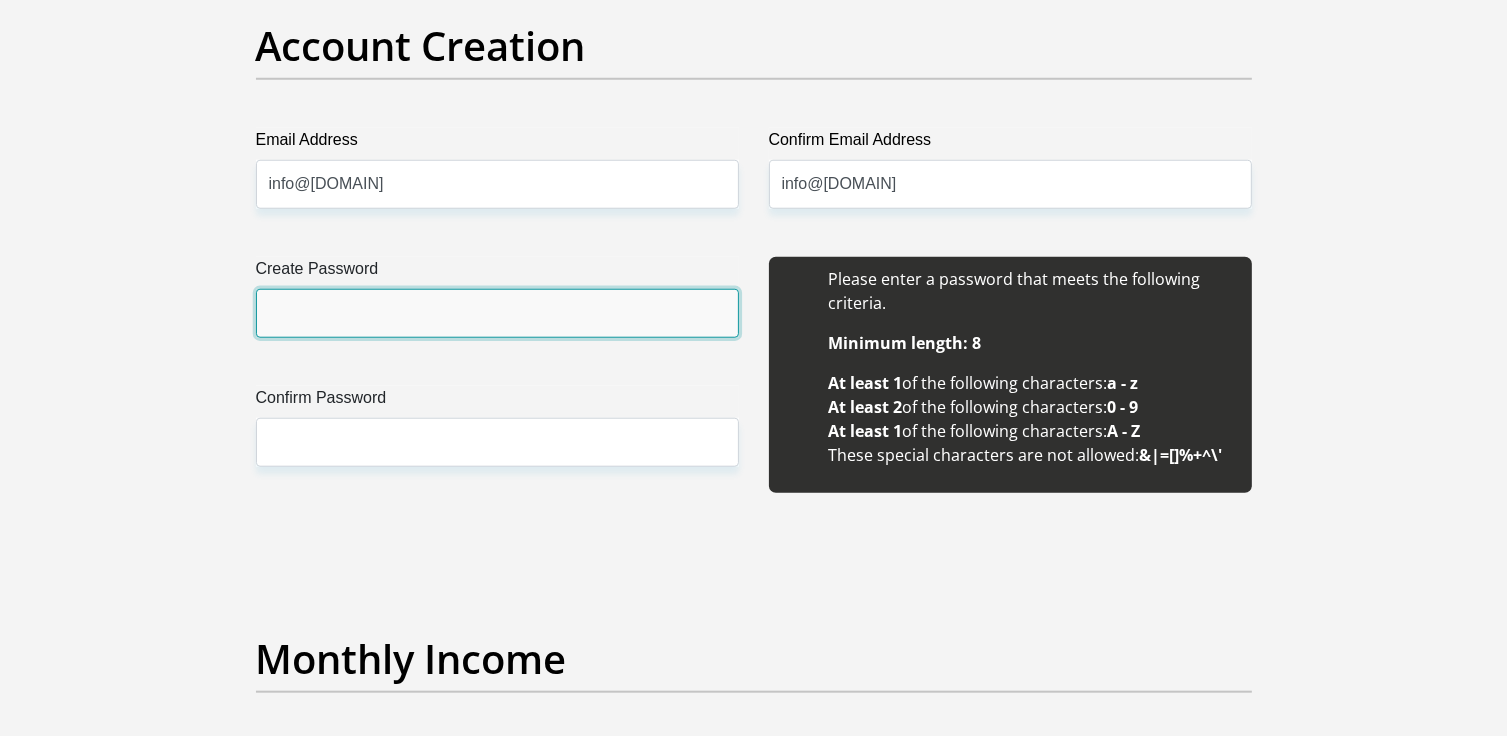 click on "Create Password" at bounding box center [497, 313] 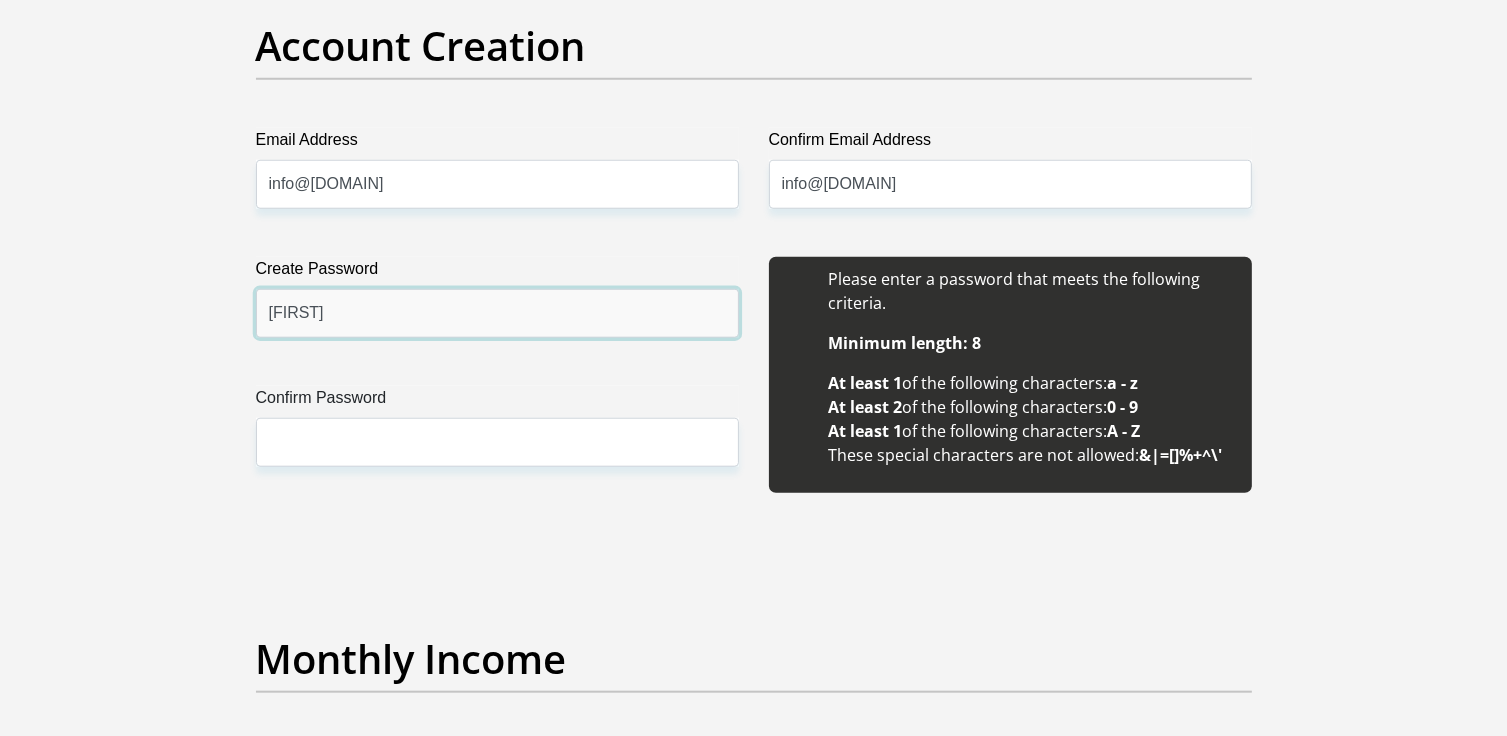type on "Mischa#2016" 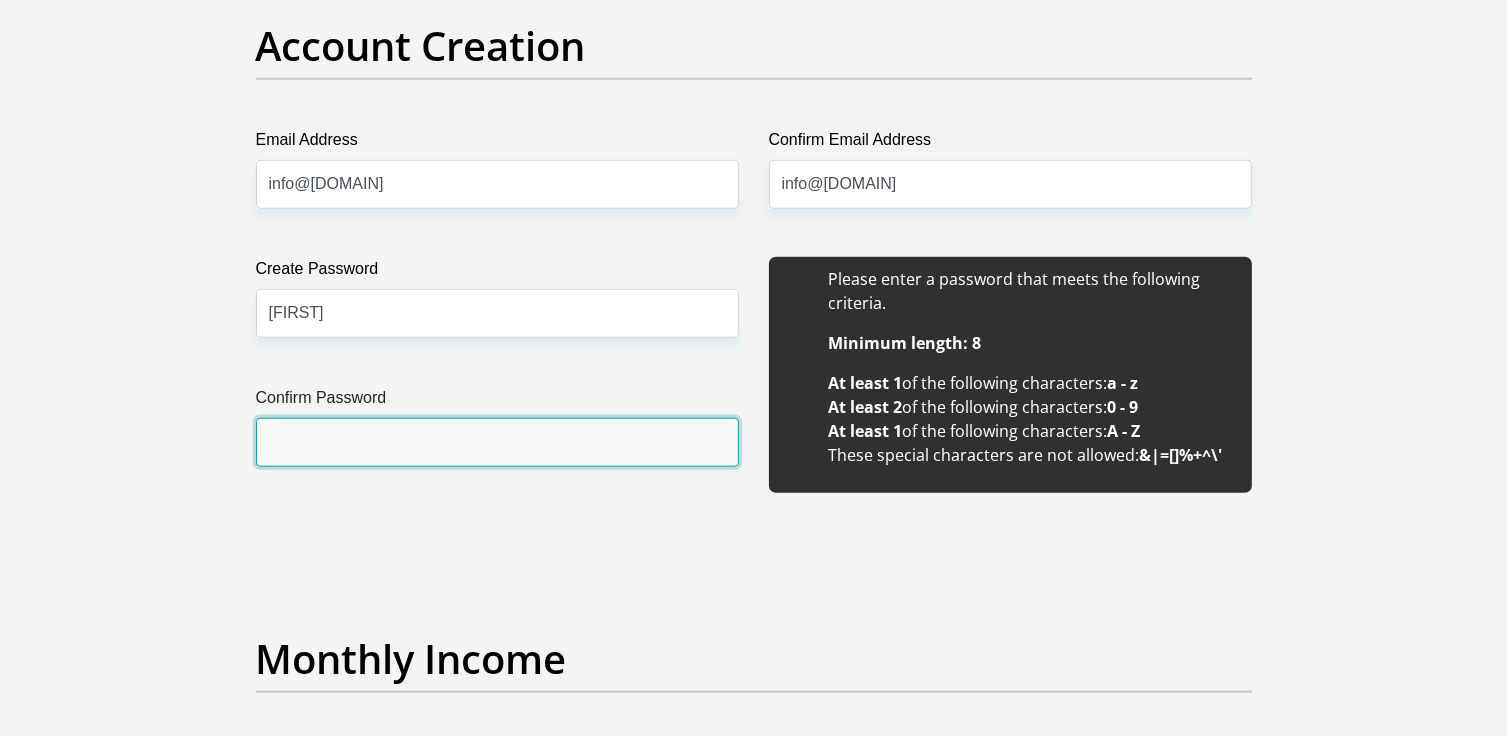 click on "Confirm Password" at bounding box center [497, 442] 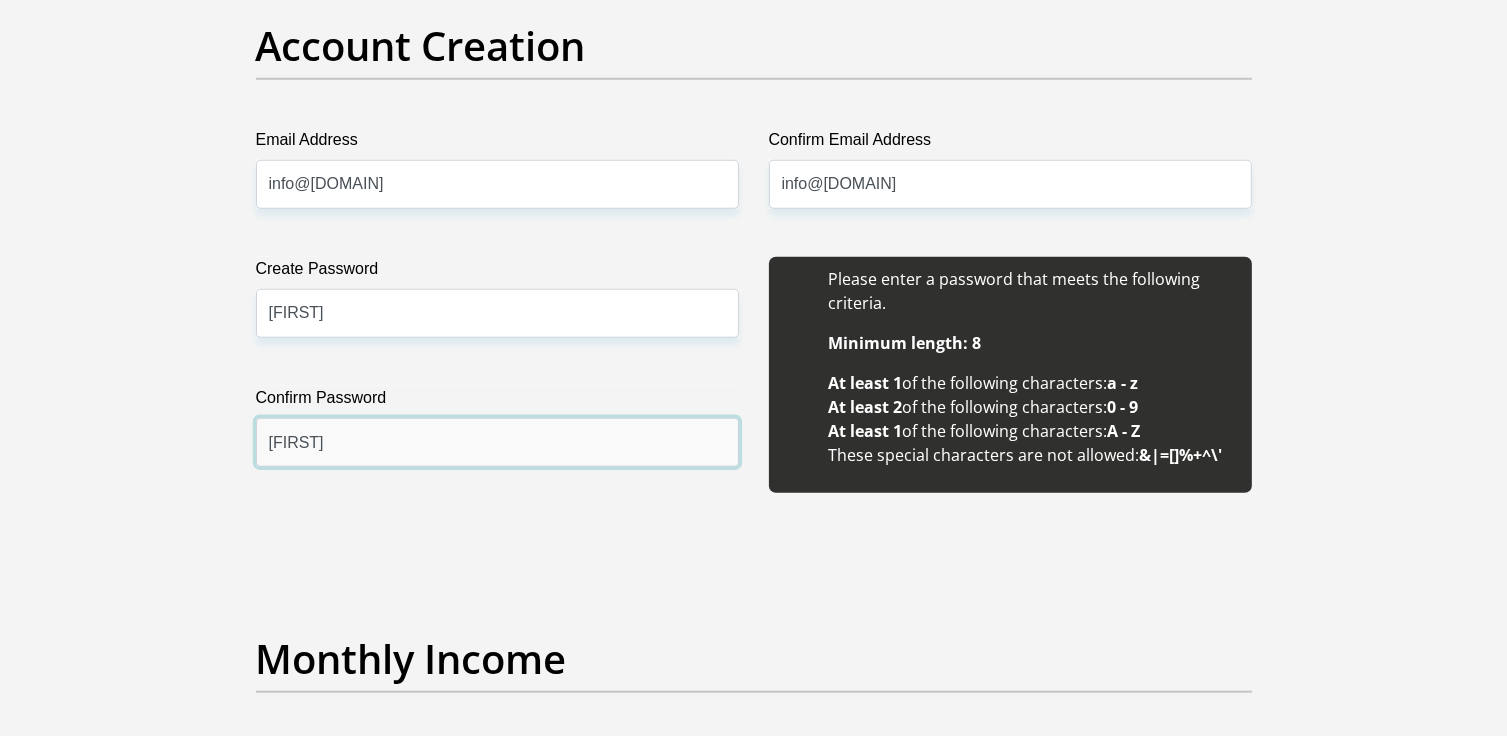 type on "Mischa#2016" 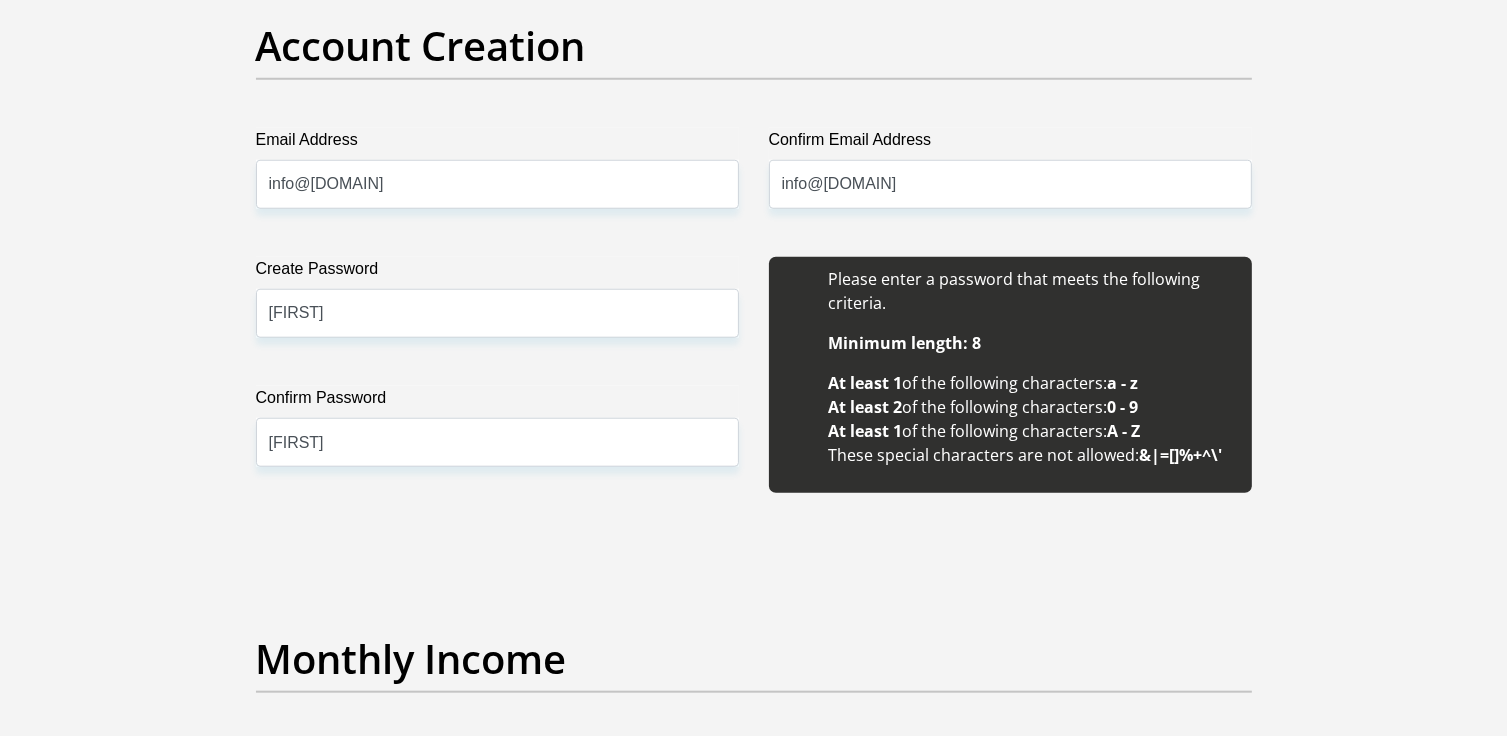 click on "Title
Mr
Ms
Mrs
Dr
Other
First Name
Arend
Surname
Dippenaar
ID Number
8511155155086
Please input valid ID number
Race
Black
Coloured
Indian
White
Other
Contact Number
0799978084
Please input valid contact number
Nationality
South Africa
Afghanistan
Aland Islands  Albania  Algeria" at bounding box center [754, 1827] 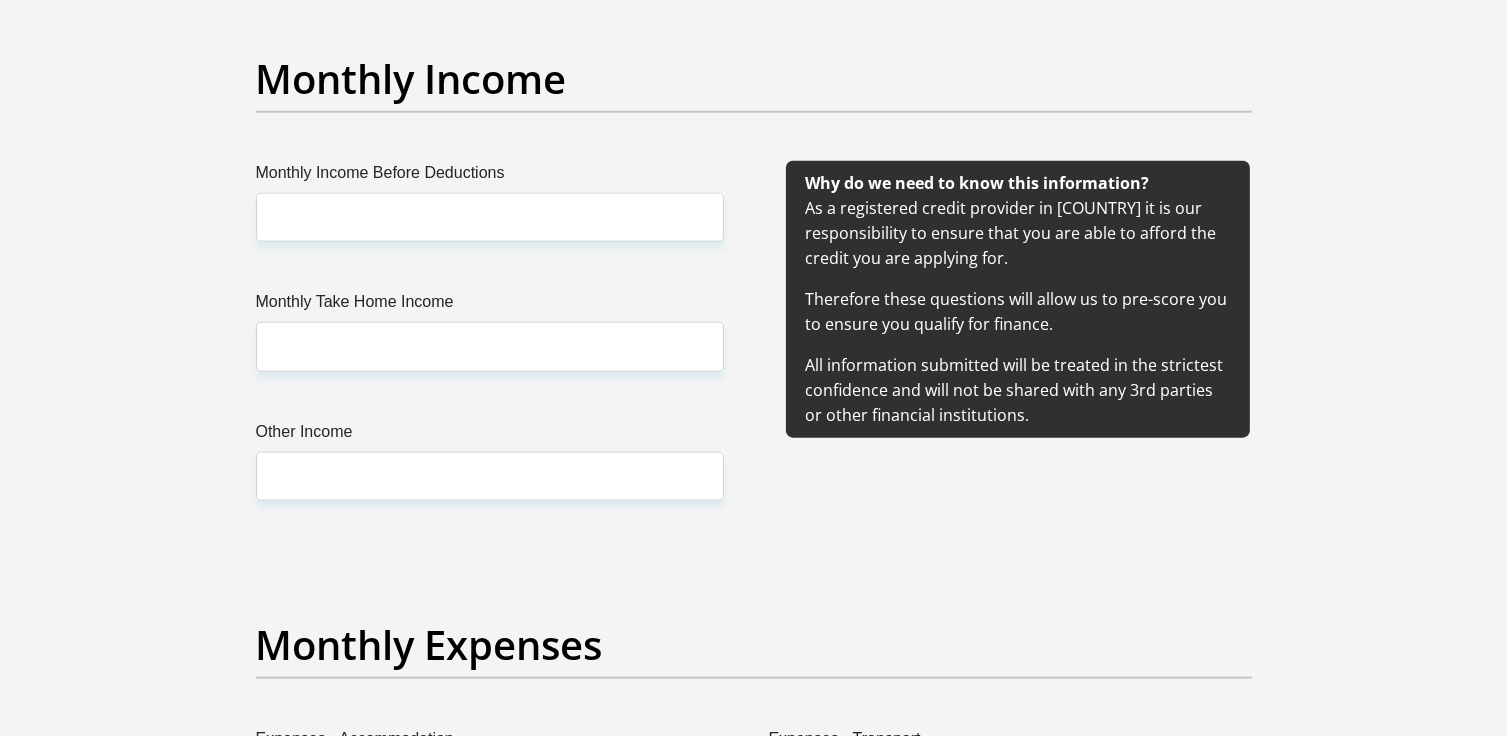 scroll, scrollTop: 2400, scrollLeft: 0, axis: vertical 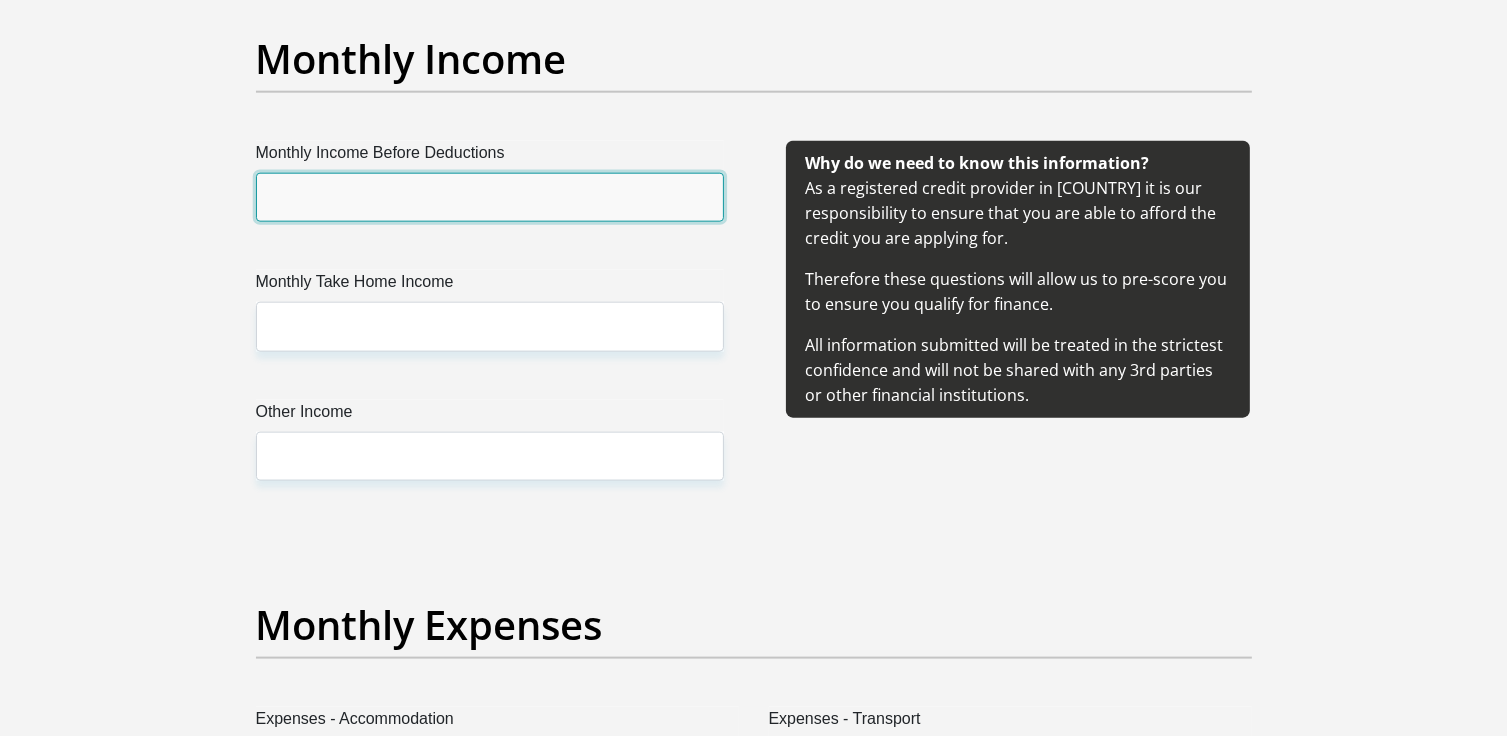 click on "Monthly Income Before Deductions" at bounding box center (490, 197) 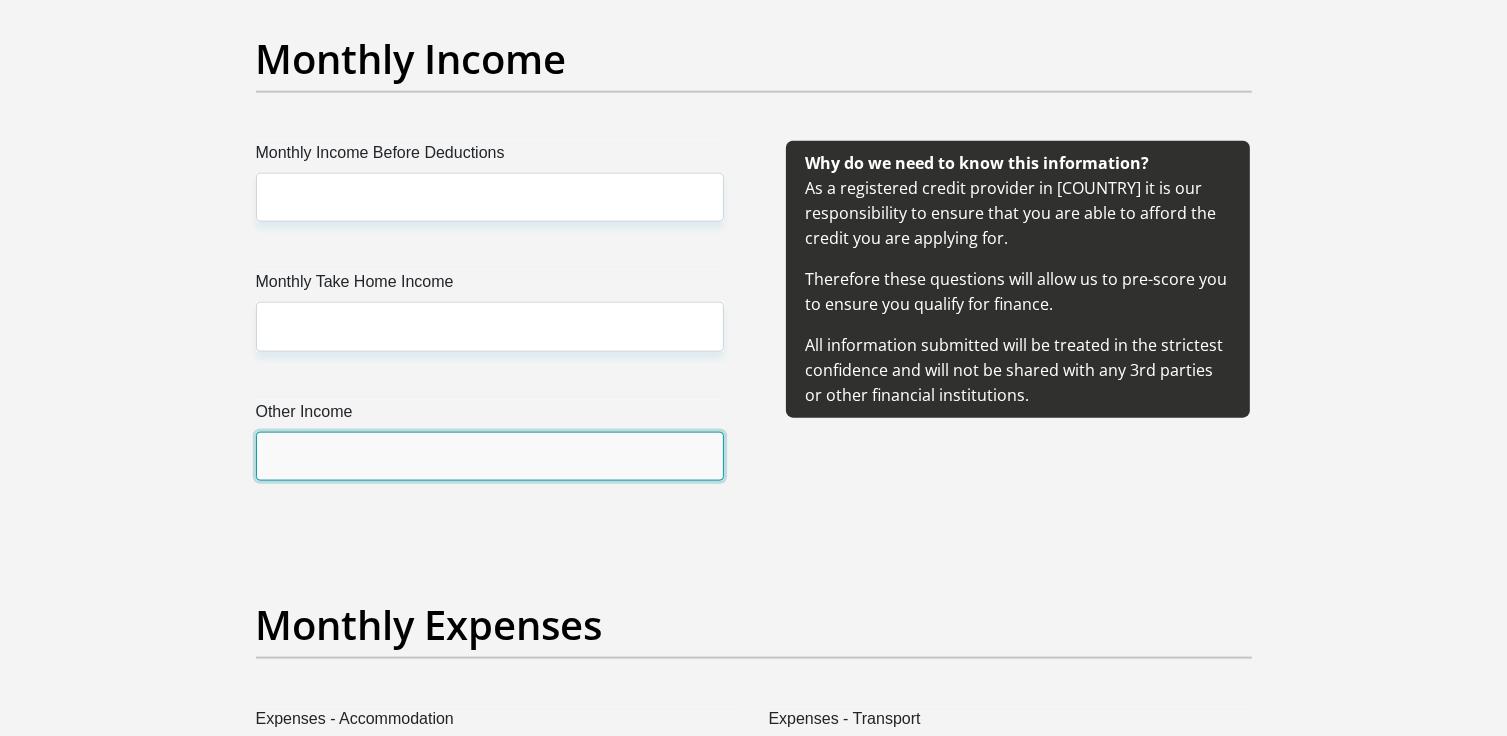 click on "Other Income" at bounding box center (490, 456) 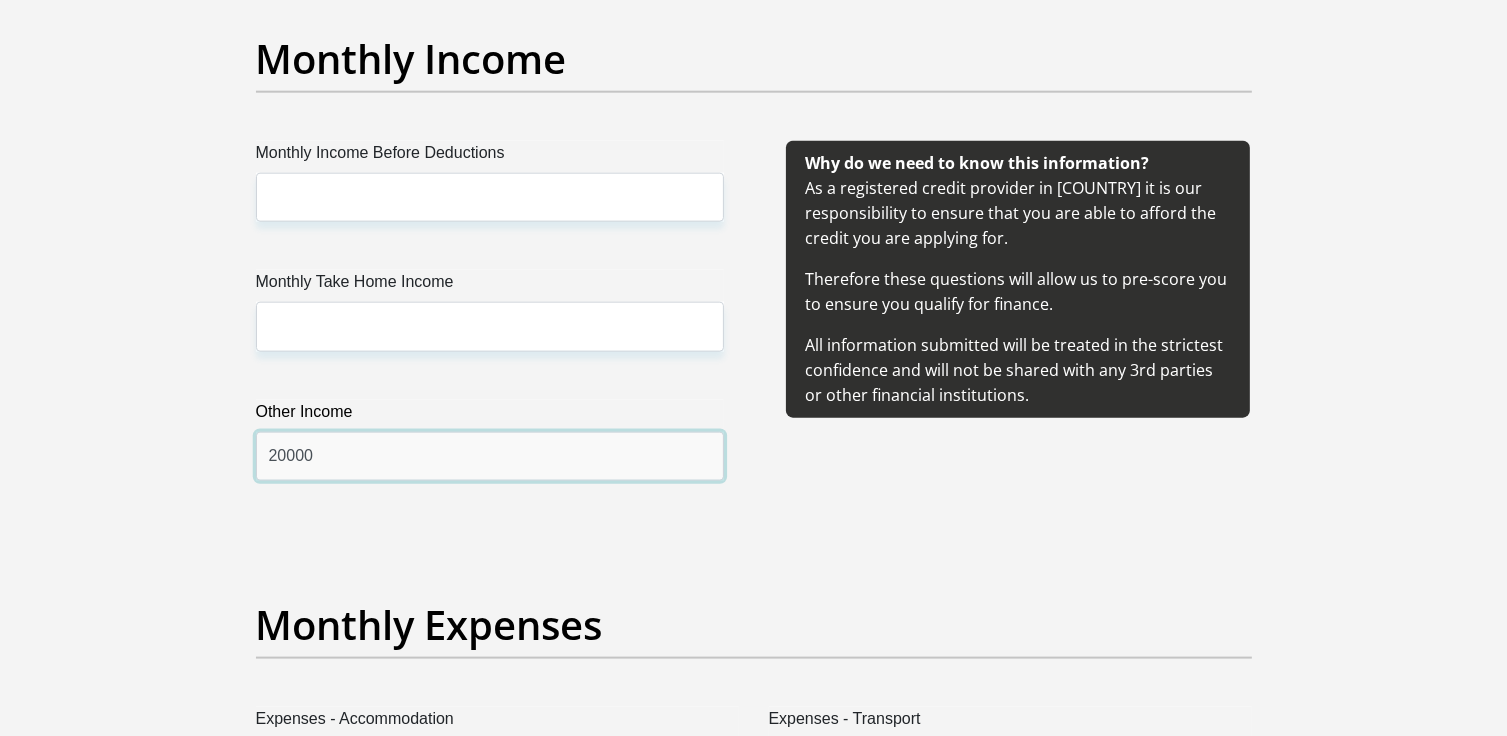 type on "20000" 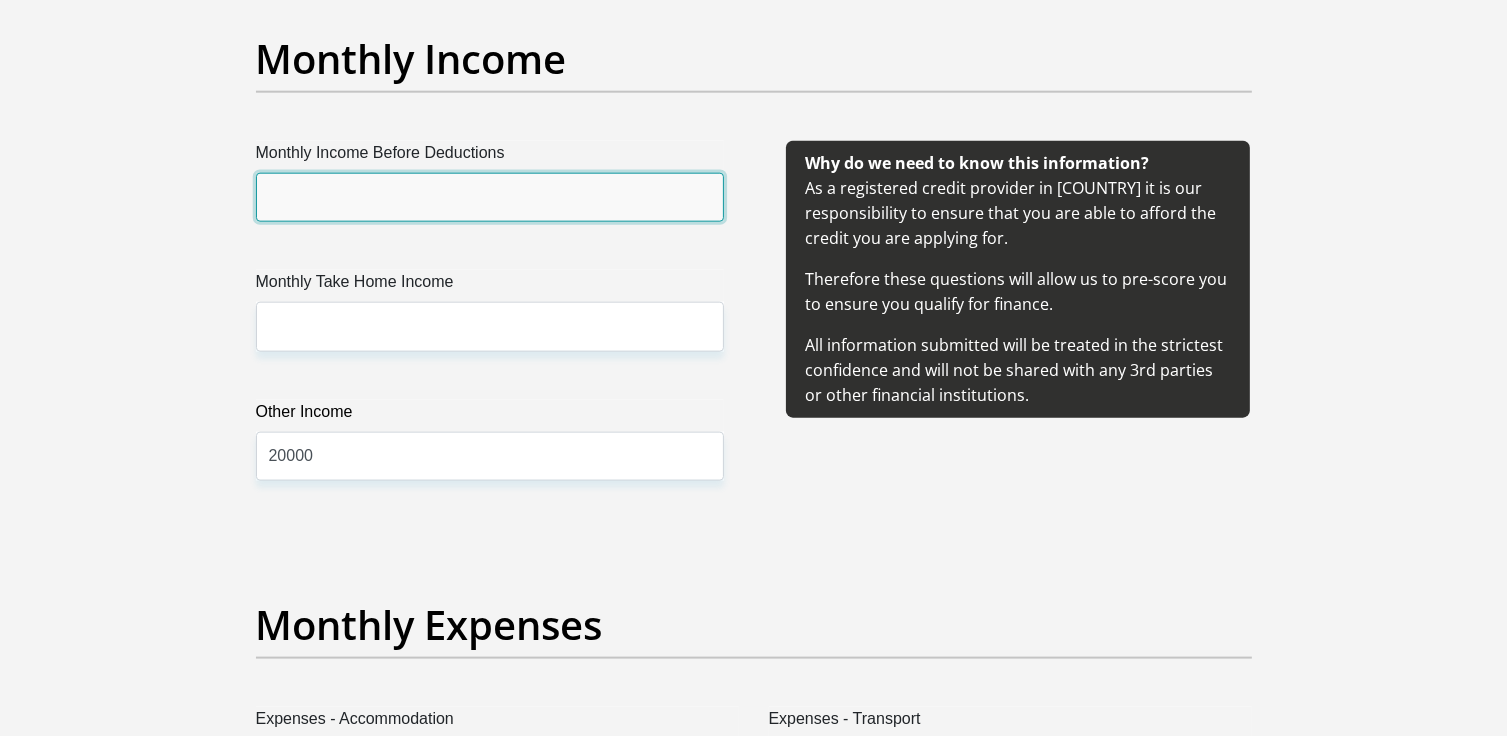 click on "Monthly Income Before Deductions" at bounding box center [490, 197] 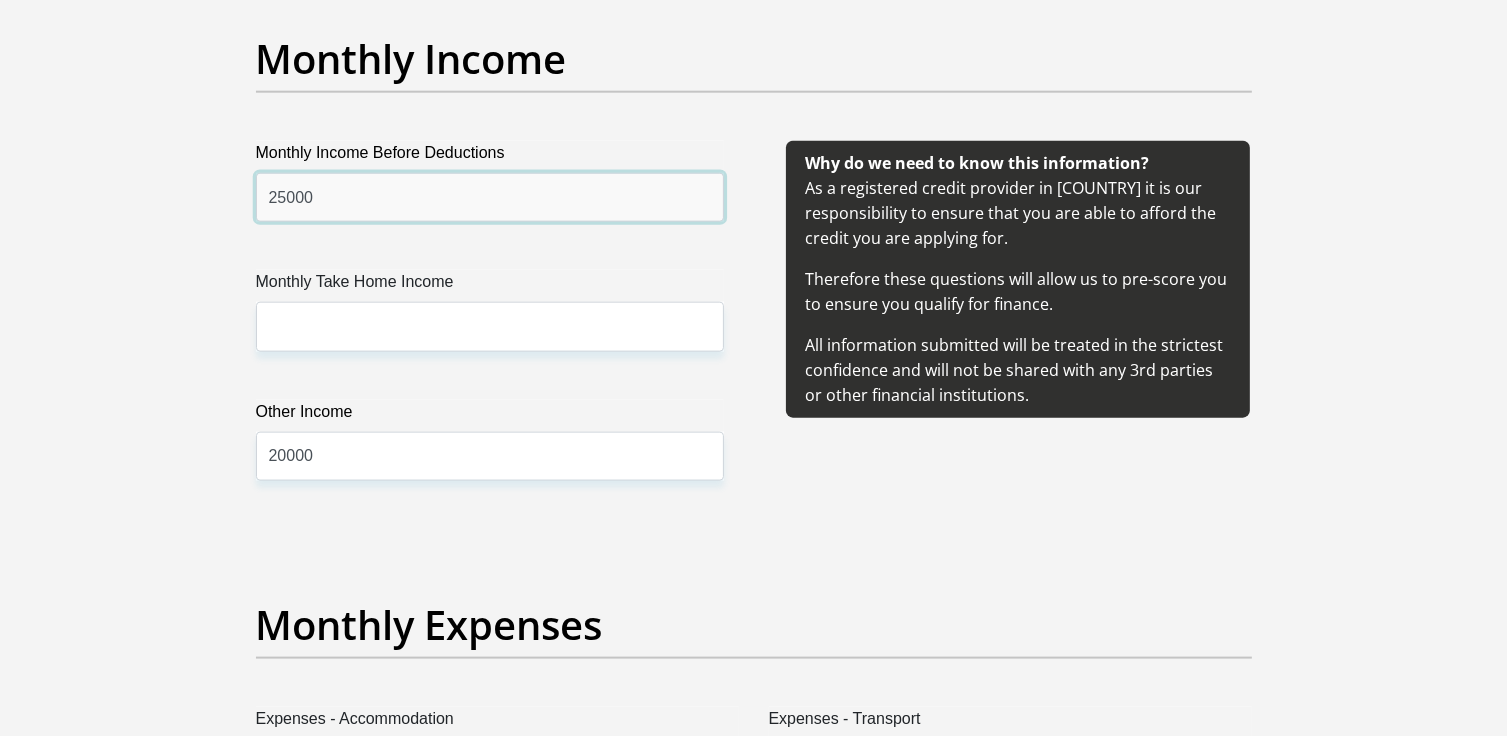 type on "25000" 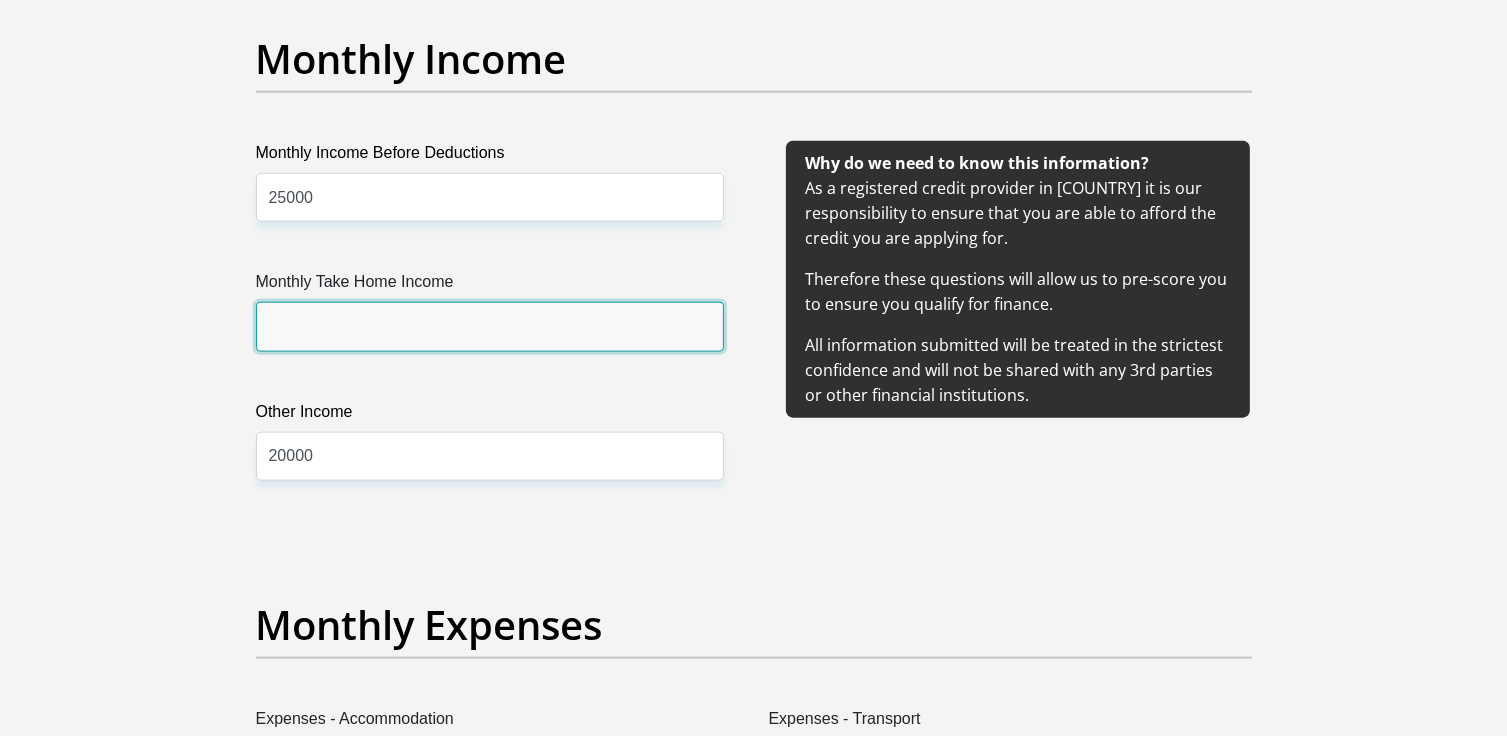 click on "Monthly Take Home Income" at bounding box center [490, 326] 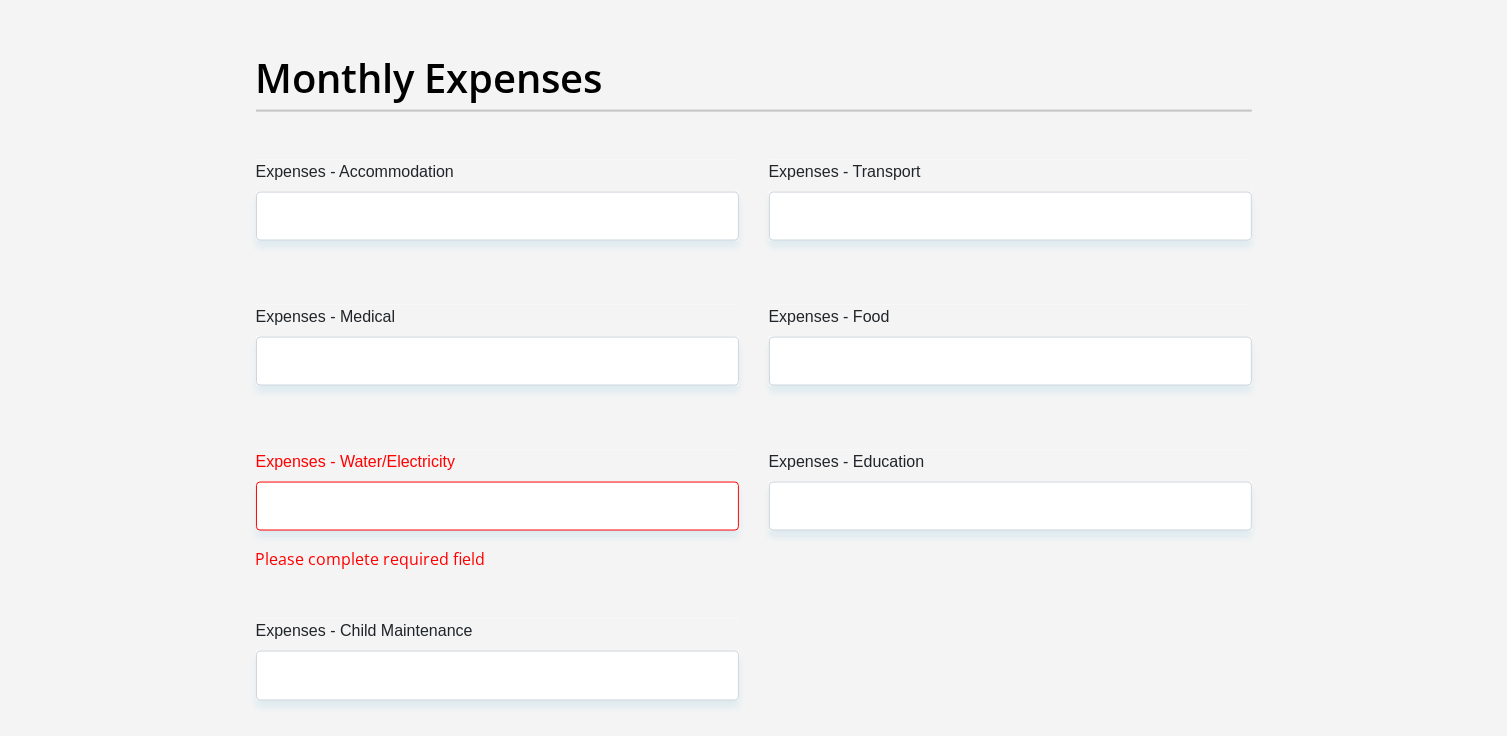 scroll, scrollTop: 2900, scrollLeft: 0, axis: vertical 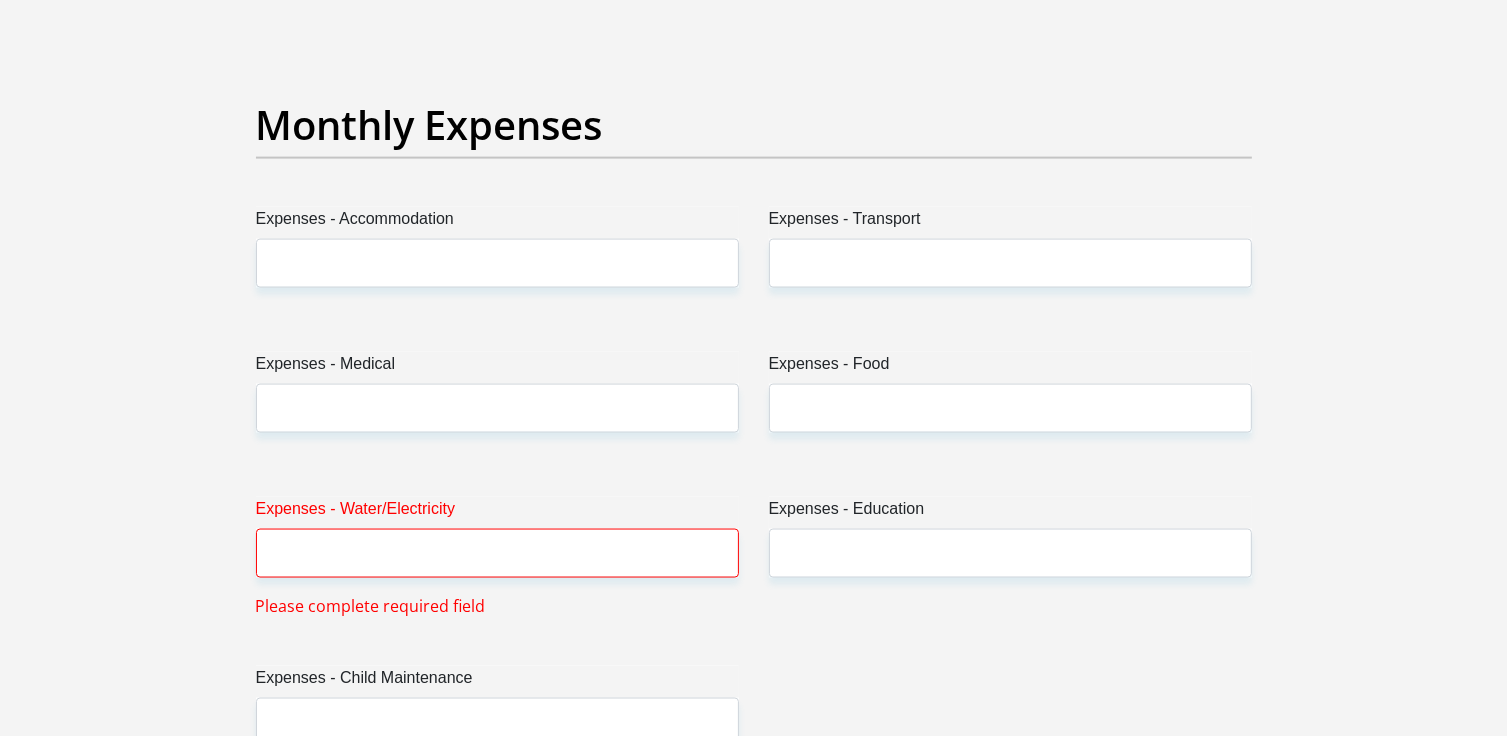 type on "20000" 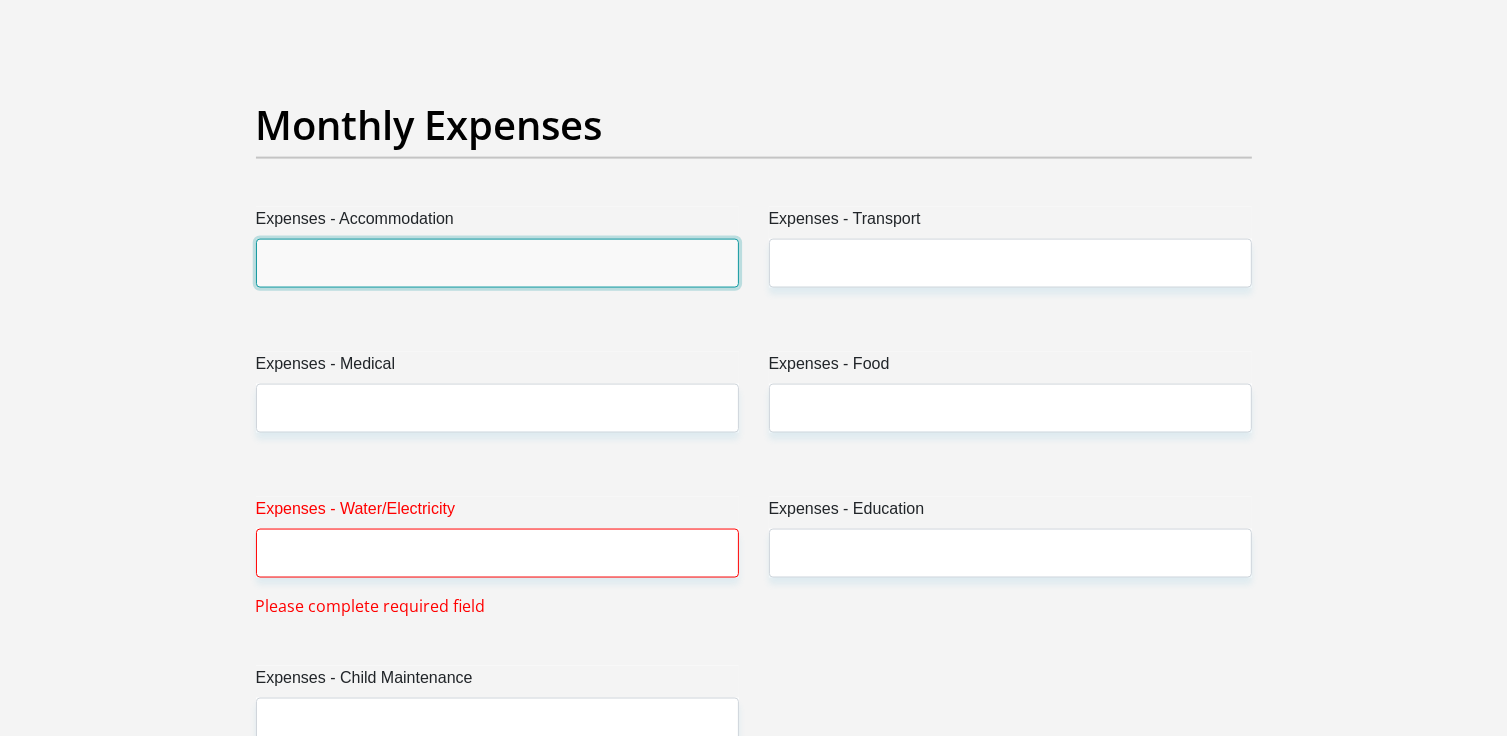 click on "Expenses - Accommodation" at bounding box center (497, 263) 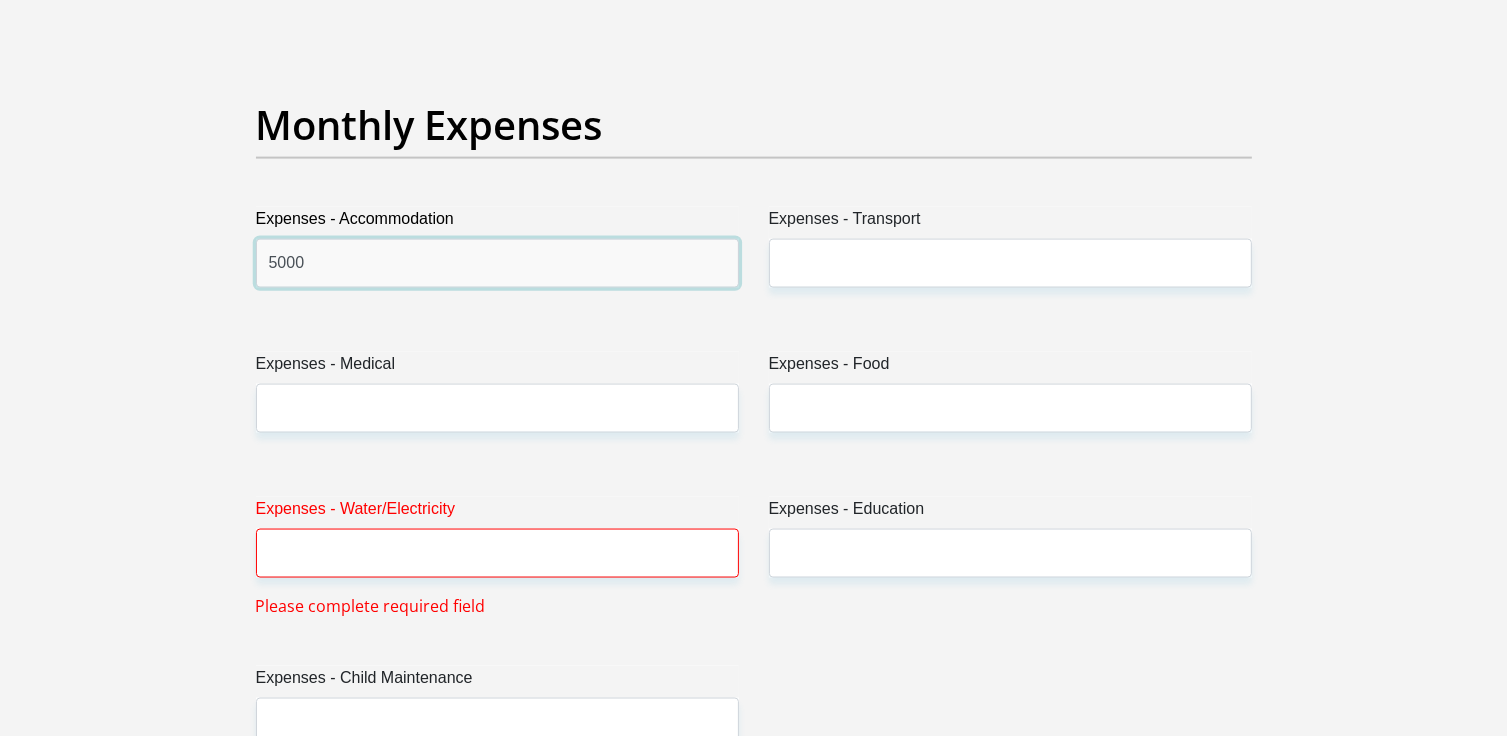 type on "5000" 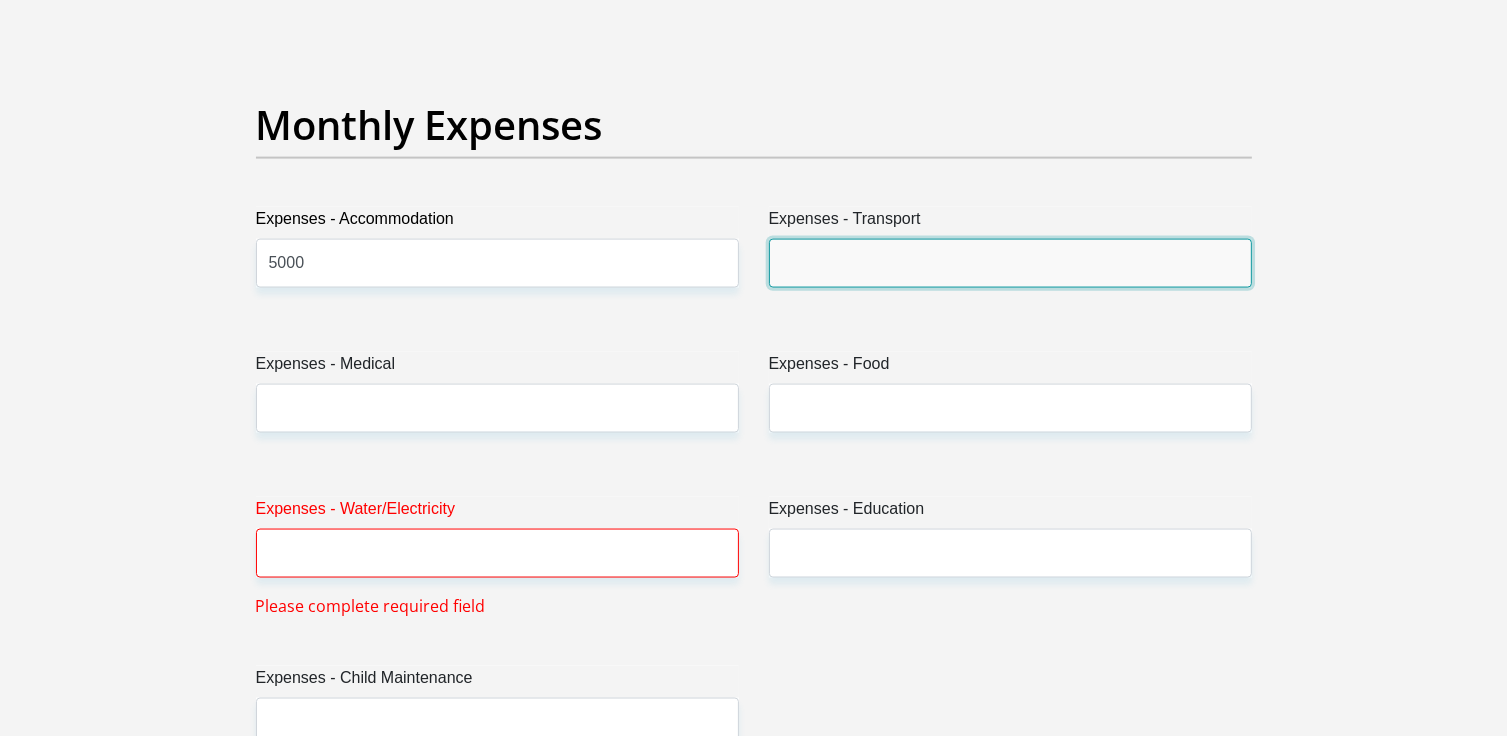 click on "Expenses - Transport" at bounding box center (1010, 263) 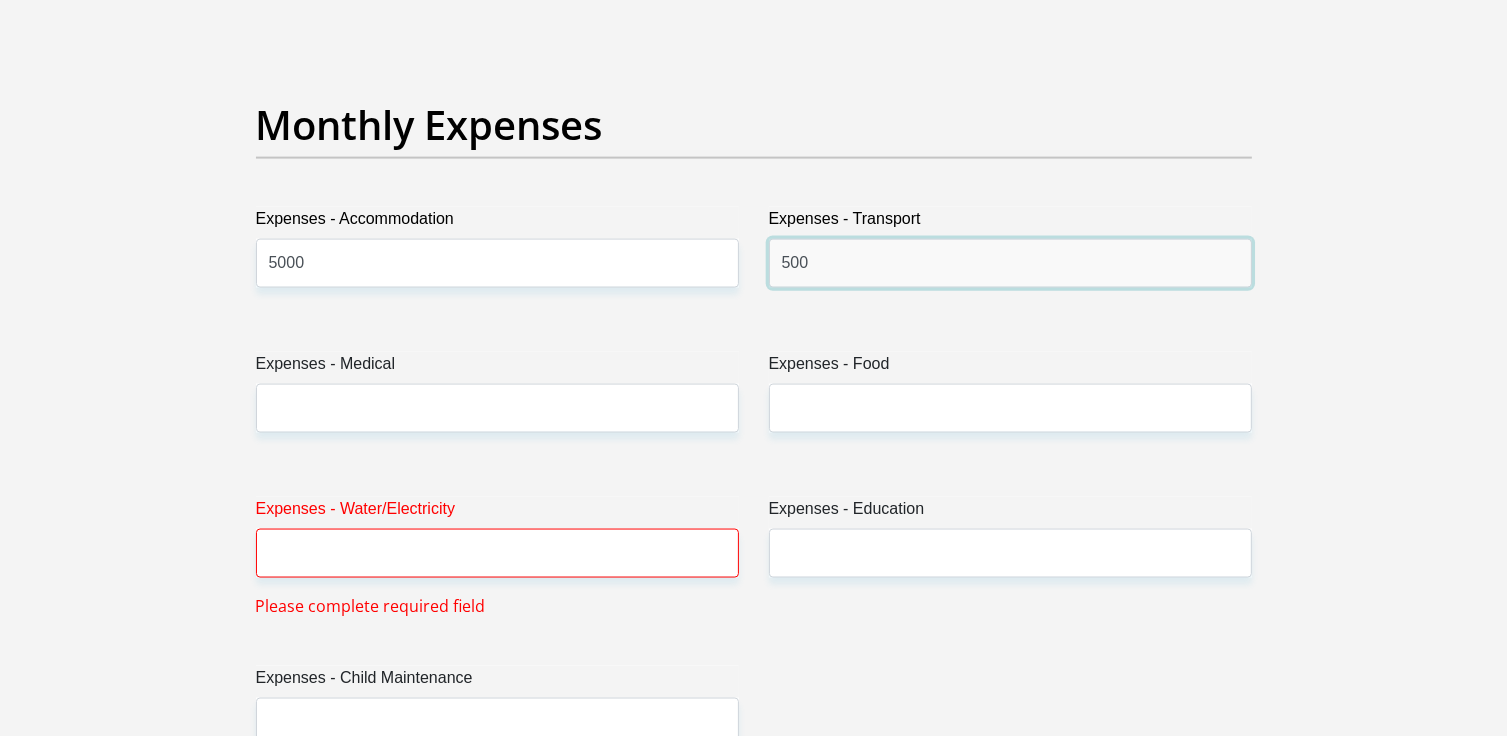 type on "500" 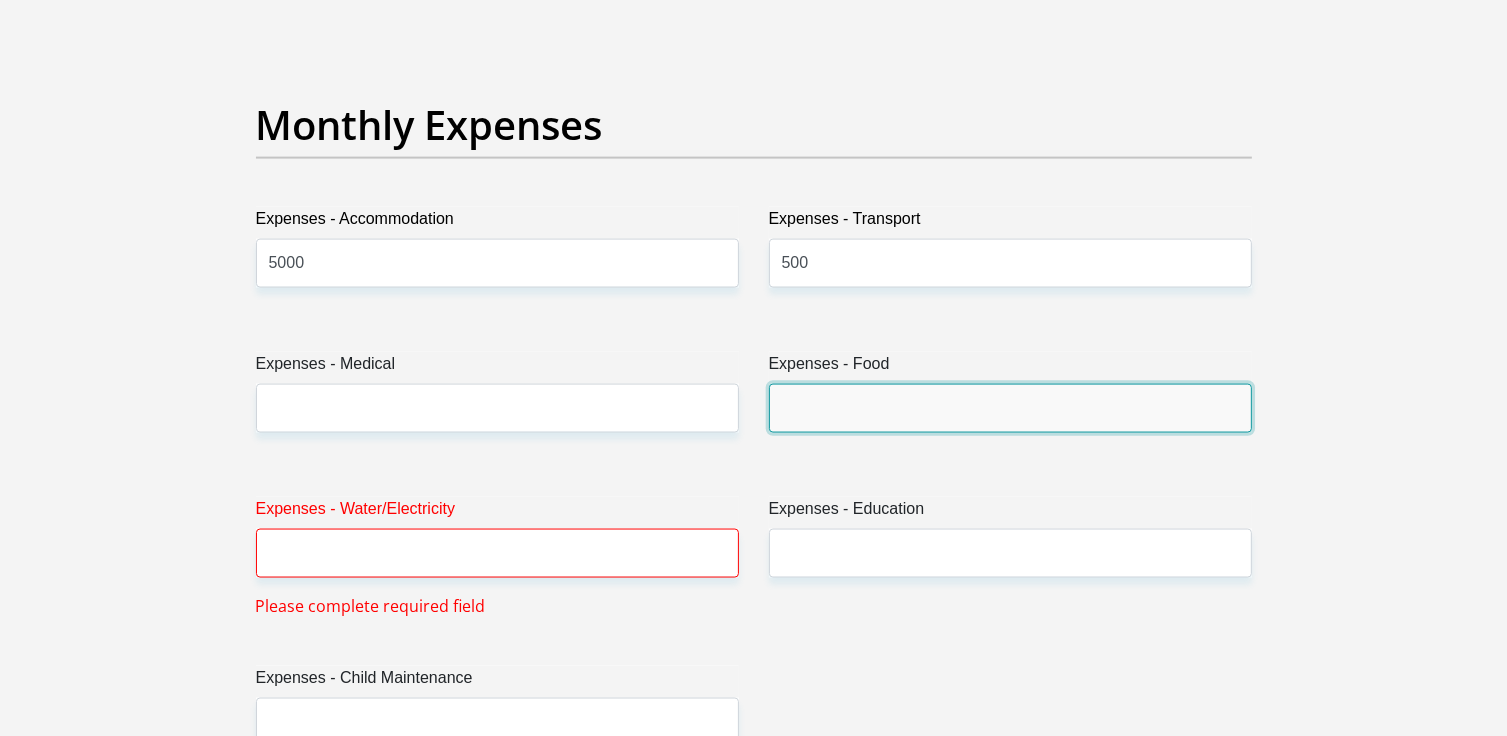 click on "Expenses - Food" at bounding box center (1010, 408) 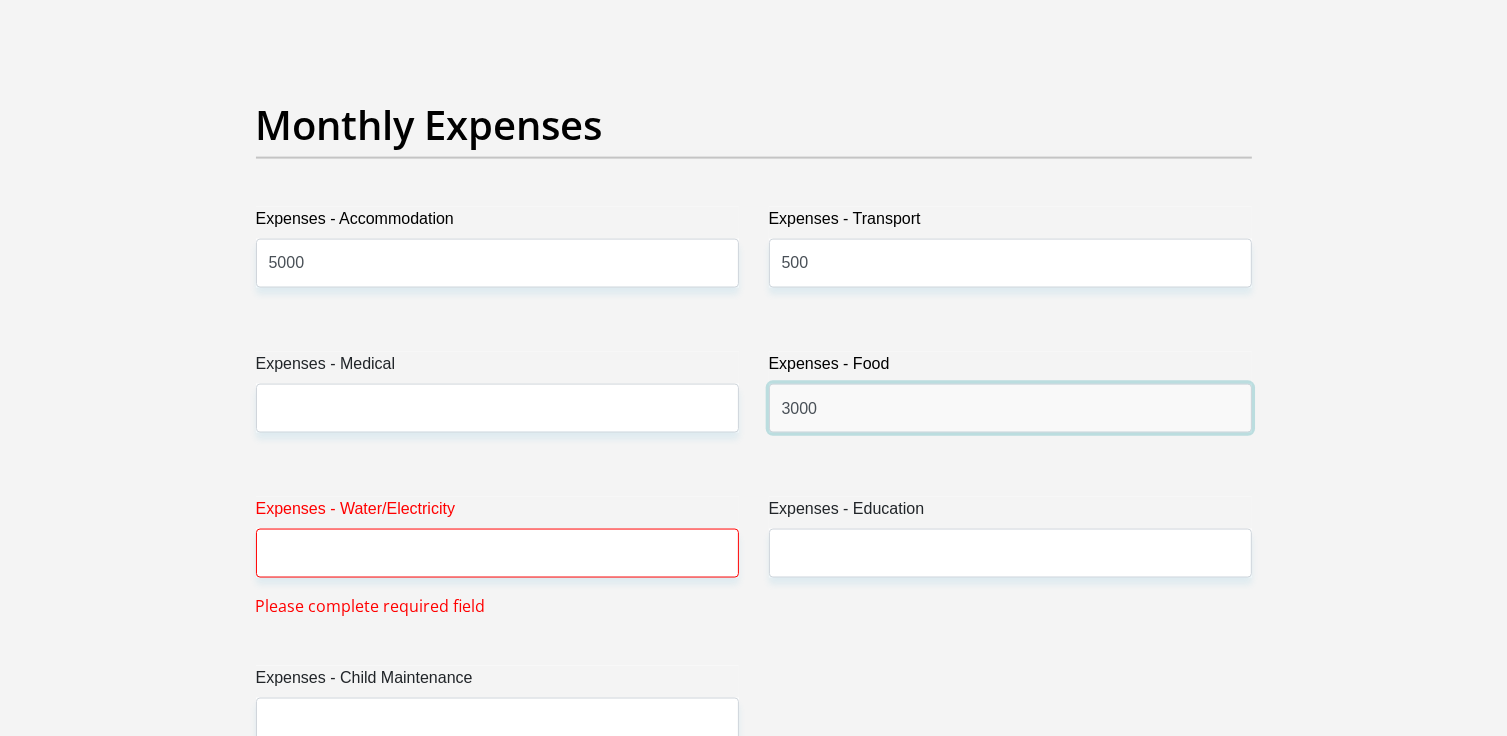 type on "3000" 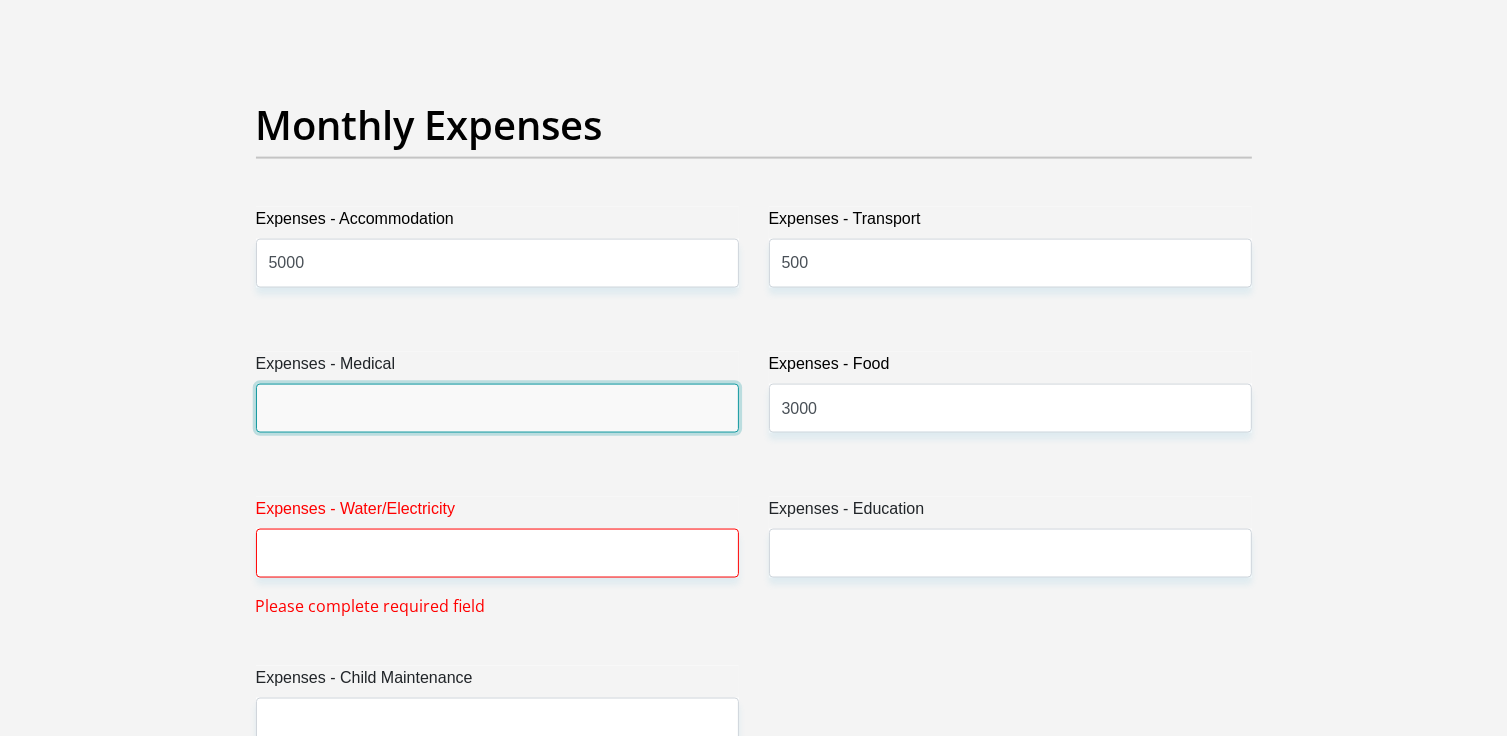click on "Expenses - Medical" at bounding box center [497, 408] 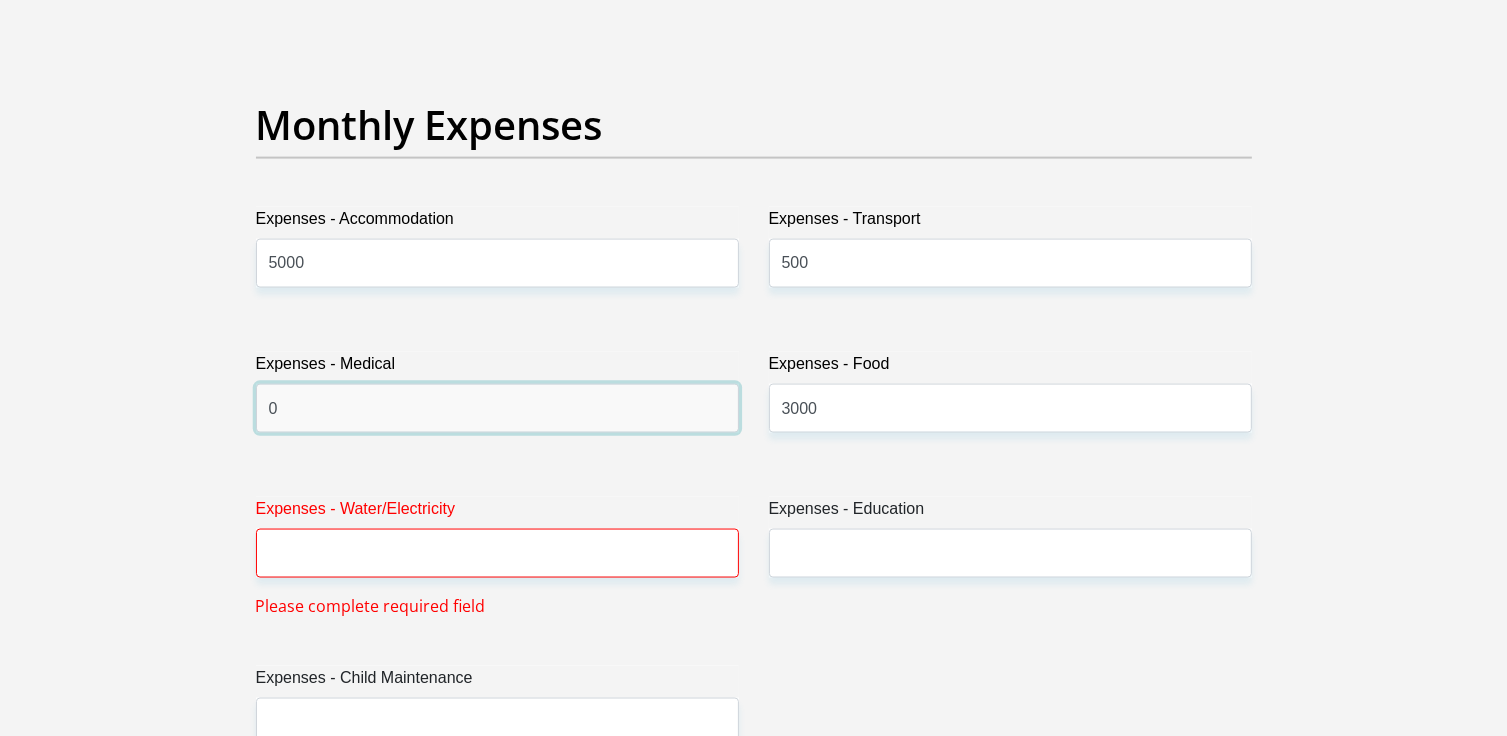 type on "0" 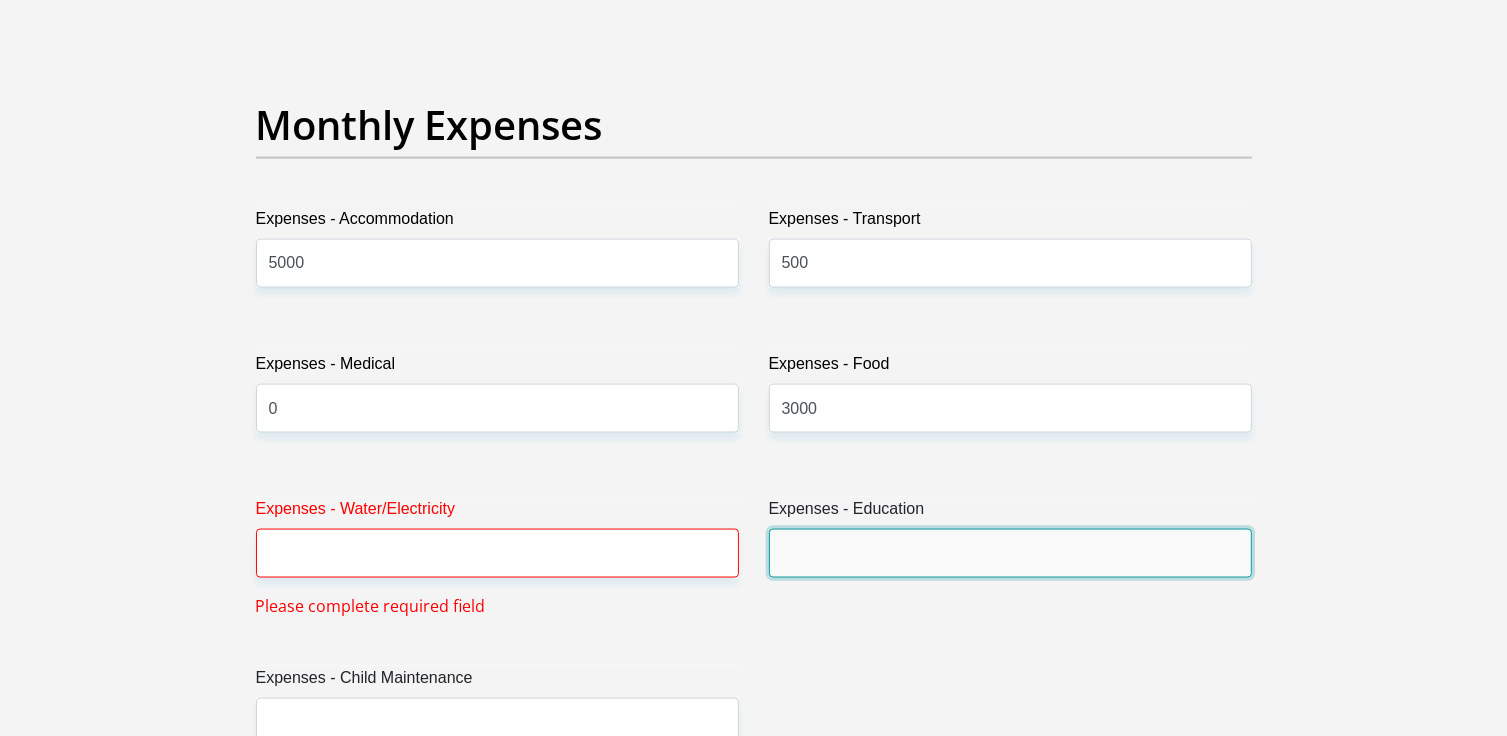 click on "Expenses - Education" at bounding box center [1010, 553] 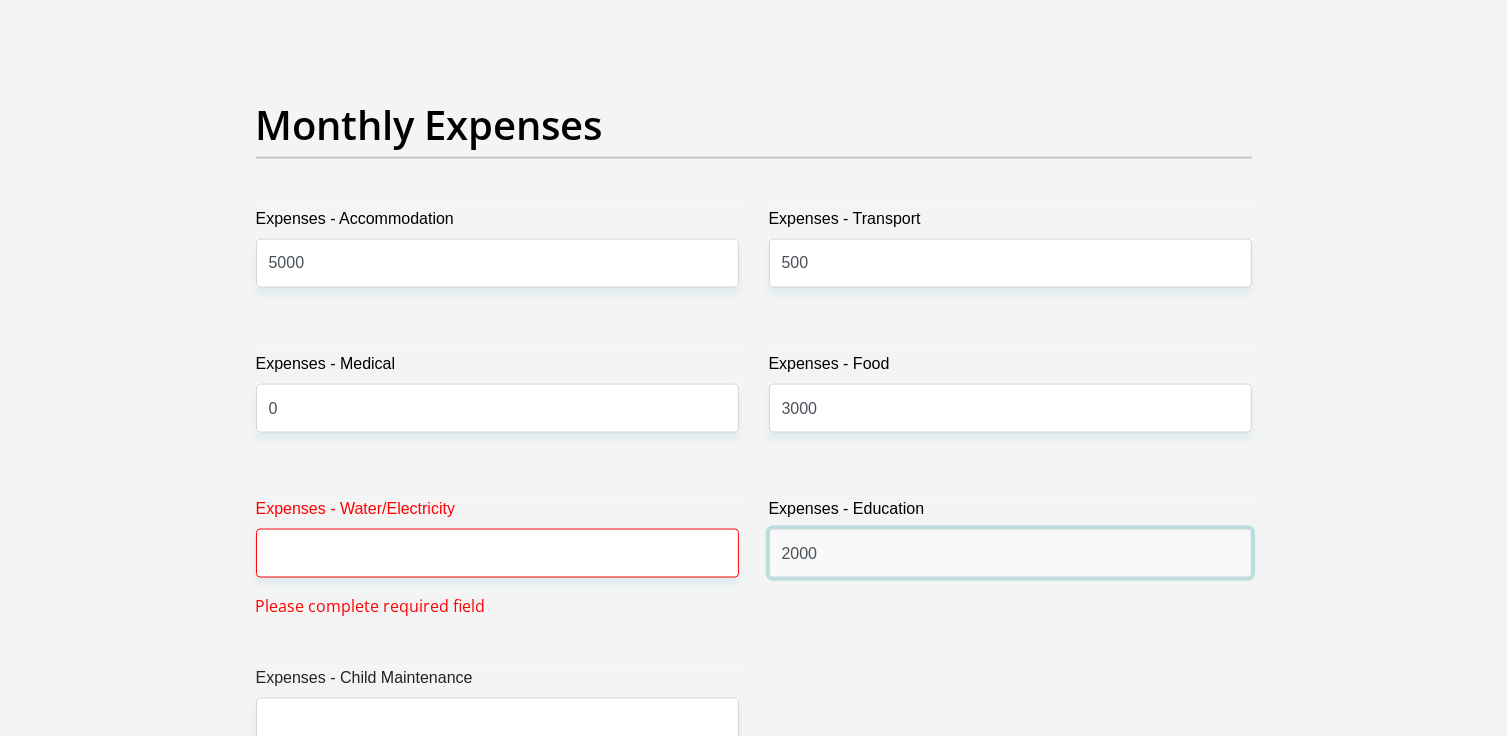 type on "2000" 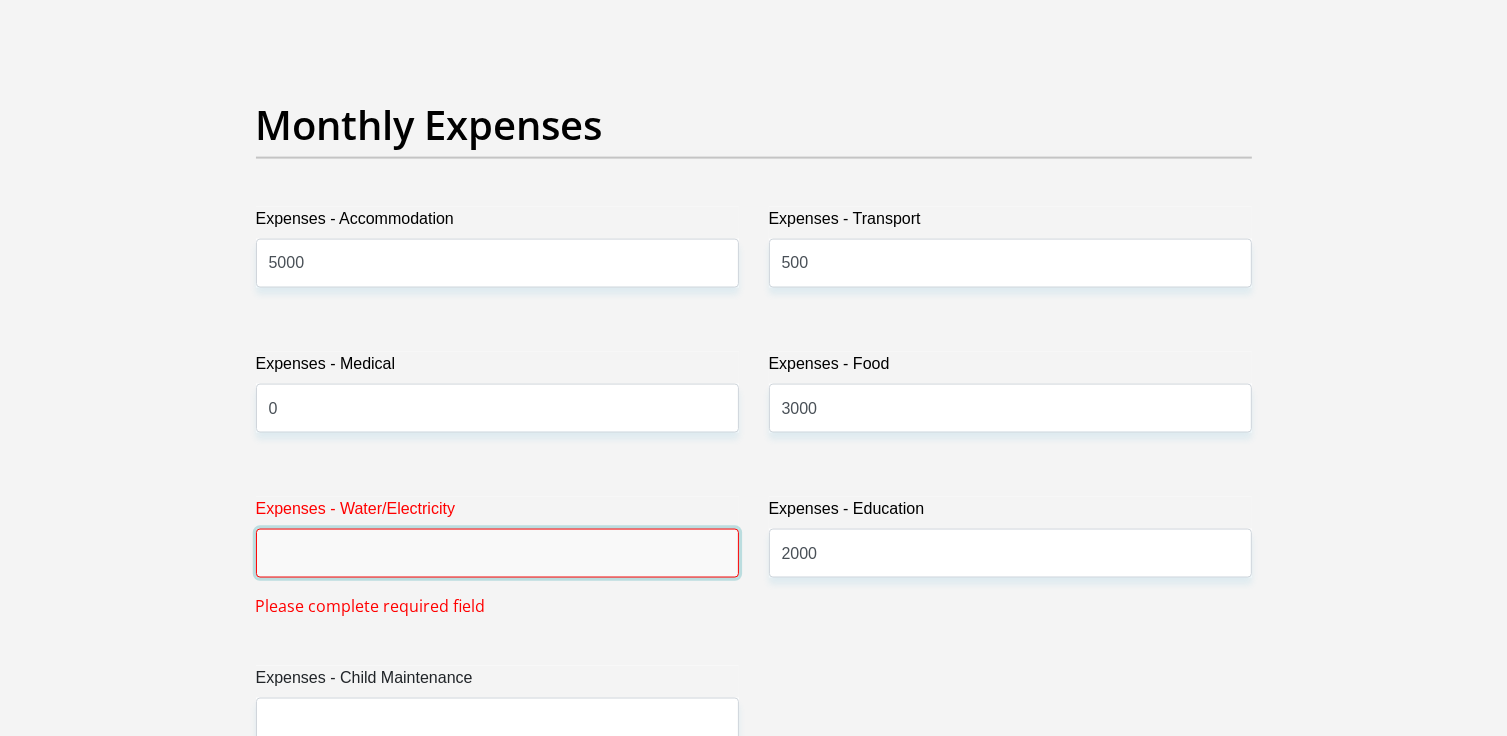click on "Expenses - Water/Electricity" at bounding box center (497, 553) 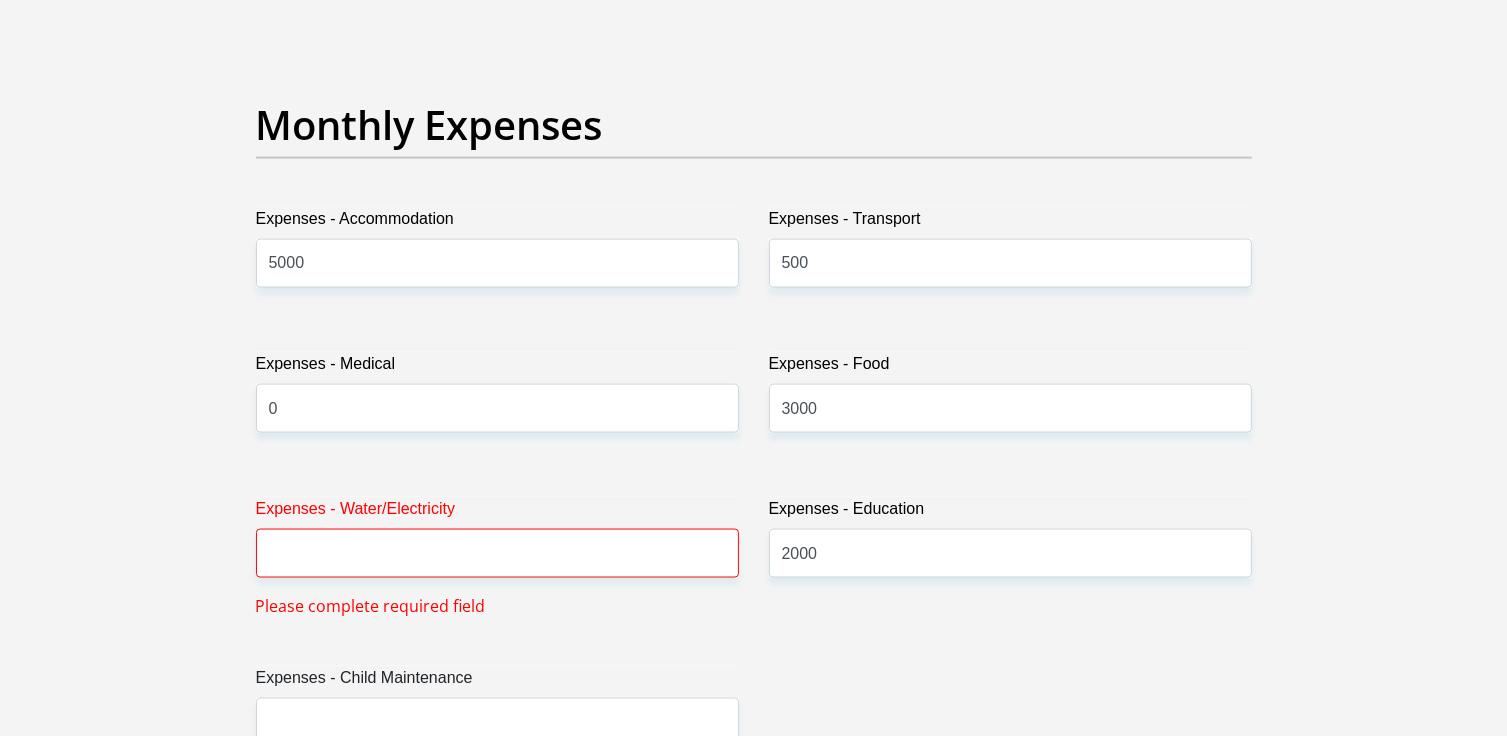click on "Personal Details
Title
Mr
Ms
Mrs
Dr
Other
First Name
Arend
Surname
Dippenaar
ID Number
8511155155086
Please input valid ID number
Race
Black
Coloured
Indian
White
Other
Contact Number
0799978084
Please input valid contact number
Nationality" at bounding box center [754, 733] 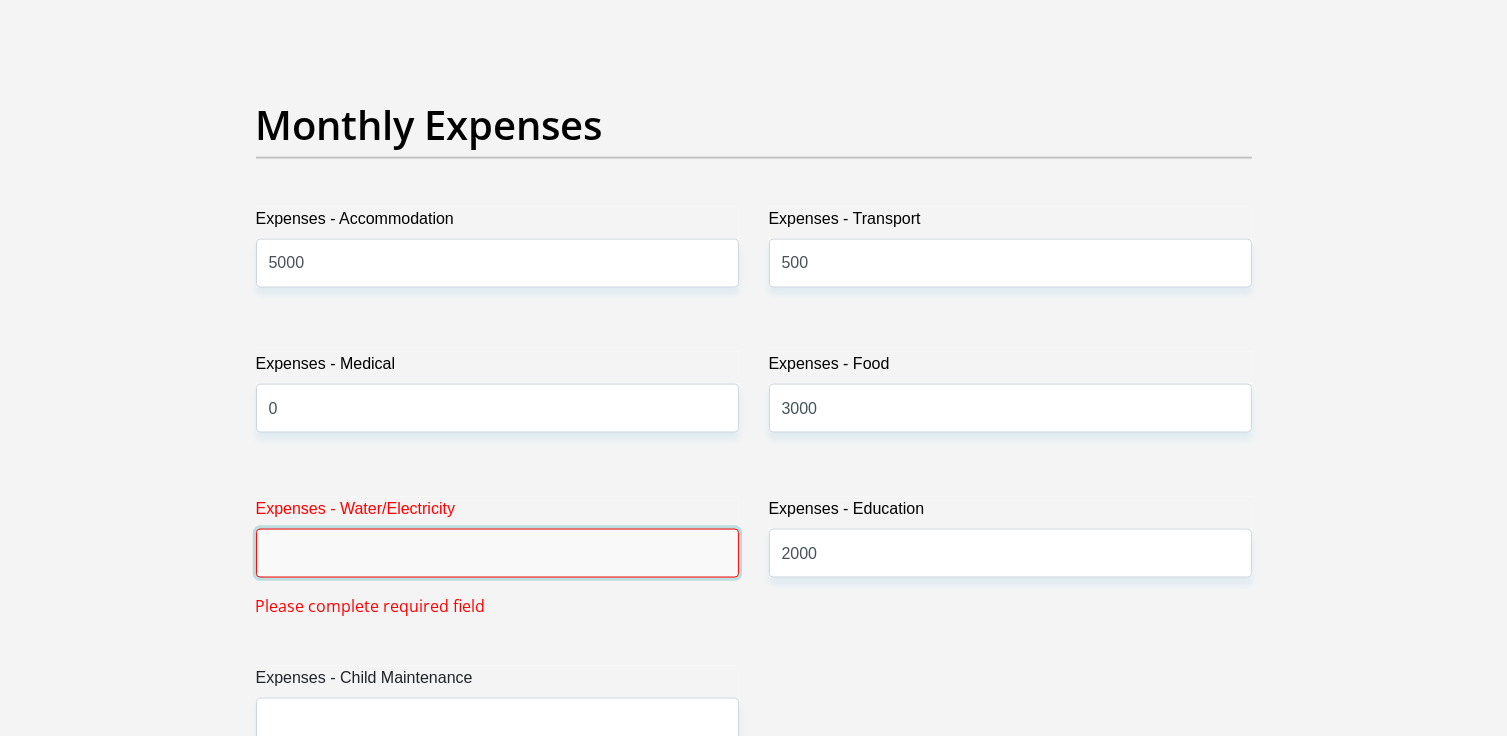 click on "Expenses - Water/Electricity" at bounding box center [497, 553] 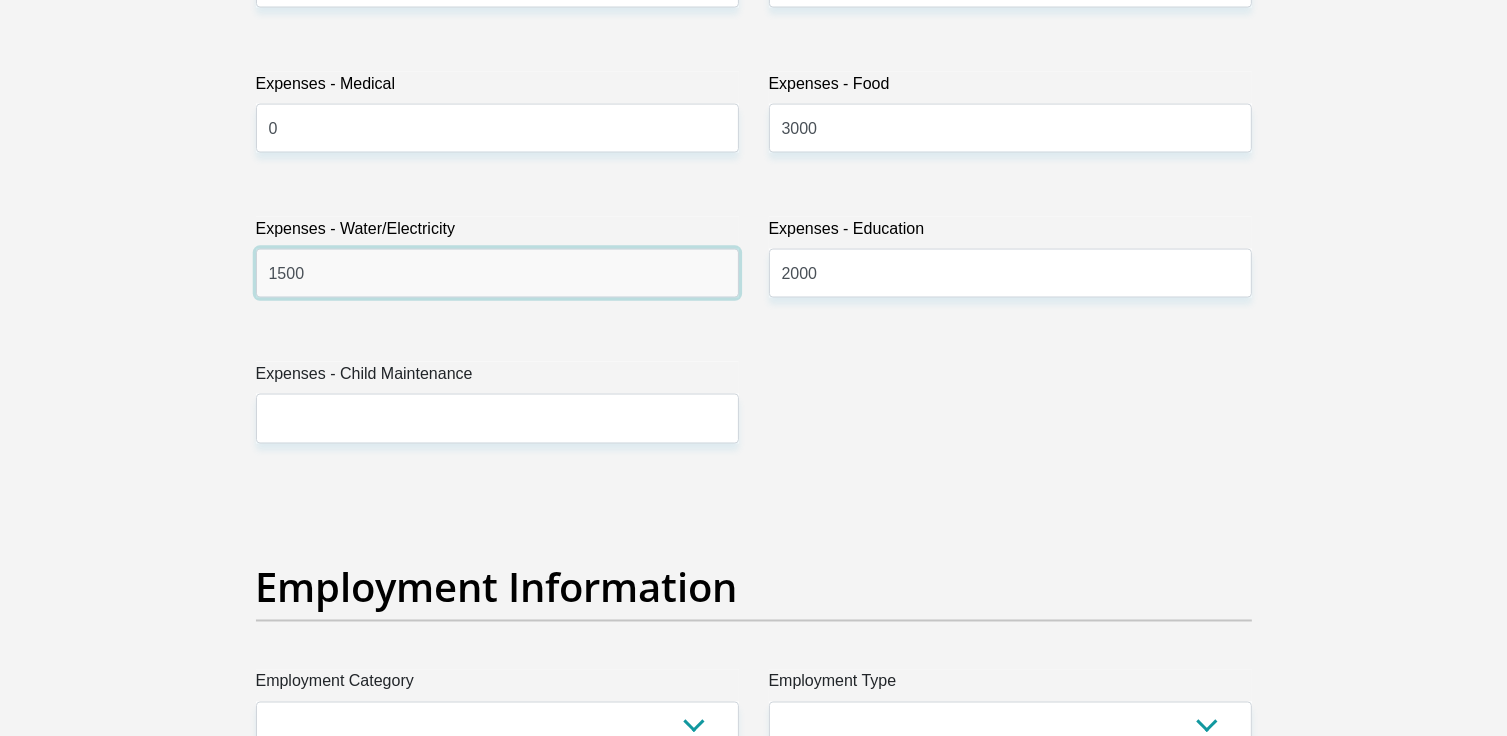 scroll, scrollTop: 3200, scrollLeft: 0, axis: vertical 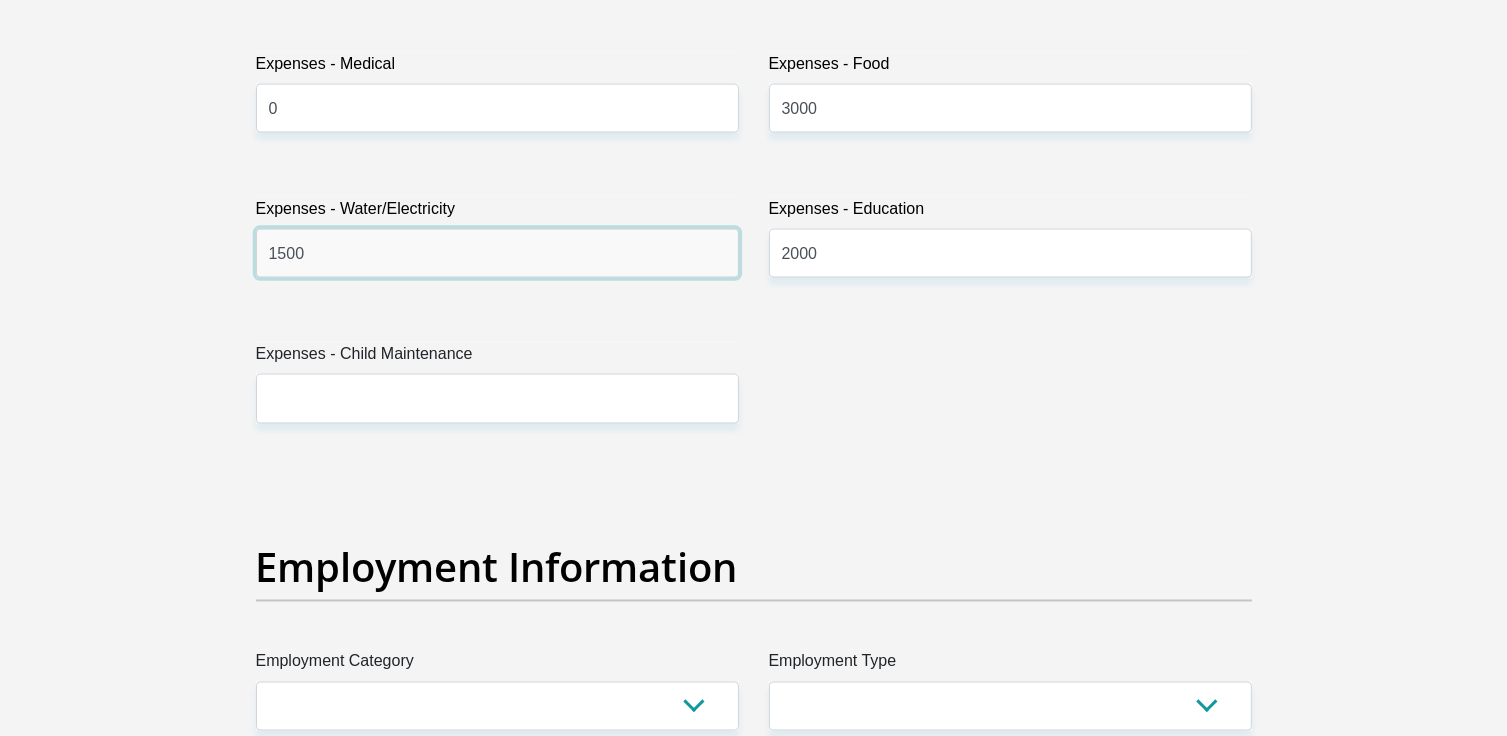 type on "1500" 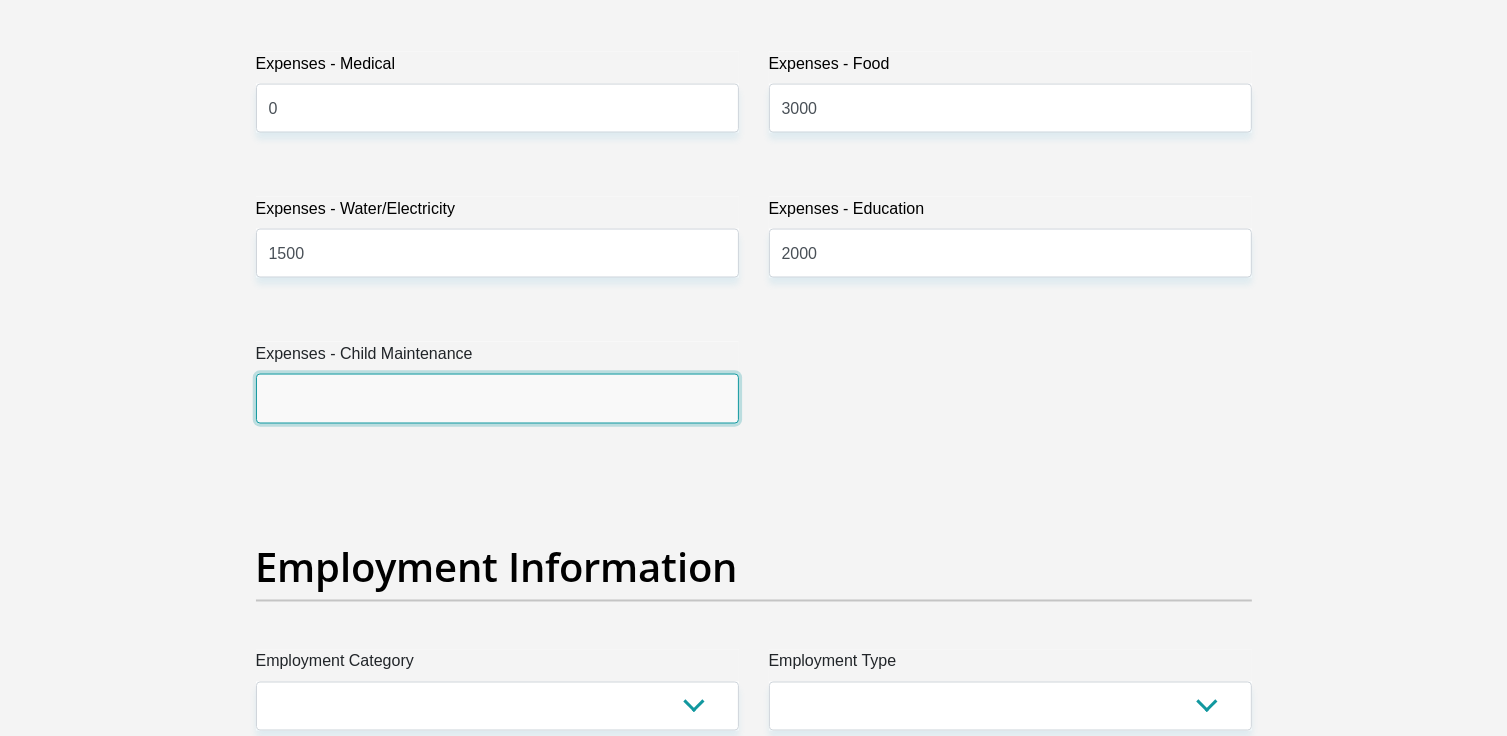 click on "Expenses - Child Maintenance" at bounding box center (497, 398) 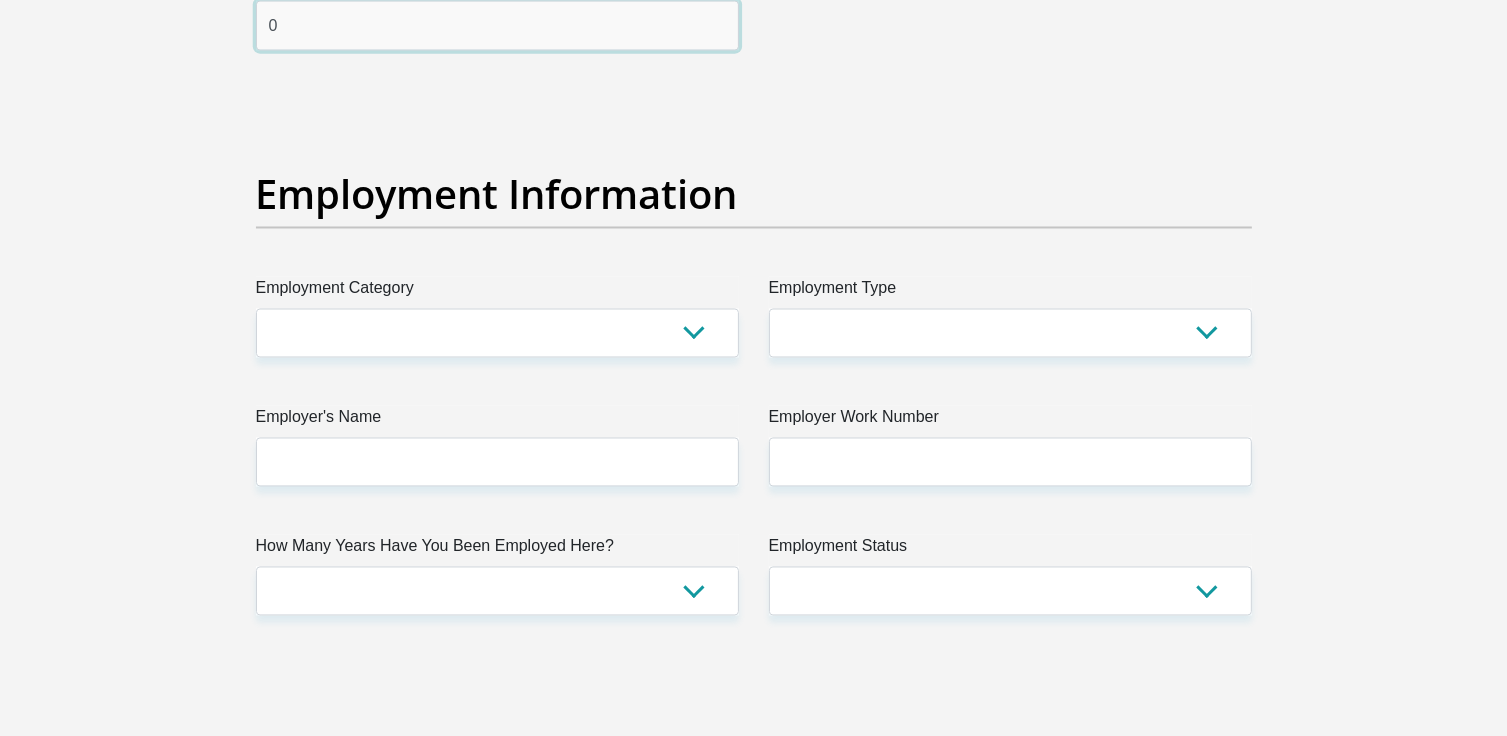 scroll, scrollTop: 3600, scrollLeft: 0, axis: vertical 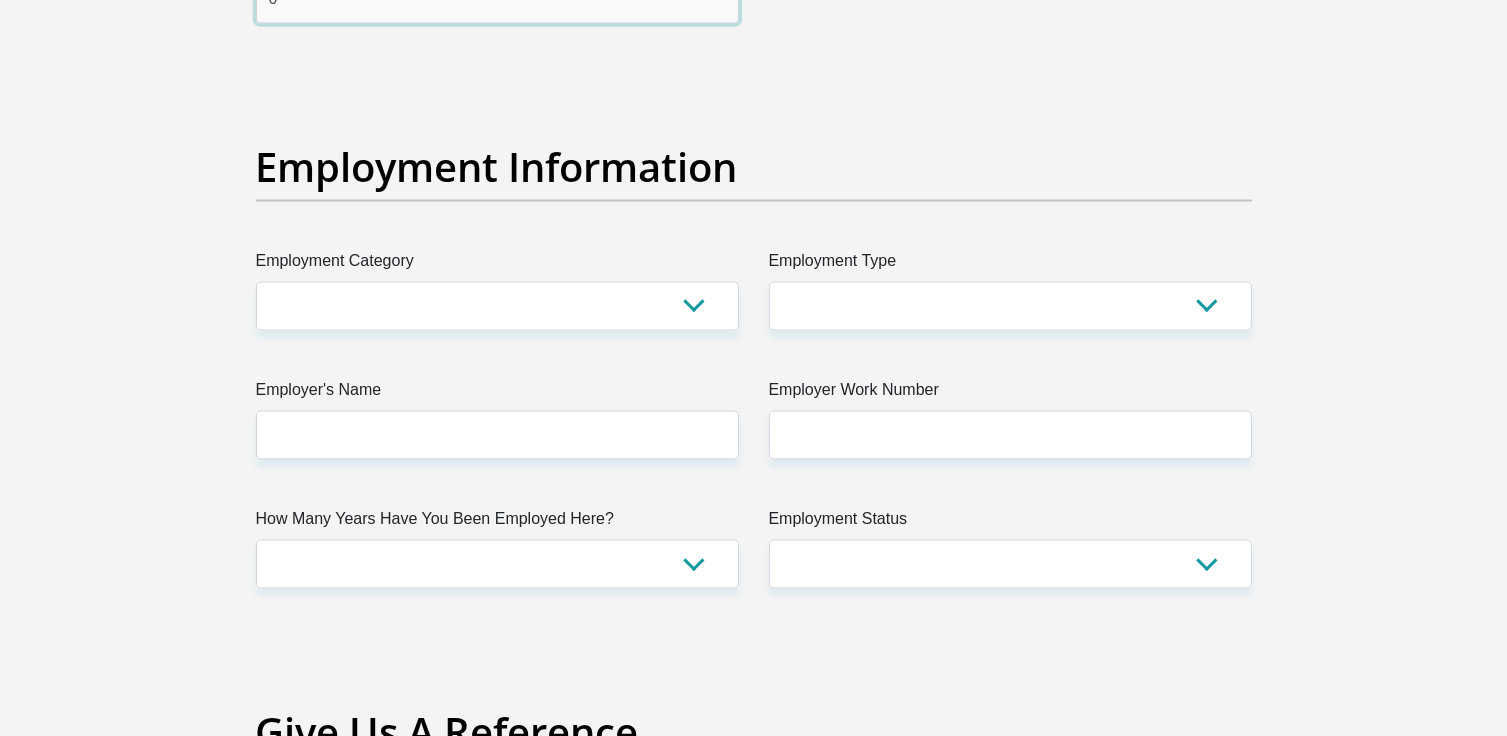 type on "0" 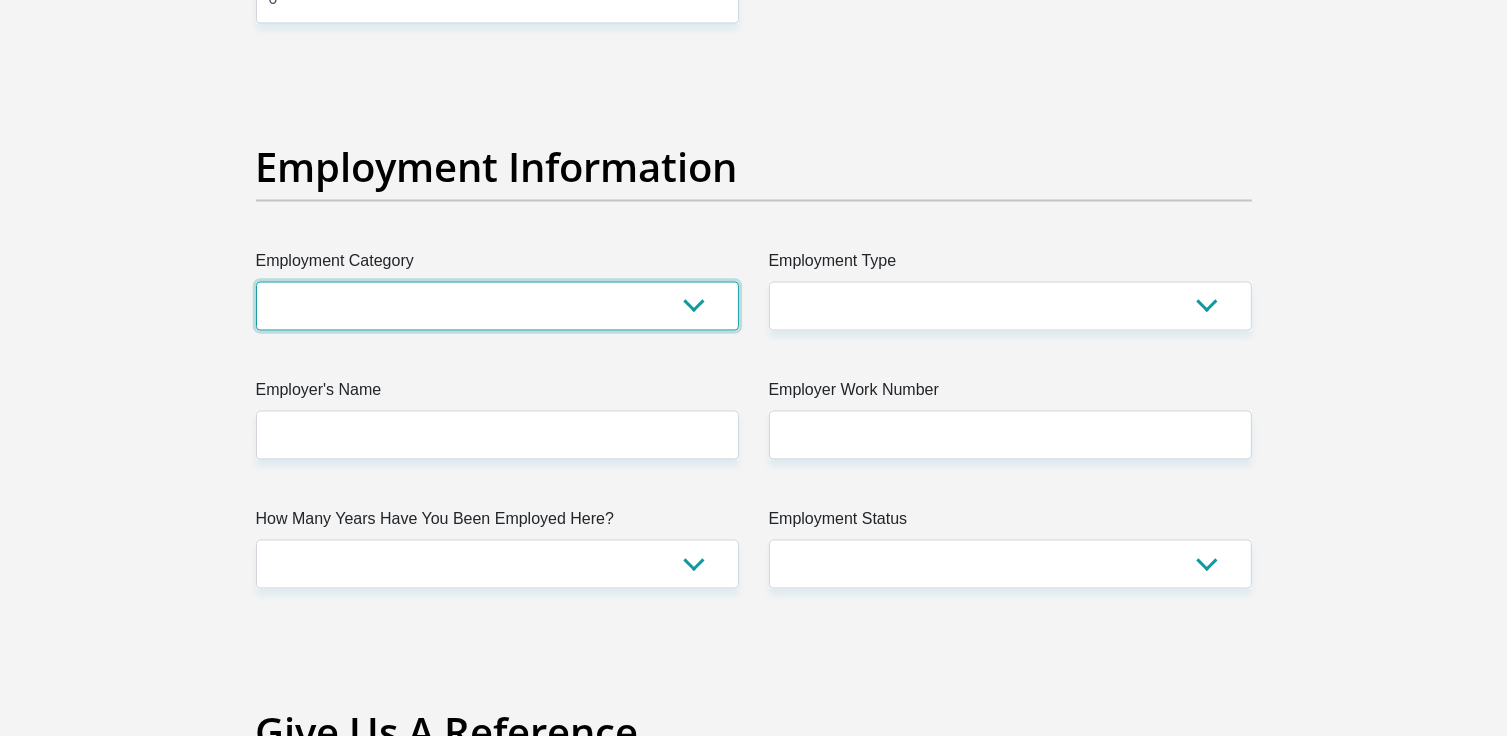 click on "AGRICULTURE
ALCOHOL & TOBACCO
CONSTRUCTION MATERIALS
METALLURGY
EQUIPMENT FOR RENEWABLE ENERGY
SPECIALIZED CONTRACTORS
CAR
GAMING (INCL. INTERNET
OTHER WHOLESALE
UNLICENSED PHARMACEUTICALS
CURRENCY EXCHANGE HOUSES
OTHER FINANCIAL INSTITUTIONS & INSURANCE
REAL ESTATE AGENTS
OIL & GAS
OTHER MATERIALS (E.G. IRON ORE)
PRECIOUS STONES & PRECIOUS METALS
POLITICAL ORGANIZATIONS
RELIGIOUS ORGANIZATIONS(NOT SECTS)
ACTI. HAVING BUSINESS DEAL WITH PUBLIC ADMINISTRATION
LAUNDROMATS" at bounding box center (497, 306) 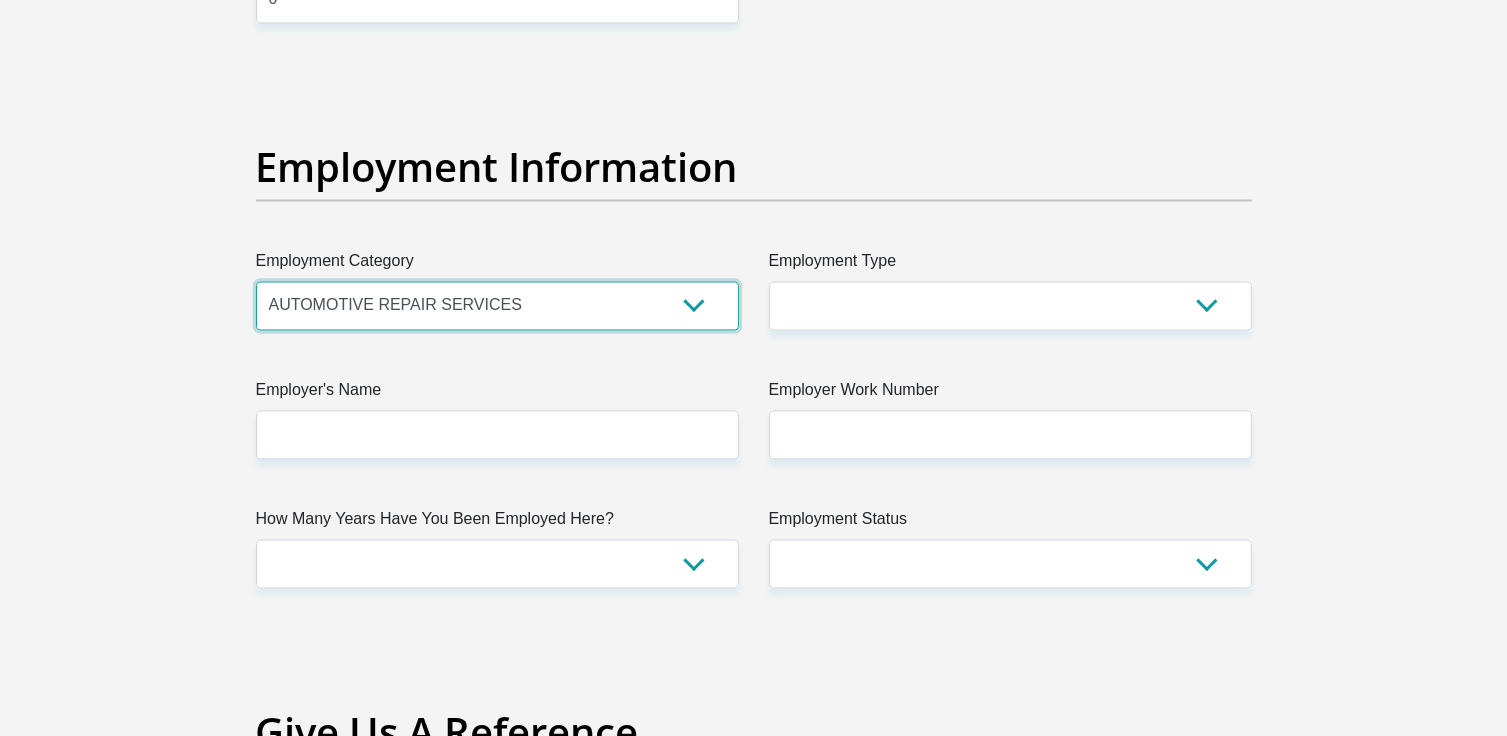 click on "AGRICULTURE
ALCOHOL & TOBACCO
CONSTRUCTION MATERIALS
METALLURGY
EQUIPMENT FOR RENEWABLE ENERGY
SPECIALIZED CONTRACTORS
CAR
GAMING (INCL. INTERNET
OTHER WHOLESALE
UNLICENSED PHARMACEUTICALS
CURRENCY EXCHANGE HOUSES
OTHER FINANCIAL INSTITUTIONS & INSURANCE
REAL ESTATE AGENTS
OIL & GAS
OTHER MATERIALS (E.G. IRON ORE)
PRECIOUS STONES & PRECIOUS METALS
POLITICAL ORGANIZATIONS
RELIGIOUS ORGANIZATIONS(NOT SECTS)
ACTI. HAVING BUSINESS DEAL WITH PUBLIC ADMINISTRATION
LAUNDROMATS" at bounding box center [497, 306] 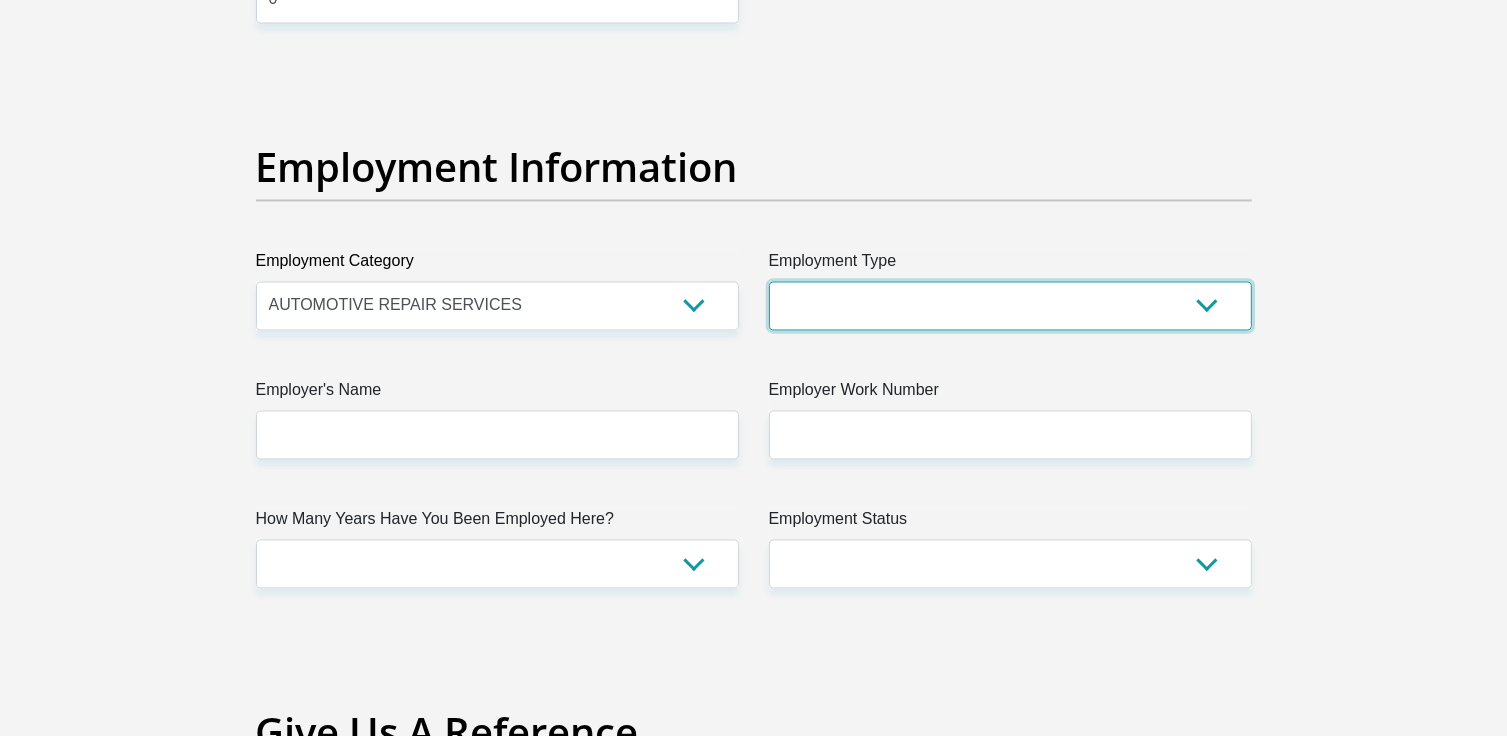 click on "College/Lecturer
Craft Seller
Creative
Driver
Executive
Farmer
Forces - Non Commissioned
Forces - Officer
Hawker
Housewife
Labourer
Licenced Professional
Manager
Miner
Non Licenced Professional
Office Staff/Clerk
Outside Worker
Pensioner
Permanent Teacher
Production/Manufacturing
Sales
Self-Employed
Semi-Professional Worker
Service Industry  Social Worker  Student" at bounding box center [1010, 306] 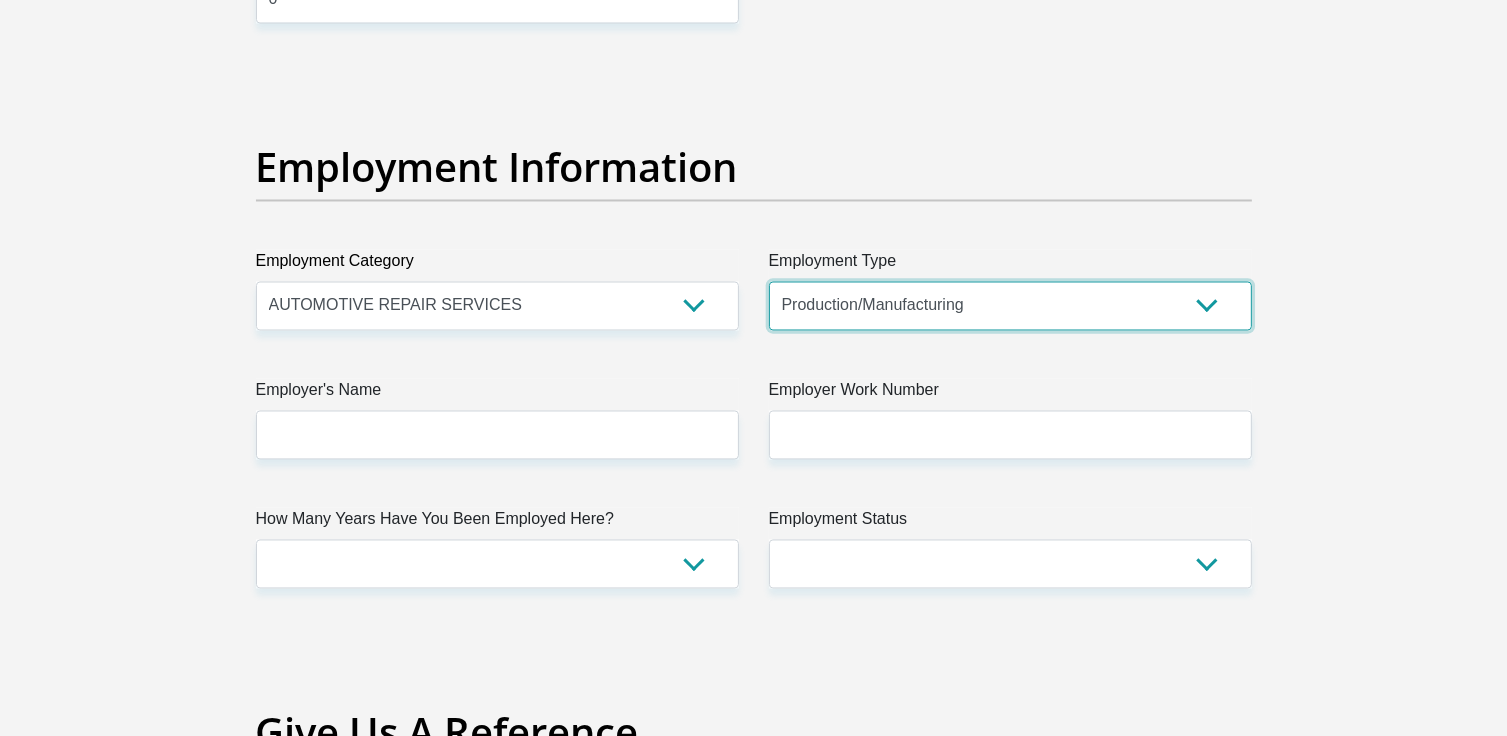 click on "College/Lecturer
Craft Seller
Creative
Driver
Executive
Farmer
Forces - Non Commissioned
Forces - Officer
Hawker
Housewife
Labourer
Licenced Professional
Manager
Miner
Non Licenced Professional
Office Staff/Clerk
Outside Worker
Pensioner
Permanent Teacher
Production/Manufacturing
Sales
Self-Employed
Semi-Professional Worker
Service Industry  Social Worker  Student" at bounding box center (1010, 306) 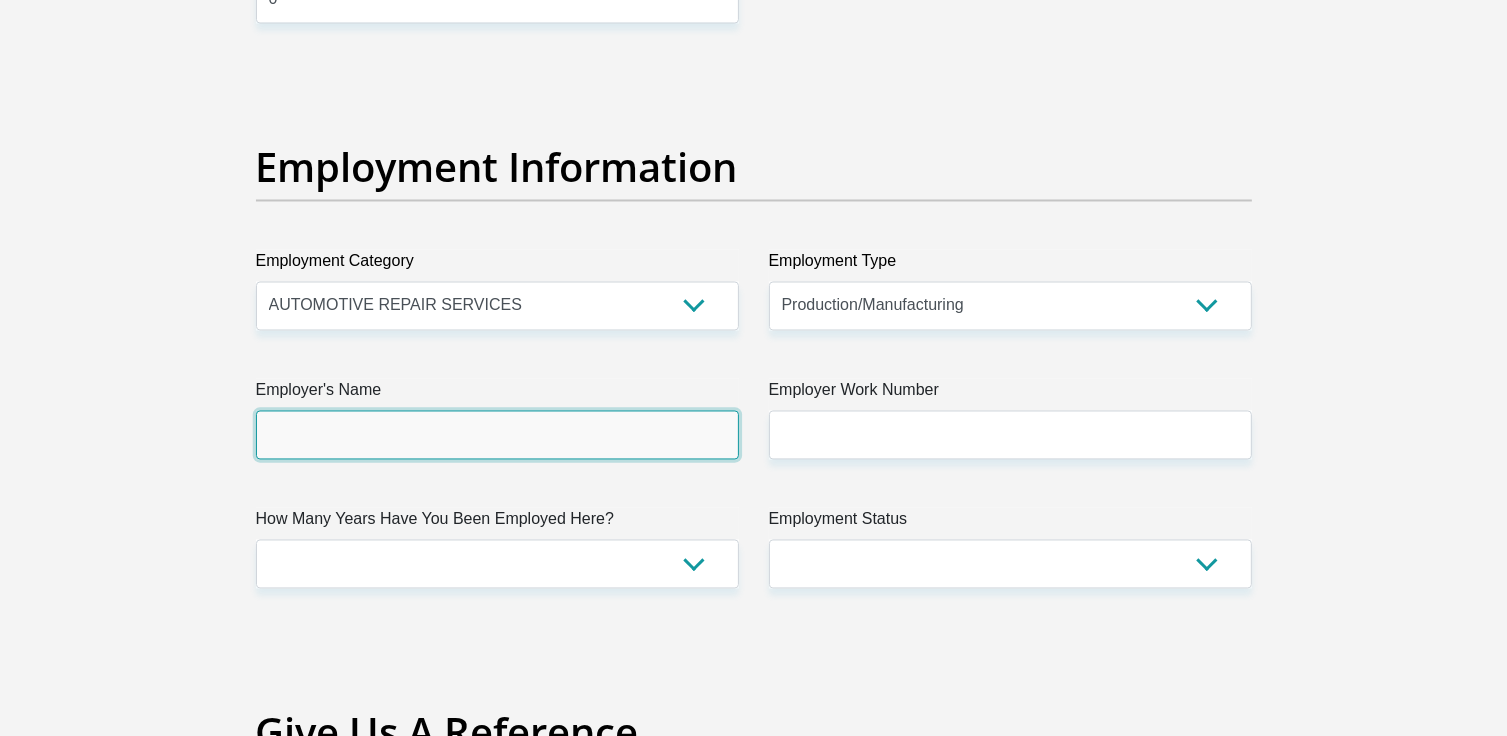 click on "Employer's Name" at bounding box center (497, 435) 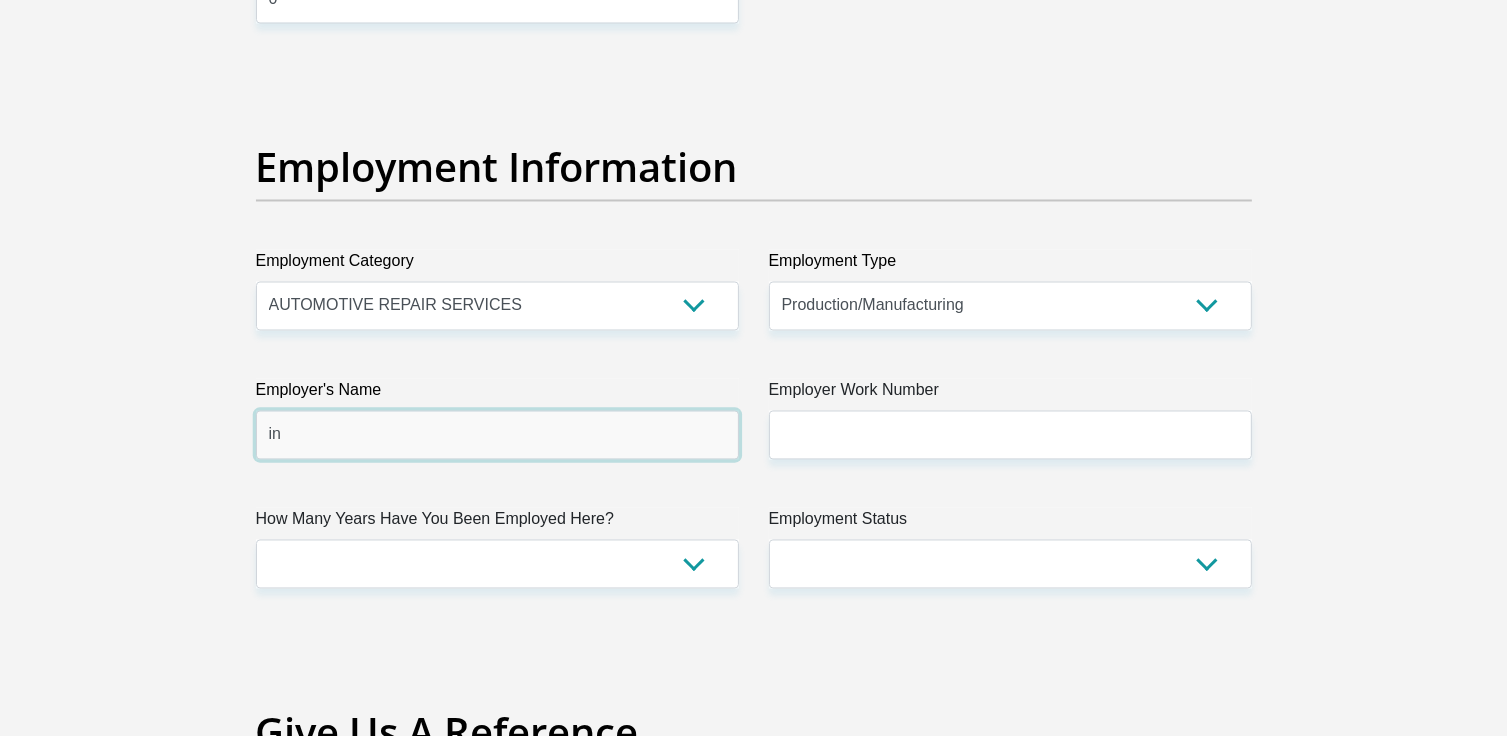 type on "i" 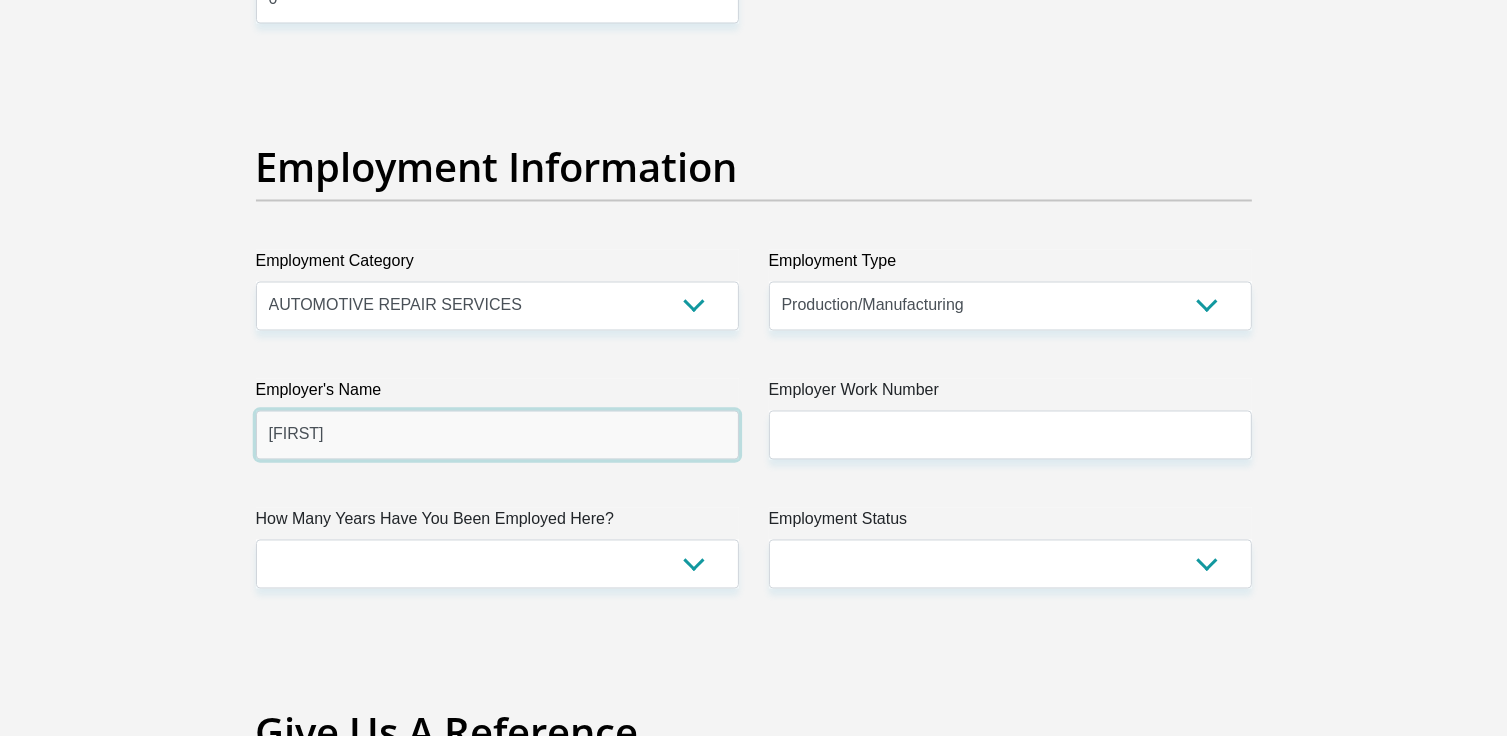 type on "david" 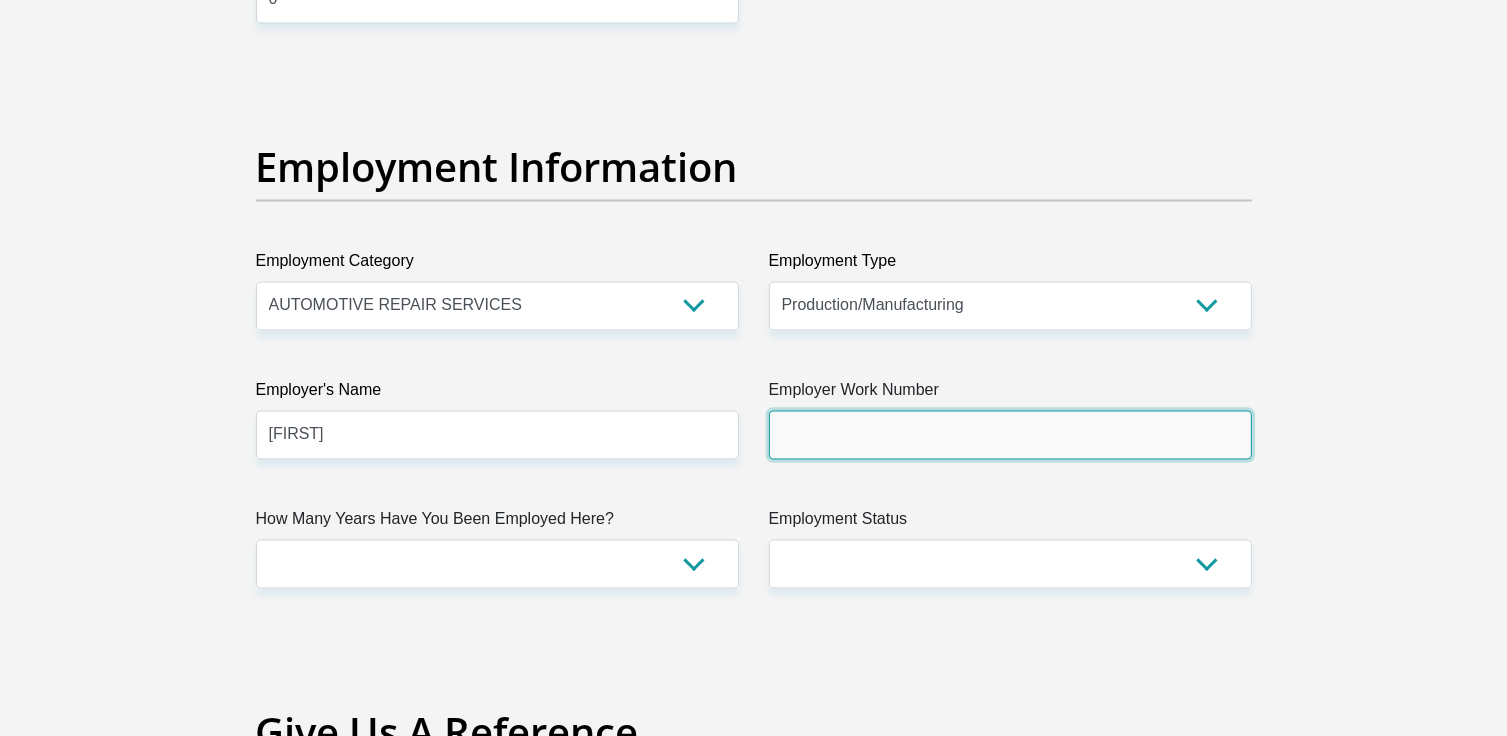click on "Employer Work Number" at bounding box center [1010, 435] 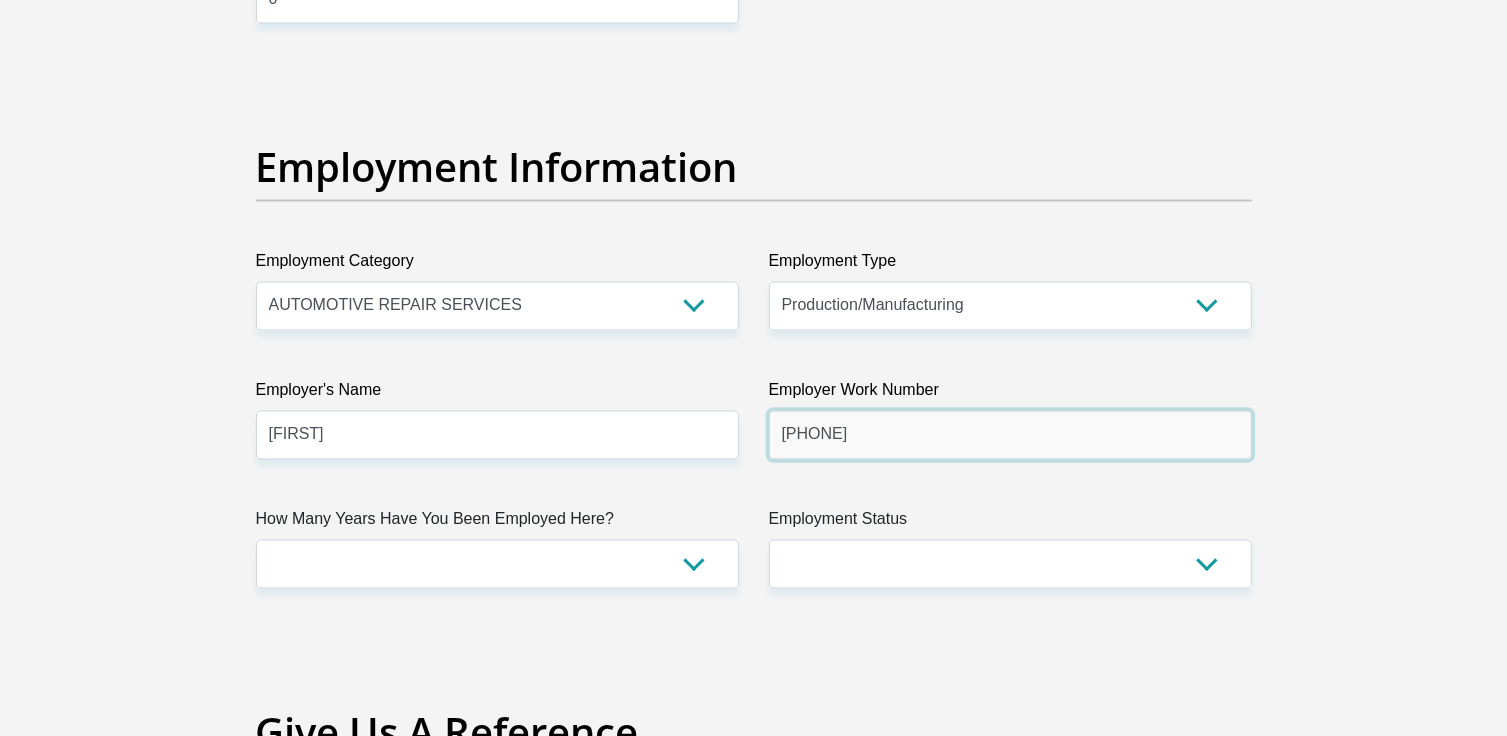 type on "0827728413" 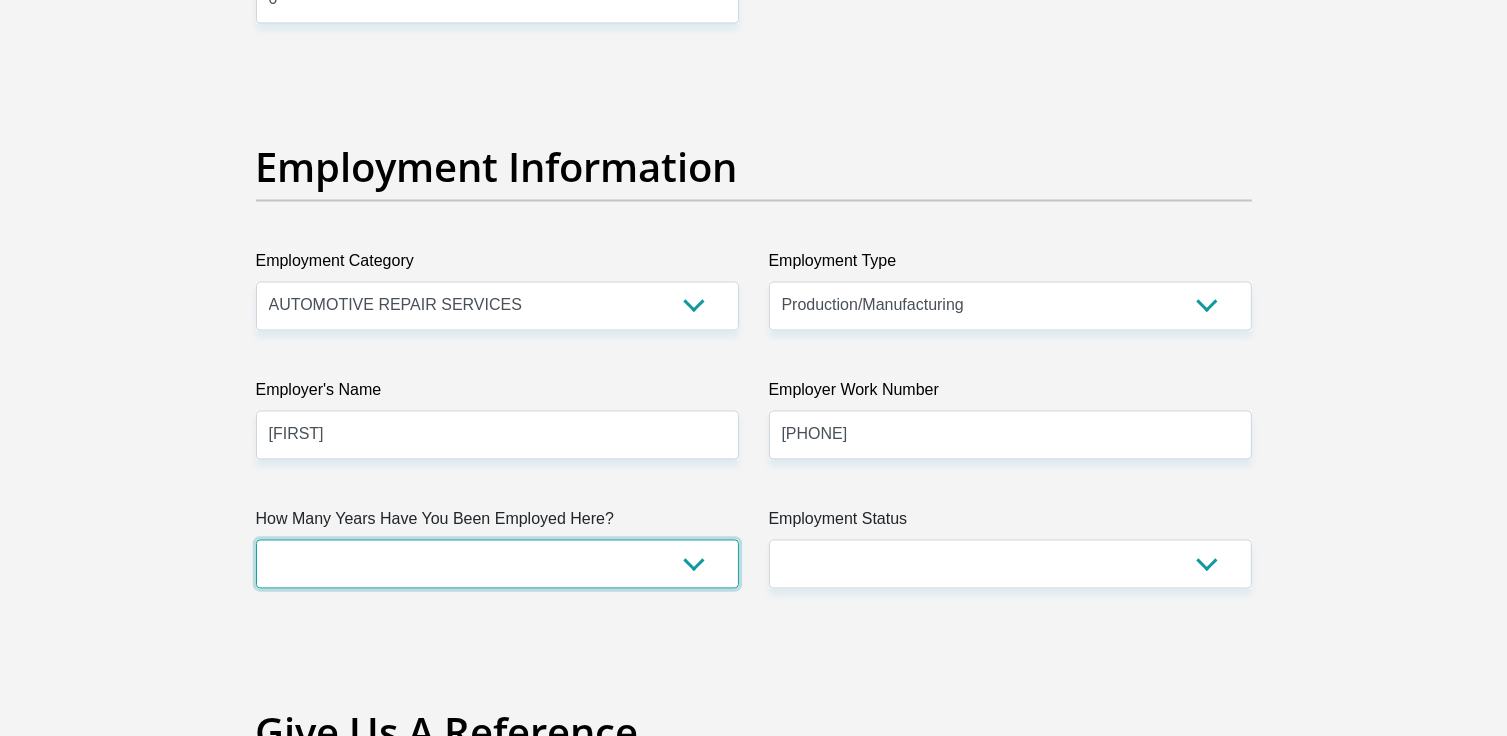 click on "less than 1 year
1-3 years
3-5 years
5+ years" at bounding box center (497, 564) 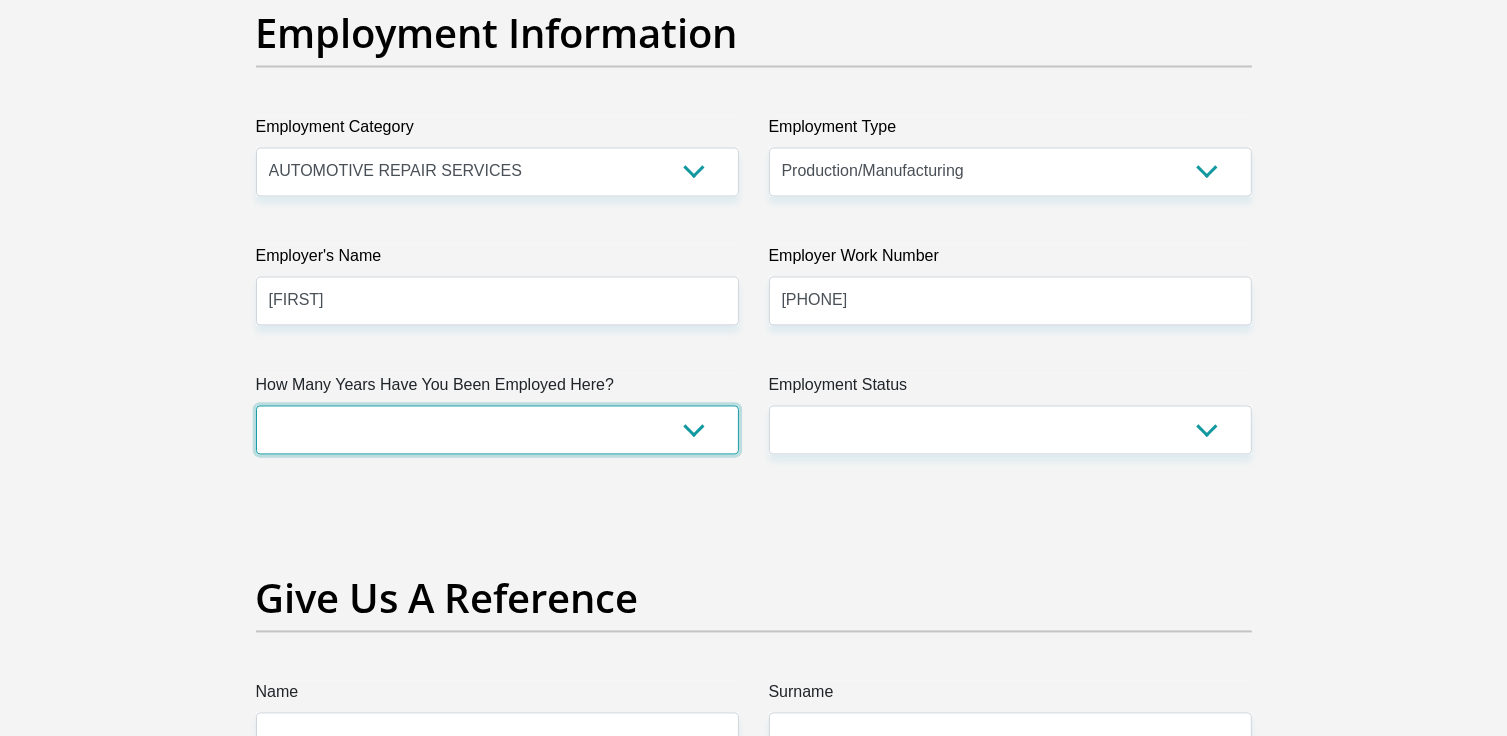 scroll, scrollTop: 3800, scrollLeft: 0, axis: vertical 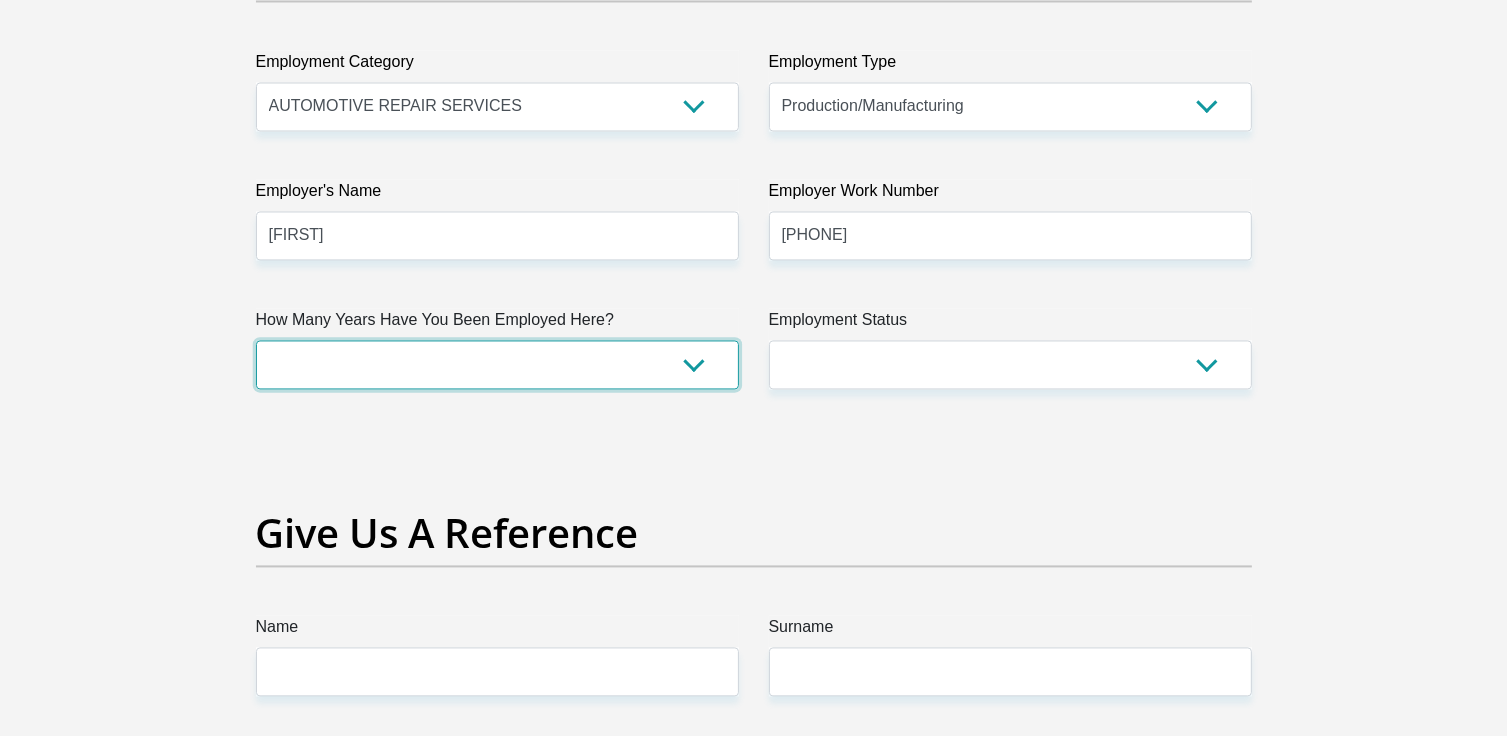 click on "less than 1 year
1-3 years
3-5 years
5+ years" at bounding box center [497, 364] 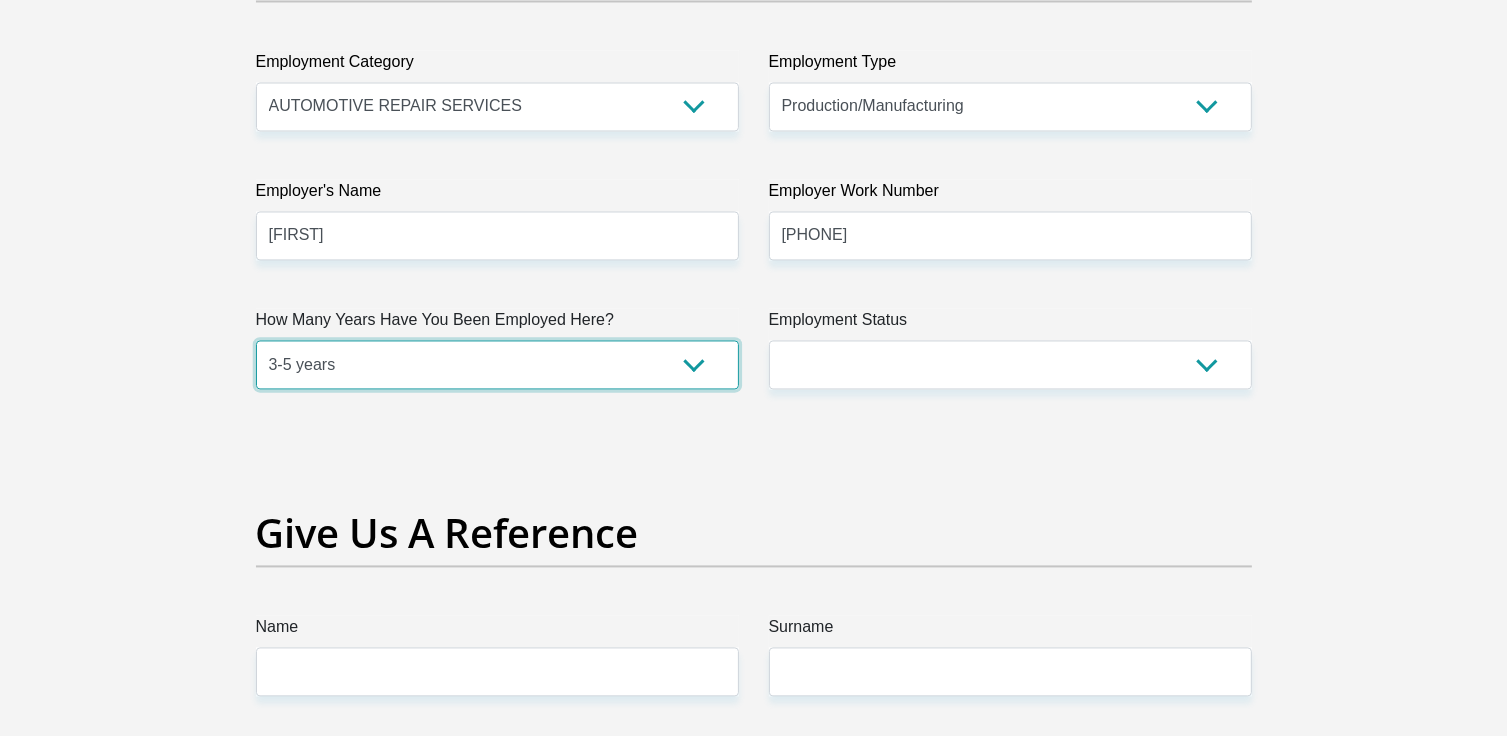 click on "less than 1 year
1-3 years
3-5 years
5+ years" at bounding box center [497, 364] 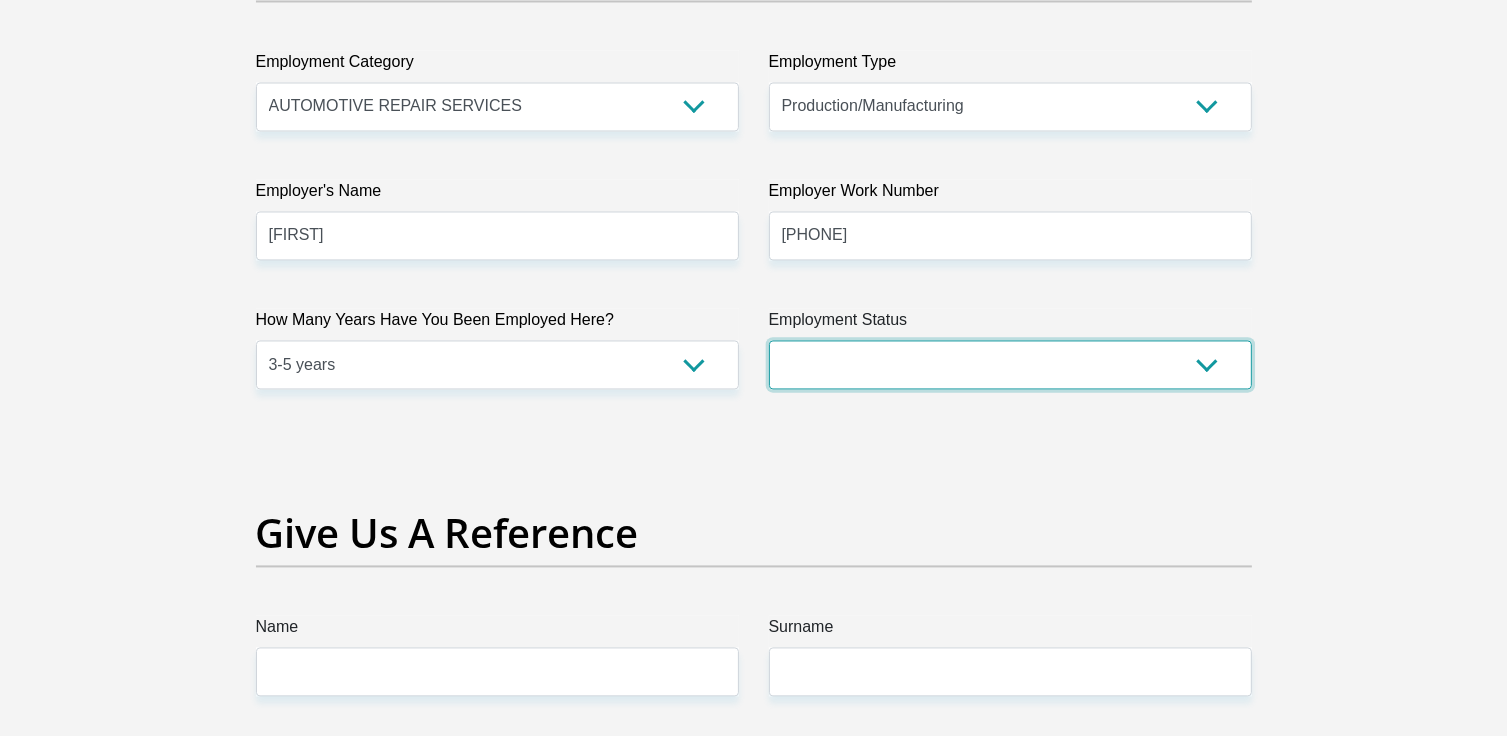 click on "Permanent/Full-time
Part-time/Casual
Contract Worker
Self-Employed
Housewife
Retired
Student
Medically Boarded
Disability
Unemployed" at bounding box center [1010, 364] 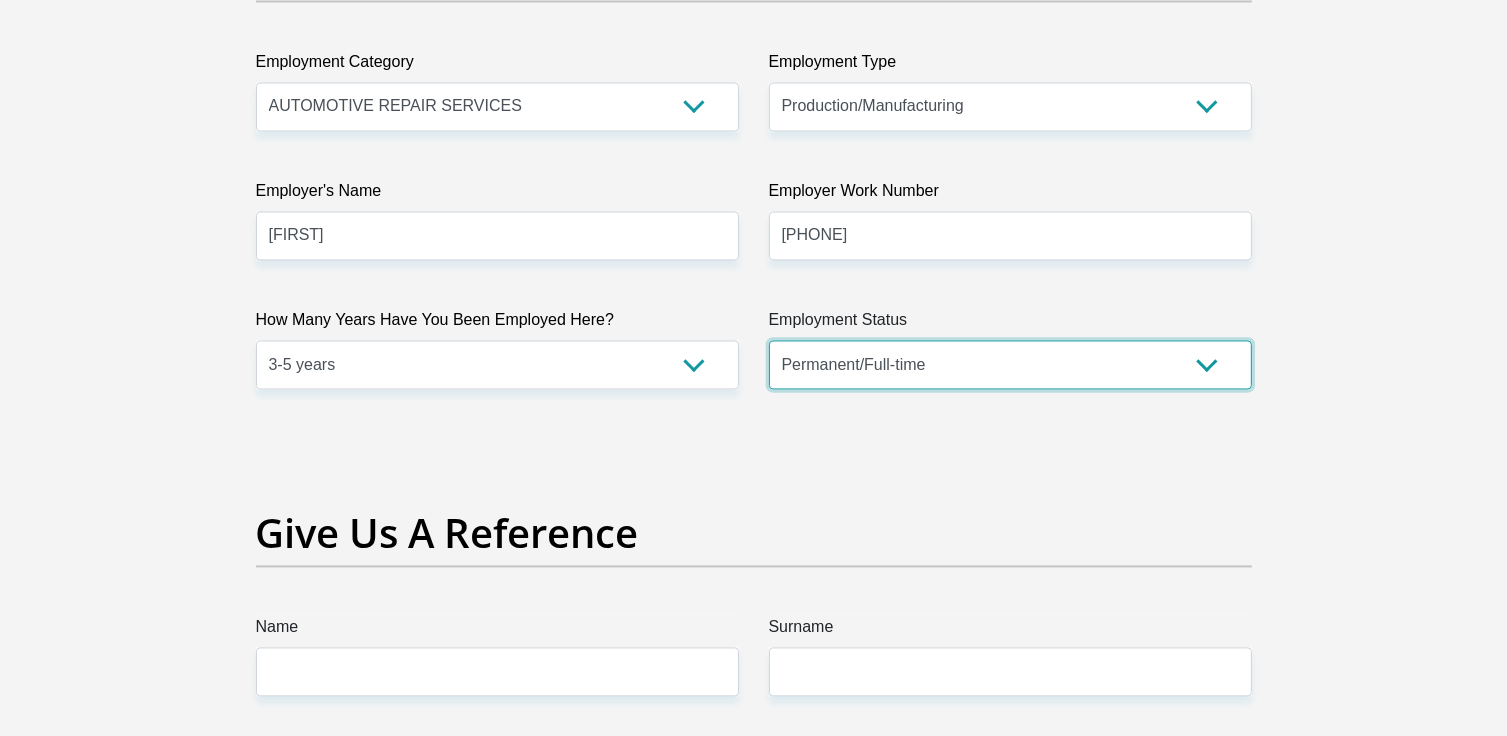 click on "Permanent/Full-time
Part-time/Casual
Contract Worker
Self-Employed
Housewife
Retired
Student
Medically Boarded
Disability
Unemployed" at bounding box center (1010, 364) 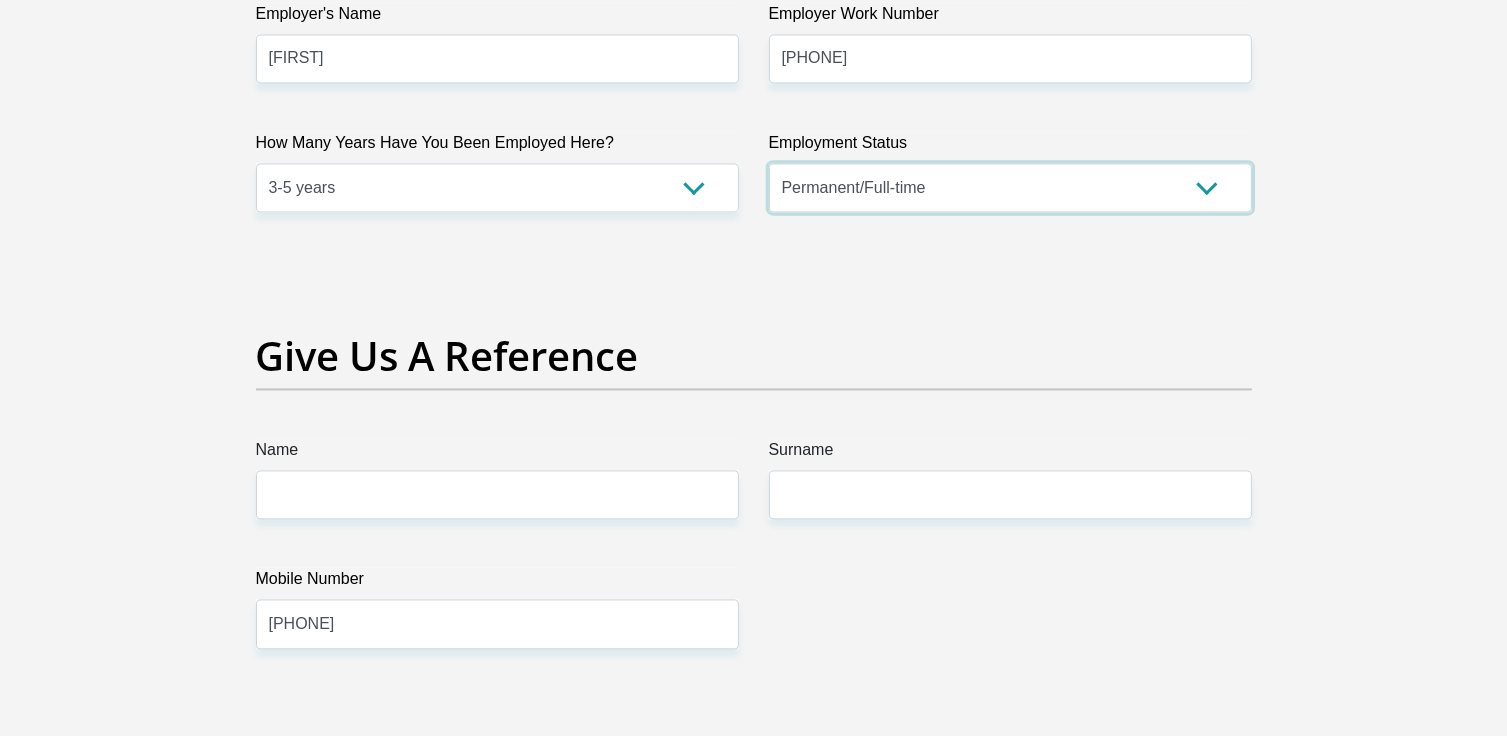 scroll, scrollTop: 4100, scrollLeft: 0, axis: vertical 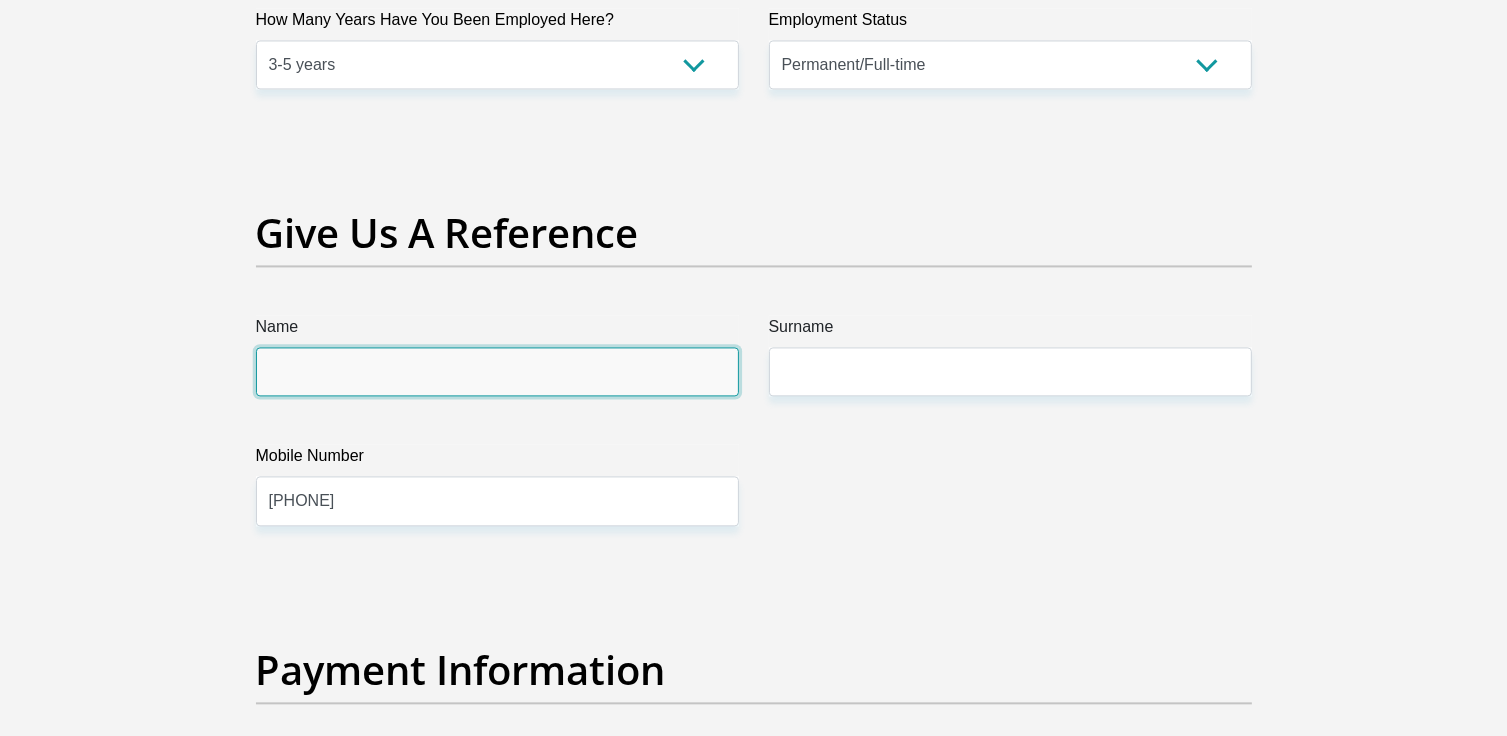 click on "Name" at bounding box center [497, 371] 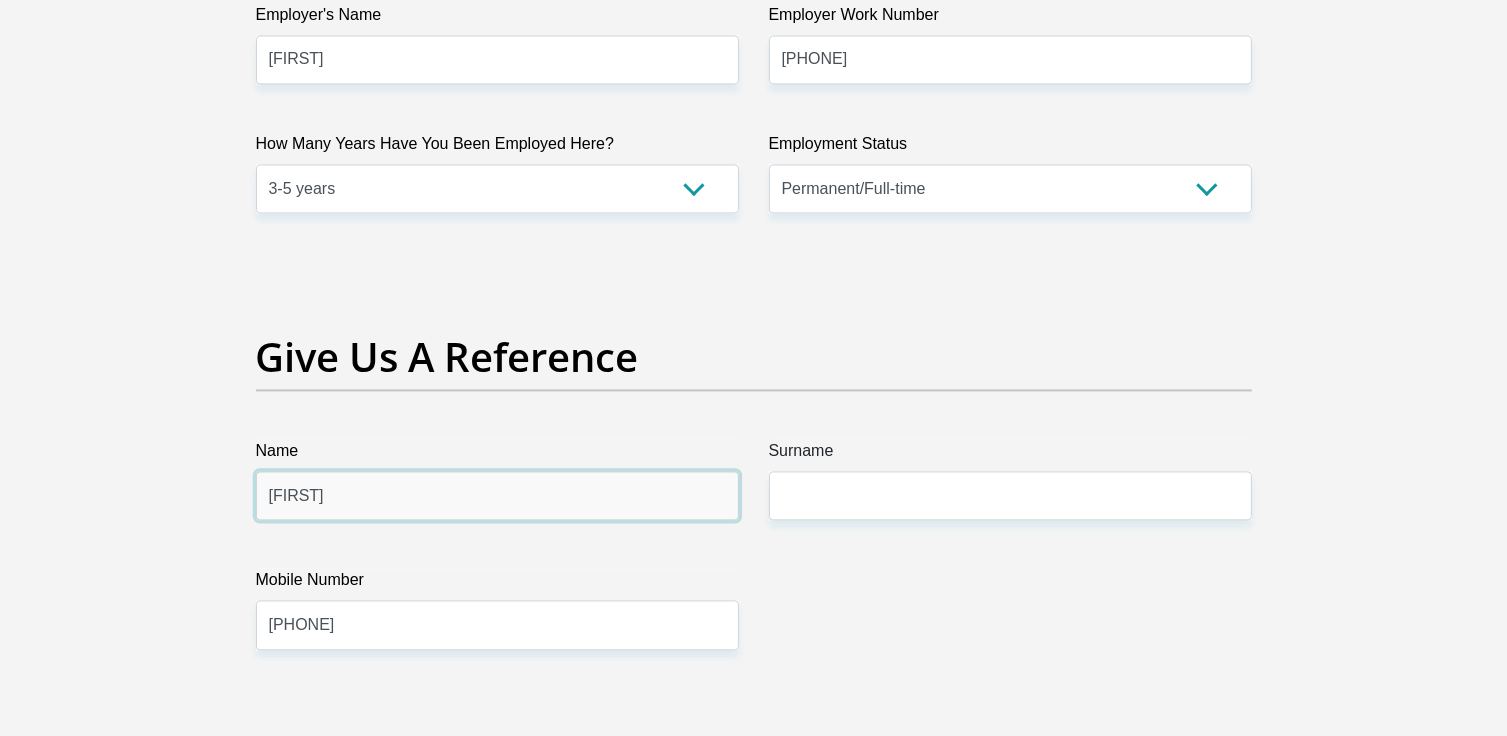 scroll, scrollTop: 3900, scrollLeft: 0, axis: vertical 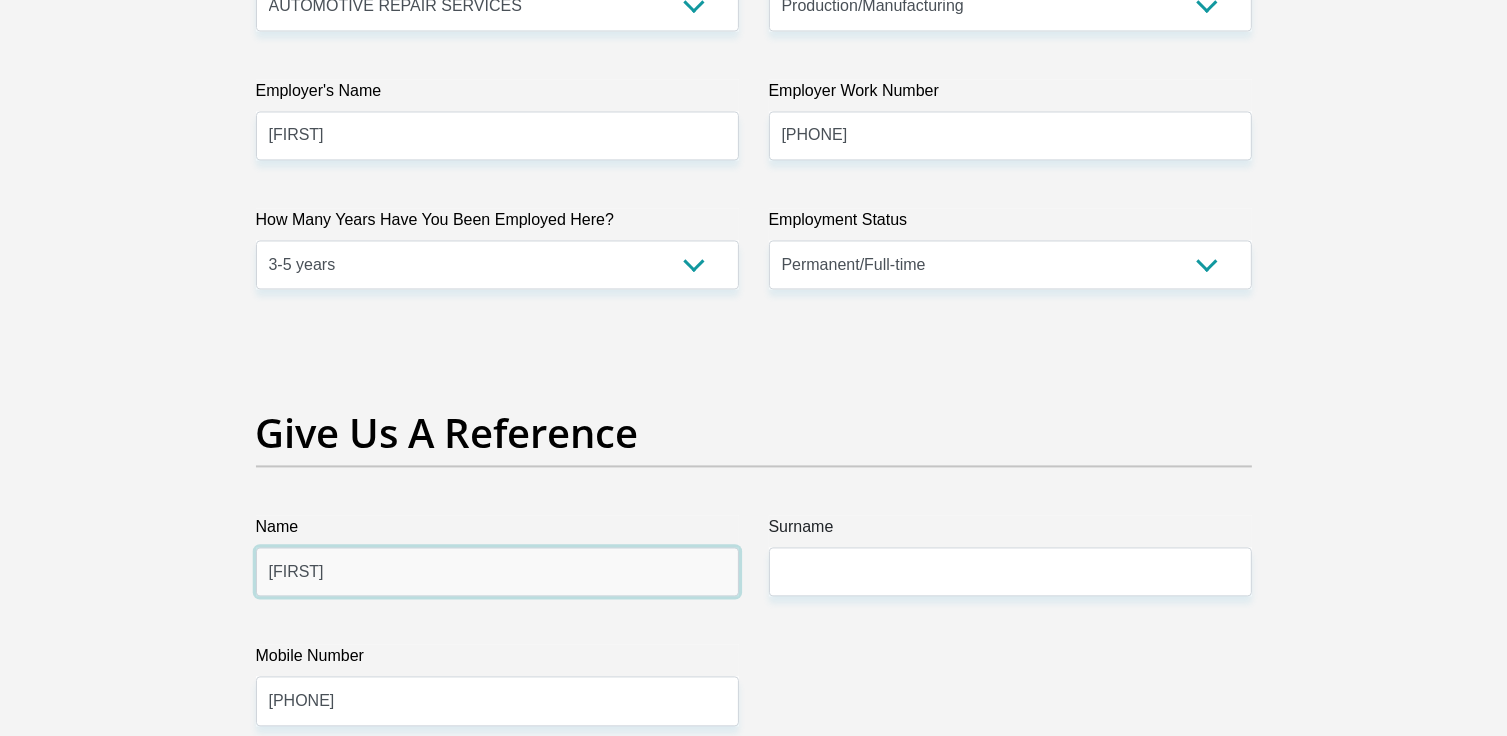 type on "david" 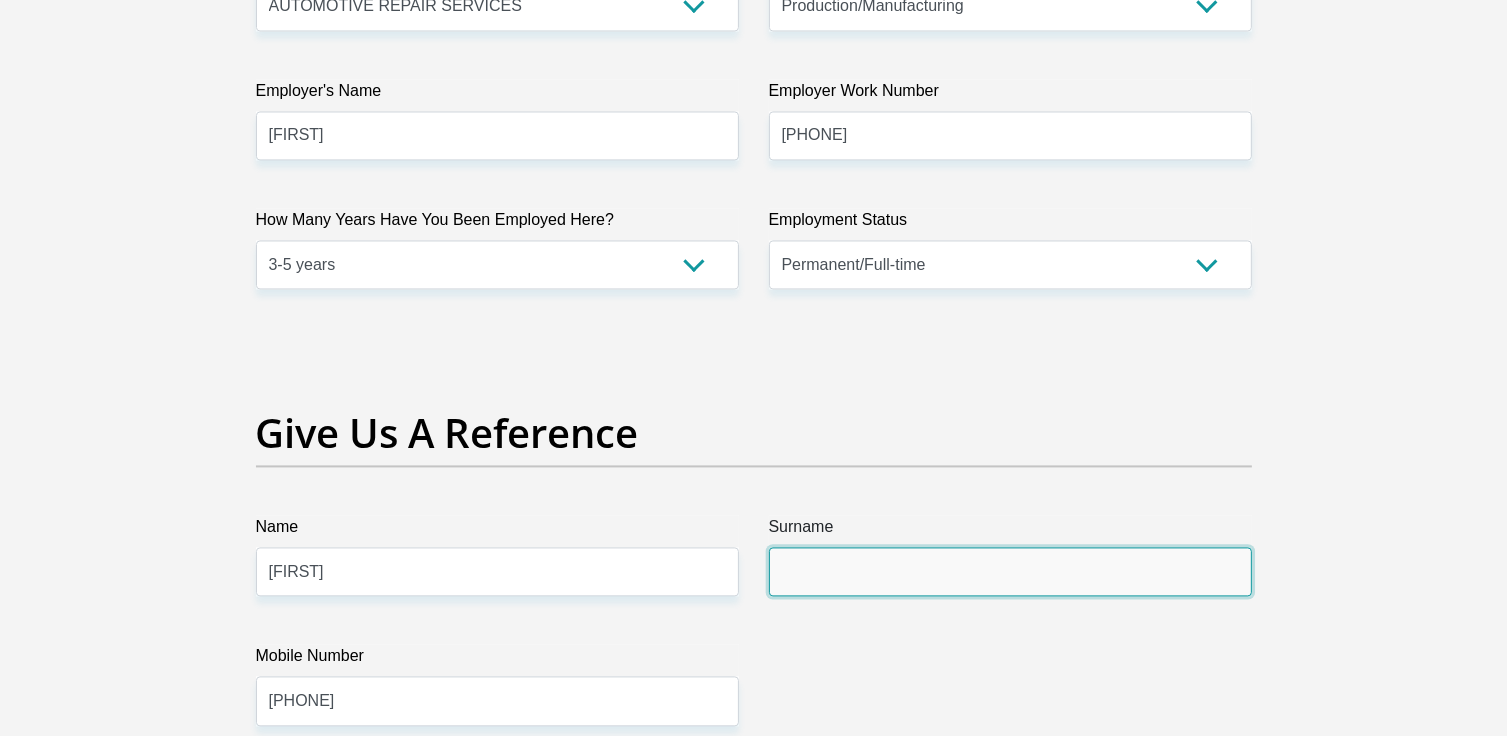 click on "Surname" at bounding box center [1010, 571] 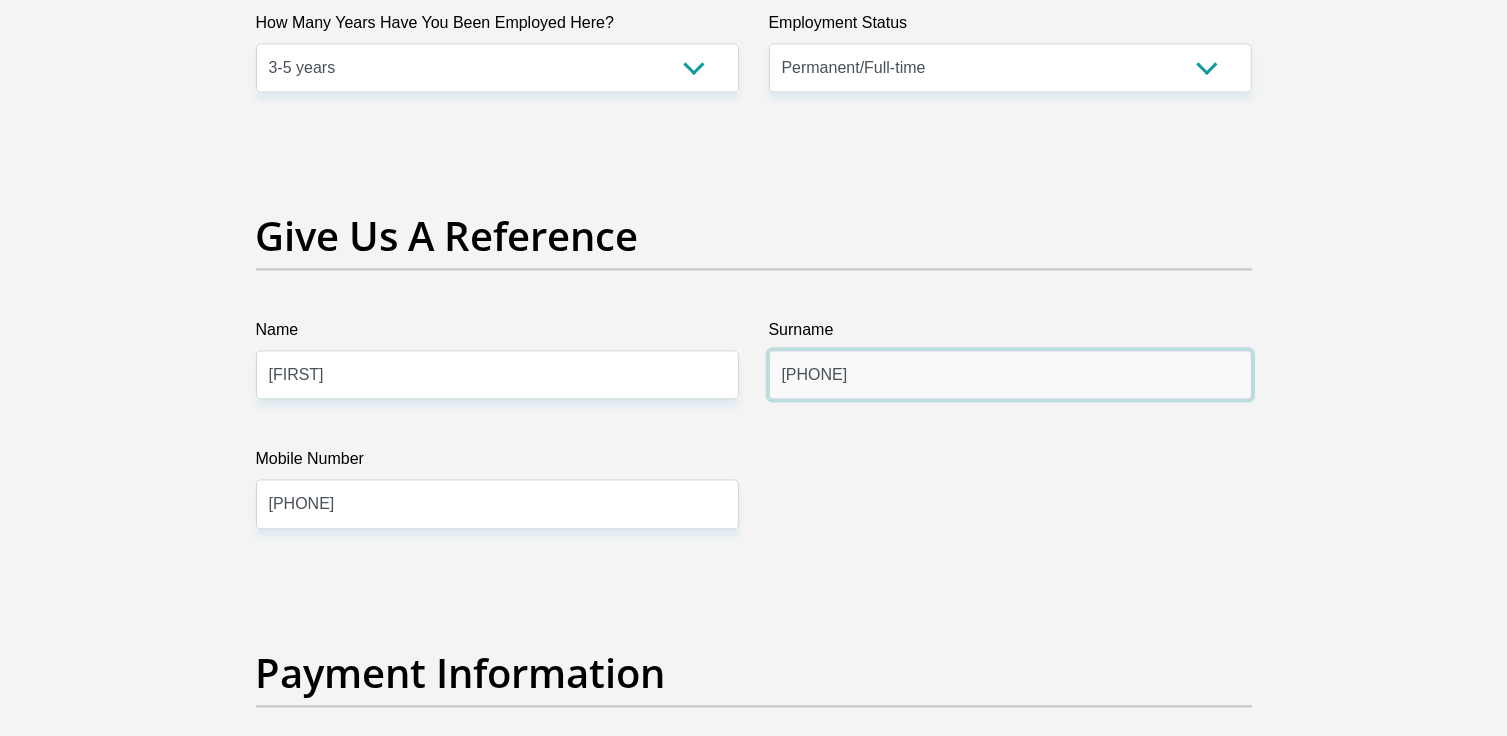 scroll, scrollTop: 4100, scrollLeft: 0, axis: vertical 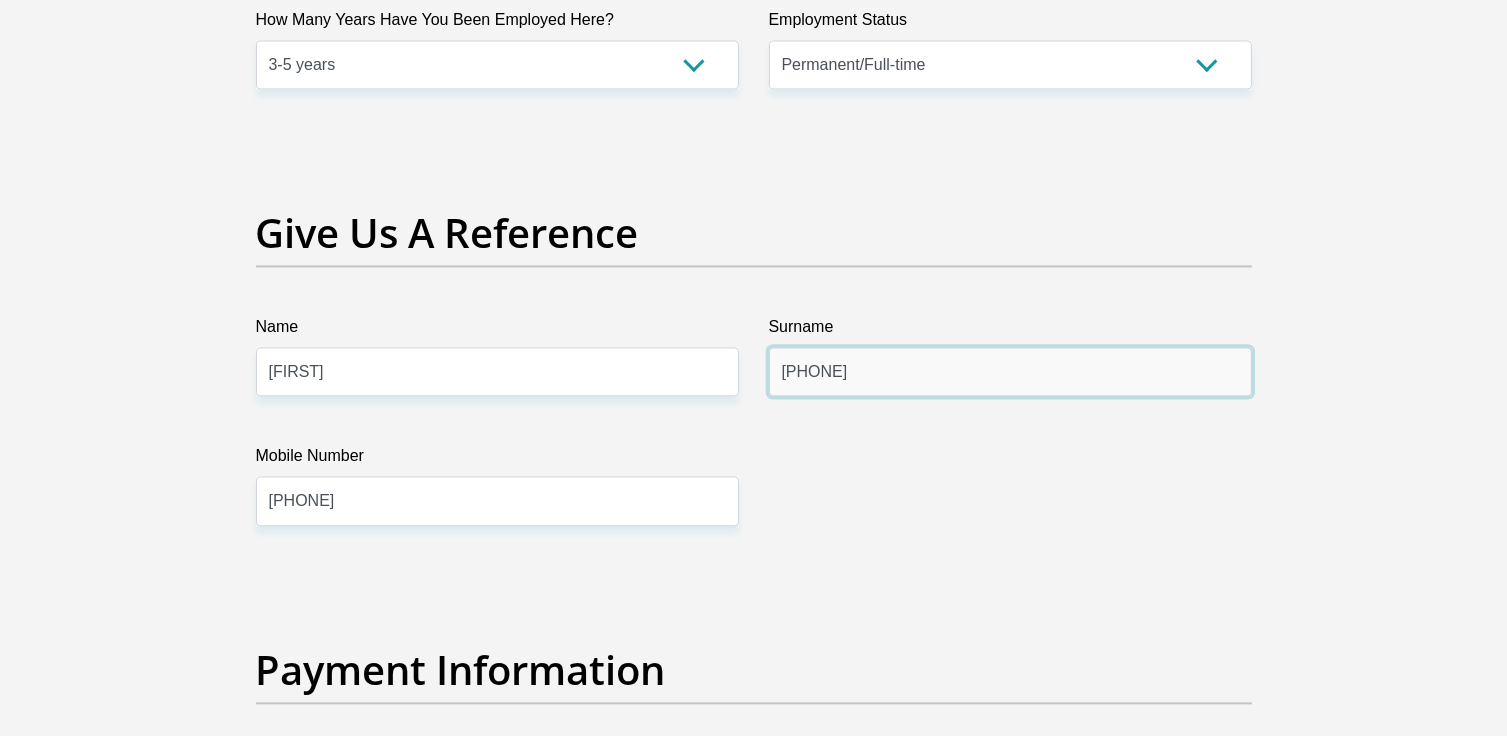 drag, startPoint x: 895, startPoint y: 367, endPoint x: 755, endPoint y: 359, distance: 140.22838 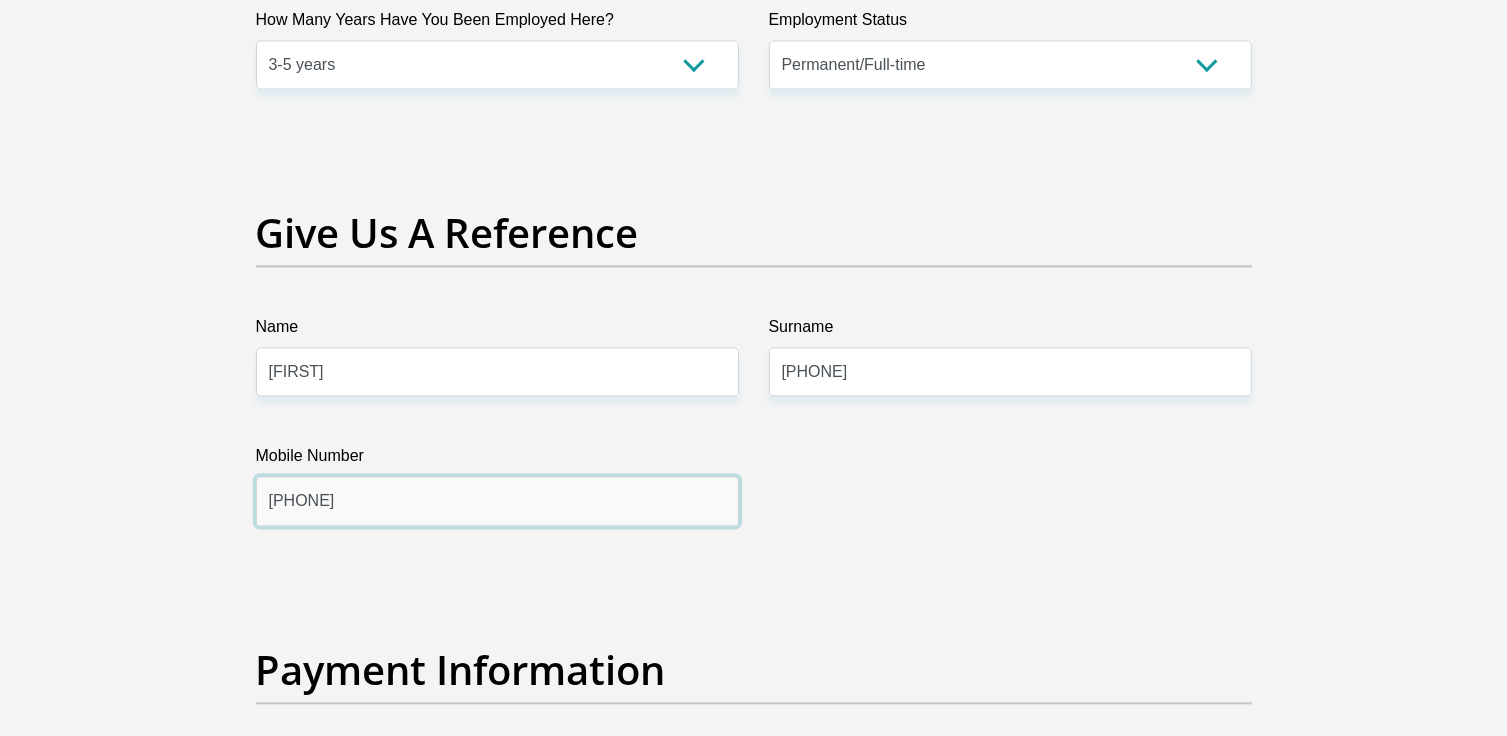 drag, startPoint x: 433, startPoint y: 503, endPoint x: 225, endPoint y: 471, distance: 210.44714 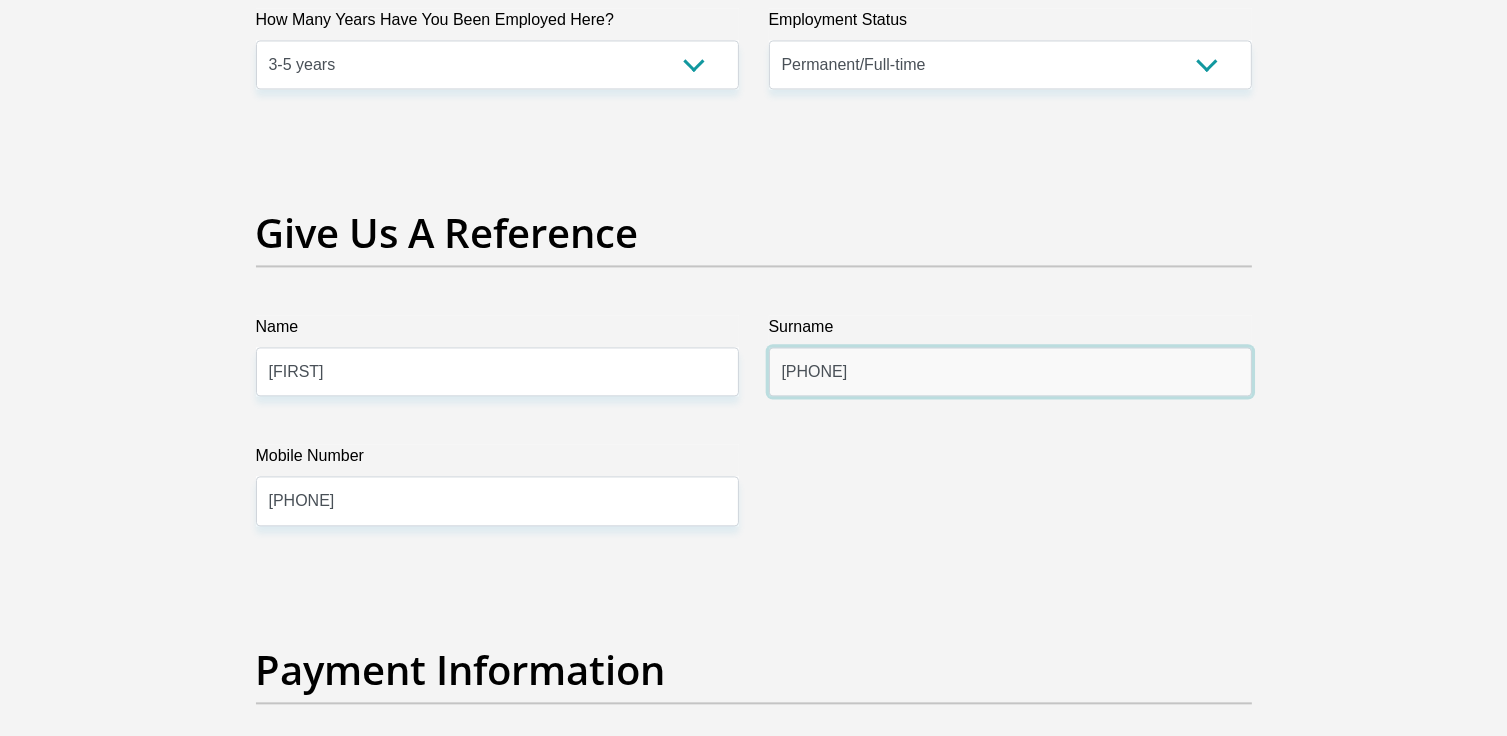 drag, startPoint x: 880, startPoint y: 368, endPoint x: 764, endPoint y: 362, distance: 116.15507 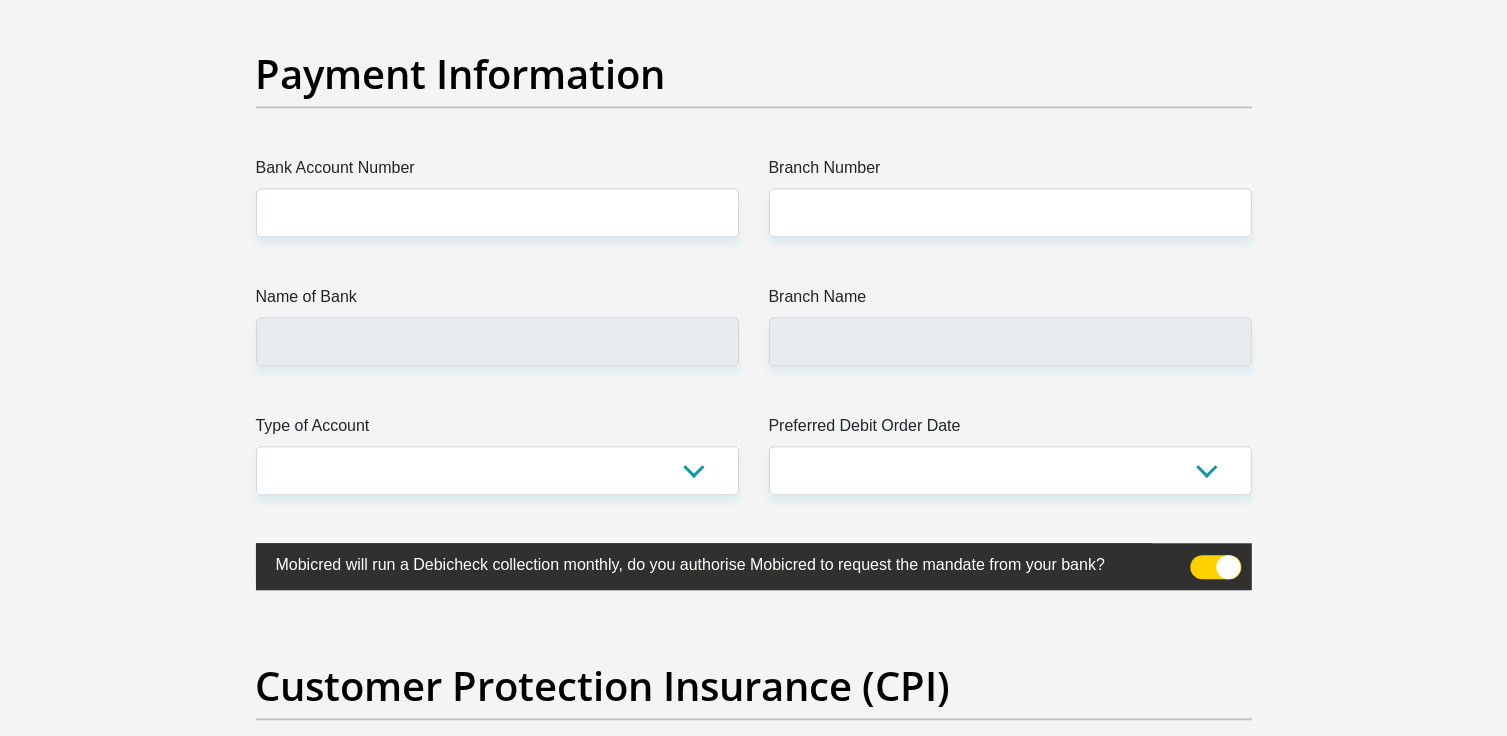 scroll, scrollTop: 4700, scrollLeft: 0, axis: vertical 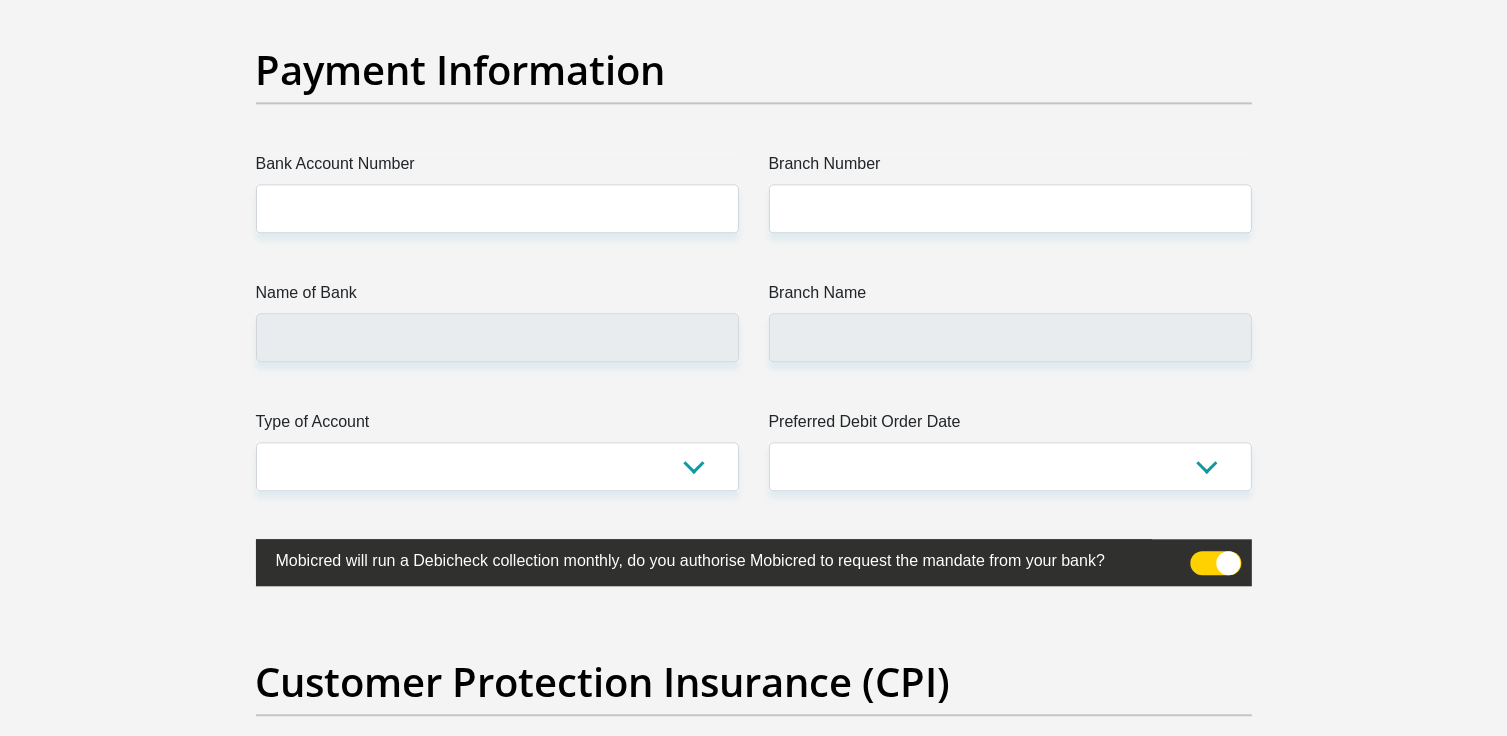 type on "baker" 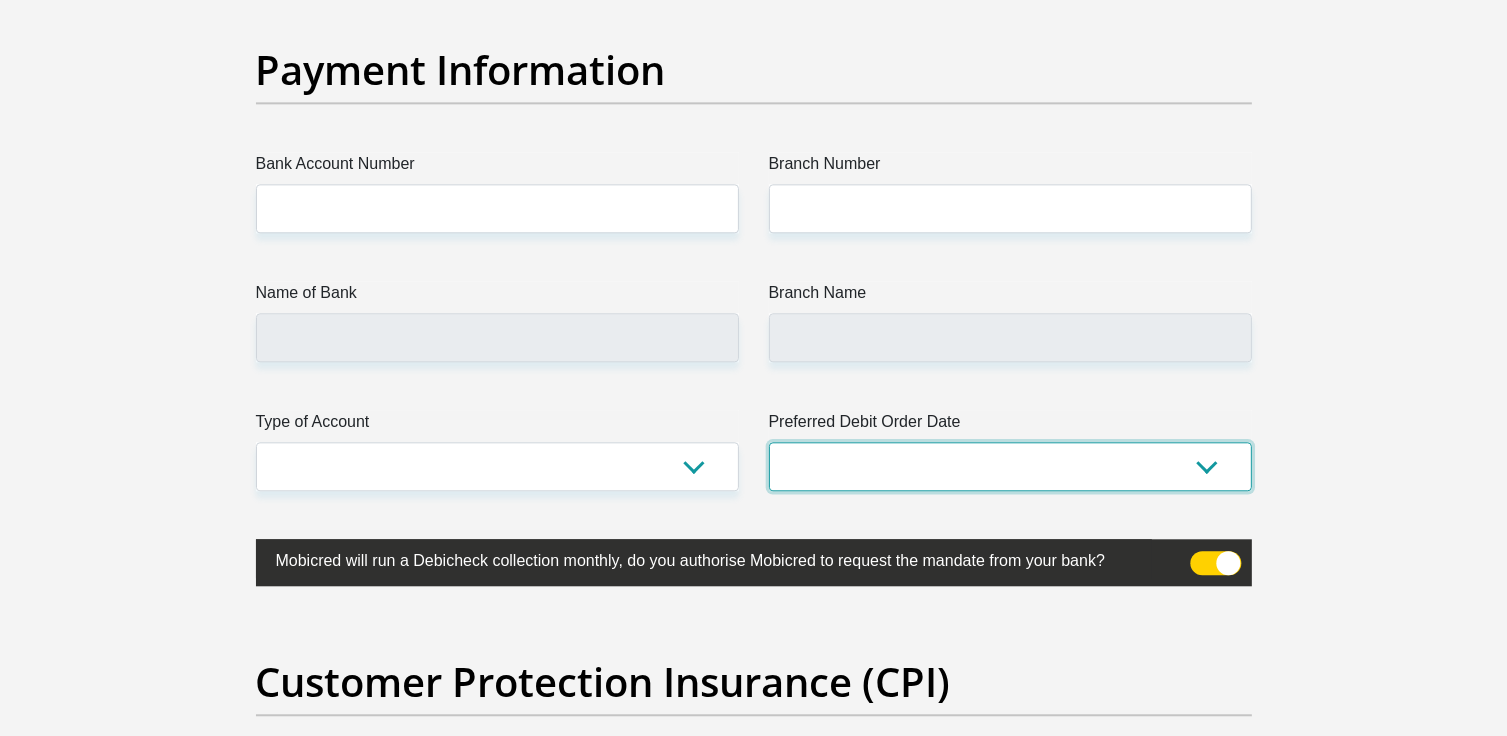 click on "1st
2nd
3rd
4th
5th
7th
18th
19th
20th
21st
22nd
23rd
24th
25th
26th
27th
28th
29th
30th" at bounding box center [1010, 466] 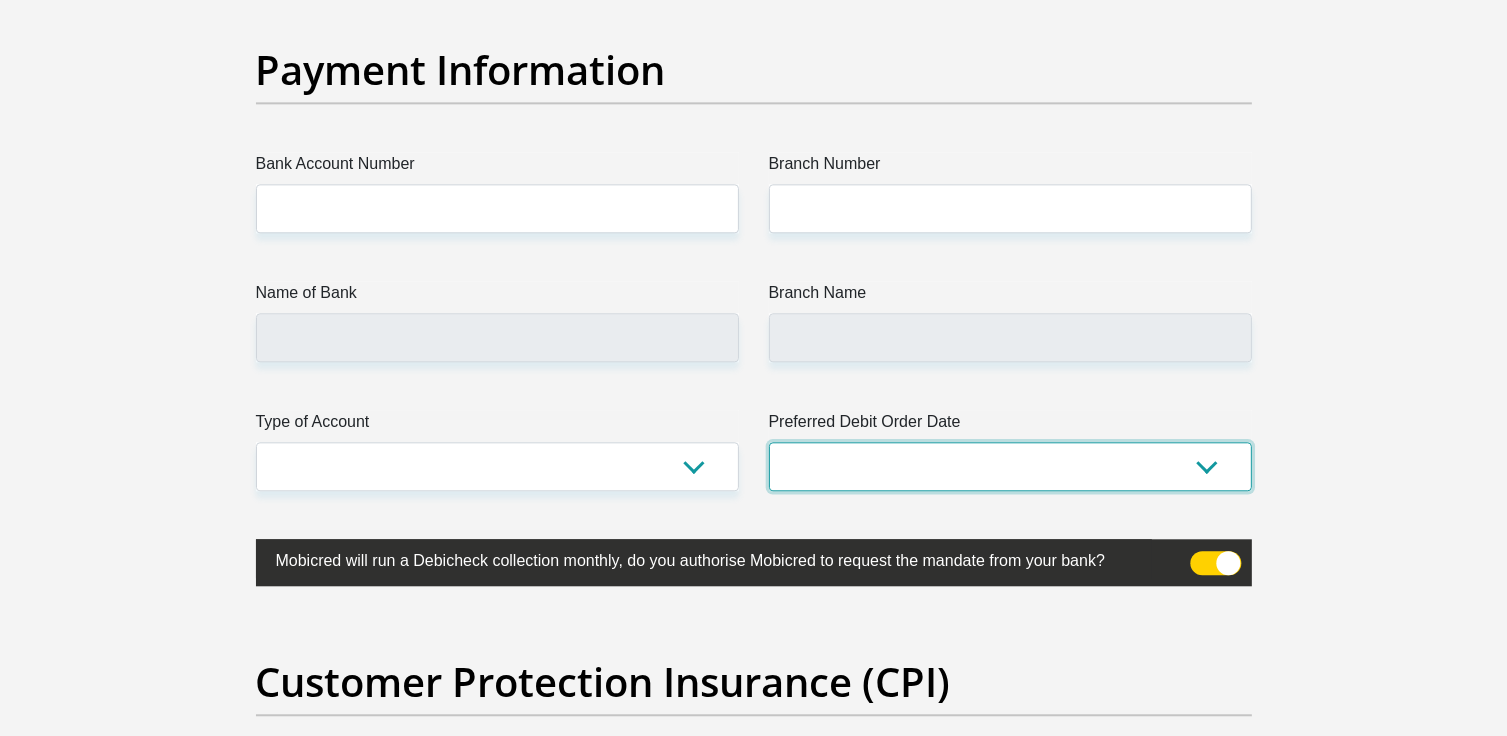 select on "5" 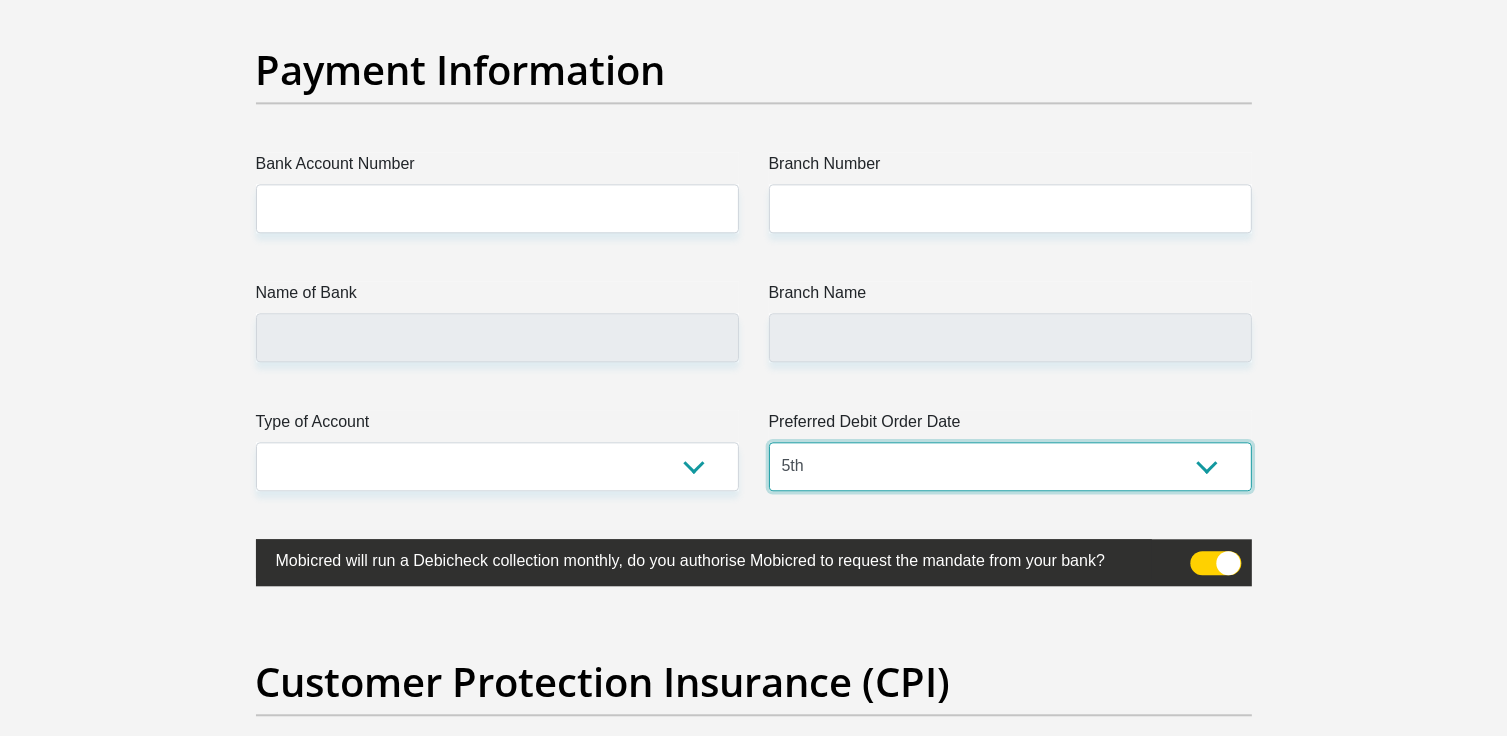 click on "1st
2nd
3rd
4th
5th
7th
18th
19th
20th
21st
22nd
23rd
24th
25th
26th
27th
28th
29th
30th" at bounding box center (1010, 466) 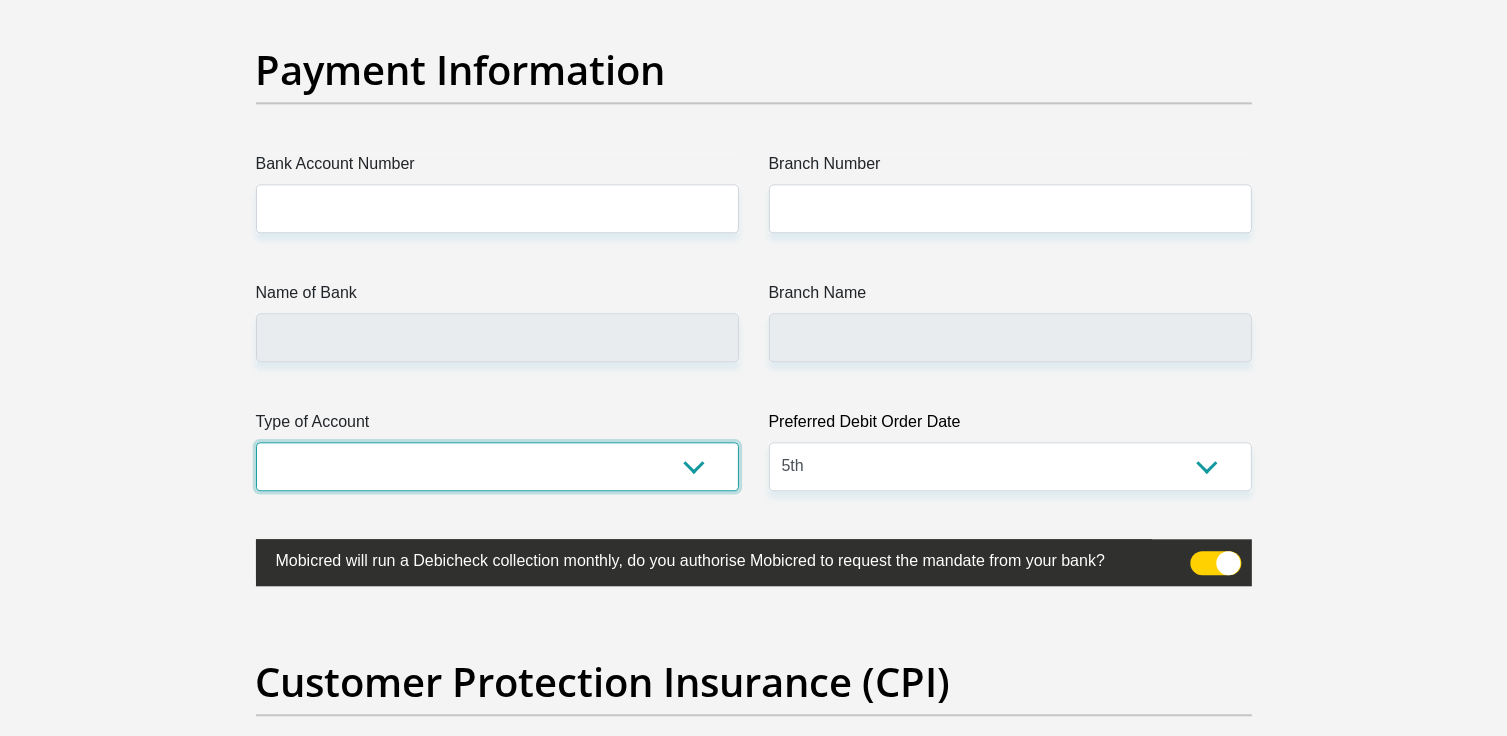 click on "Cheque
Savings" at bounding box center [497, 466] 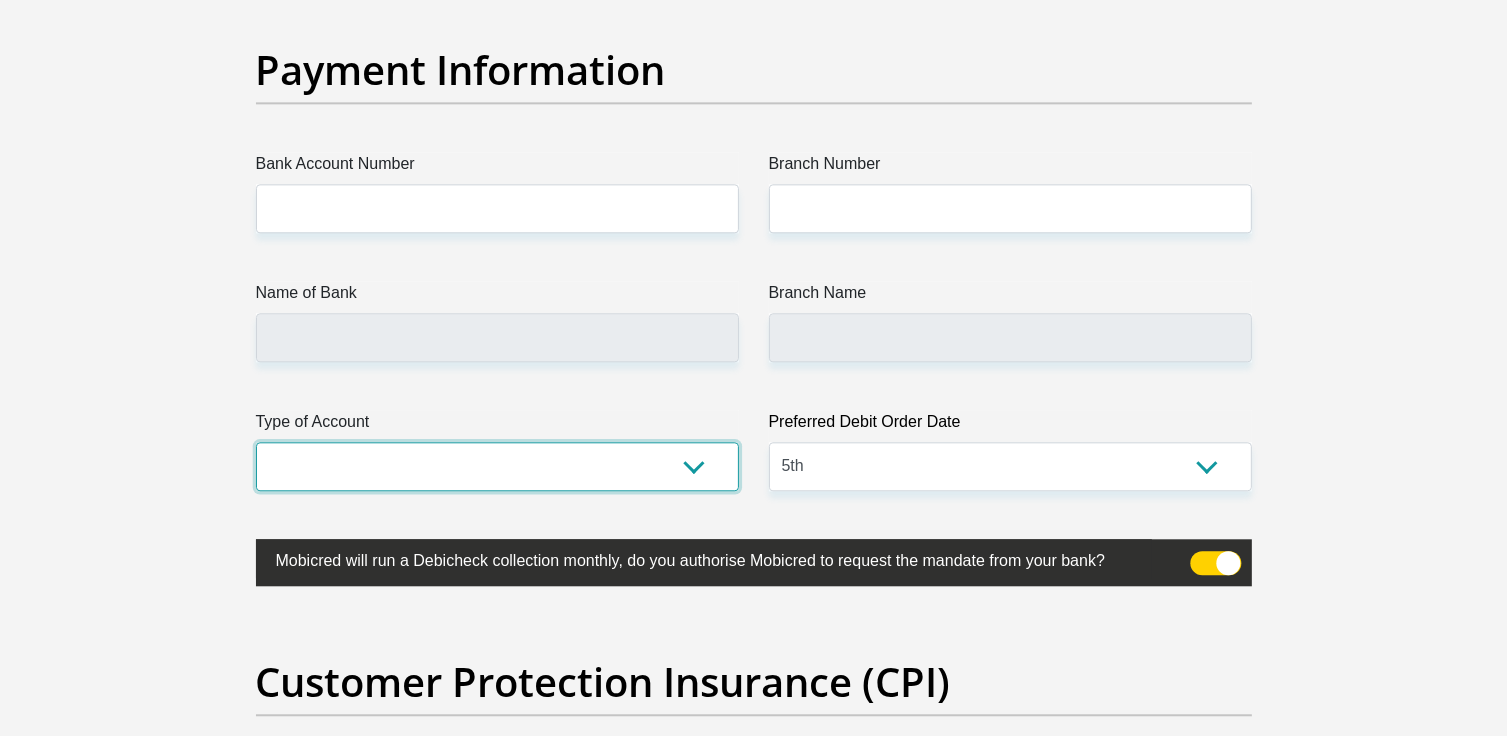 select on "CUR" 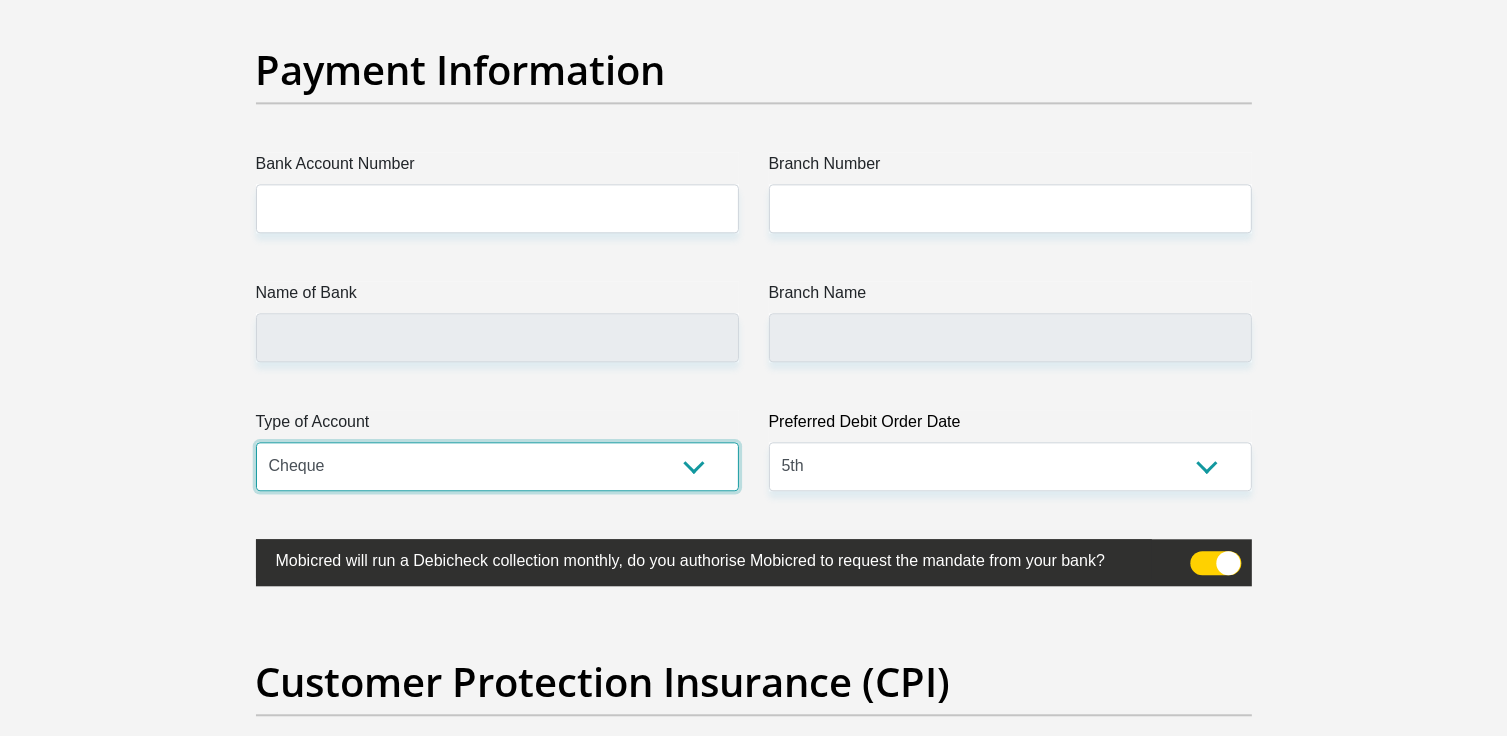 click on "Cheque
Savings" at bounding box center (497, 466) 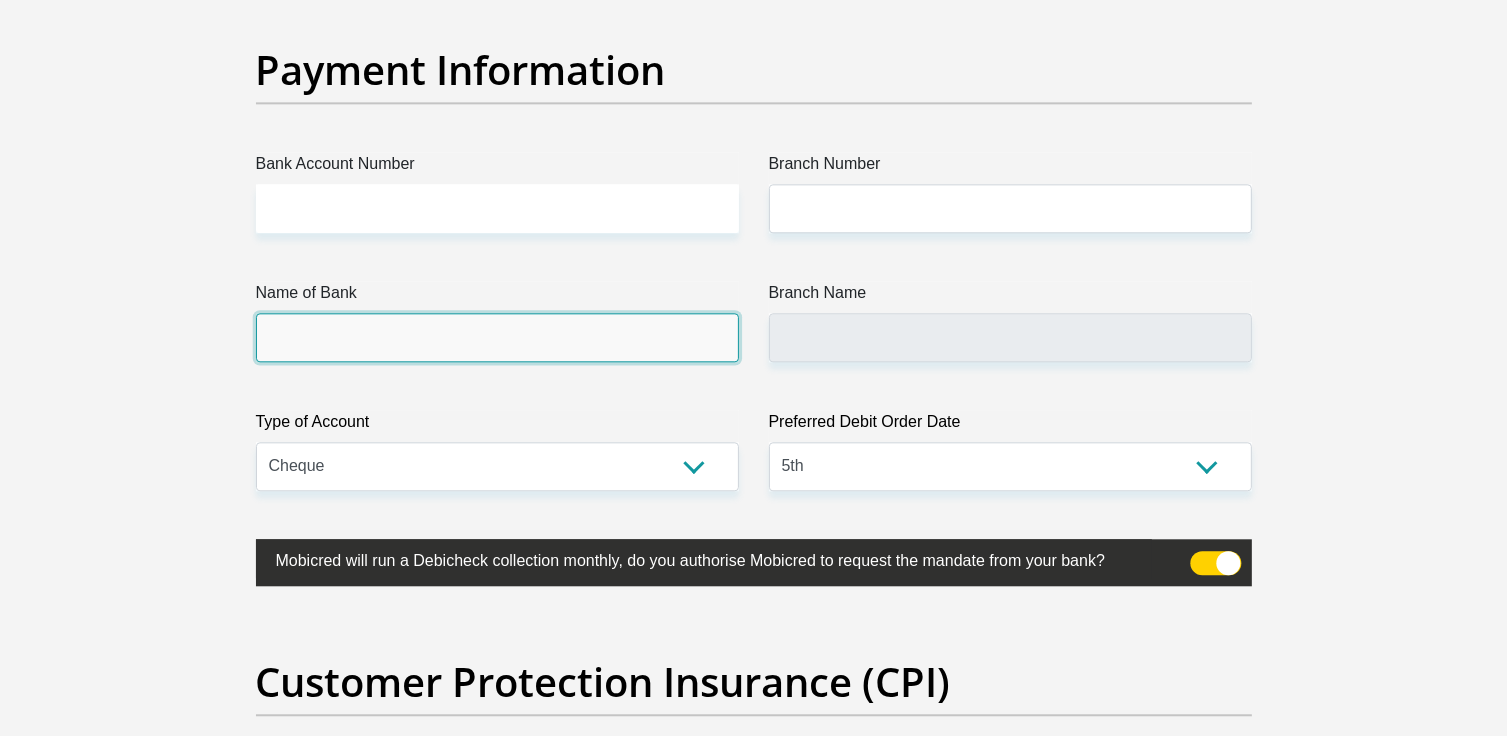 click on "Name of Bank" at bounding box center [497, 337] 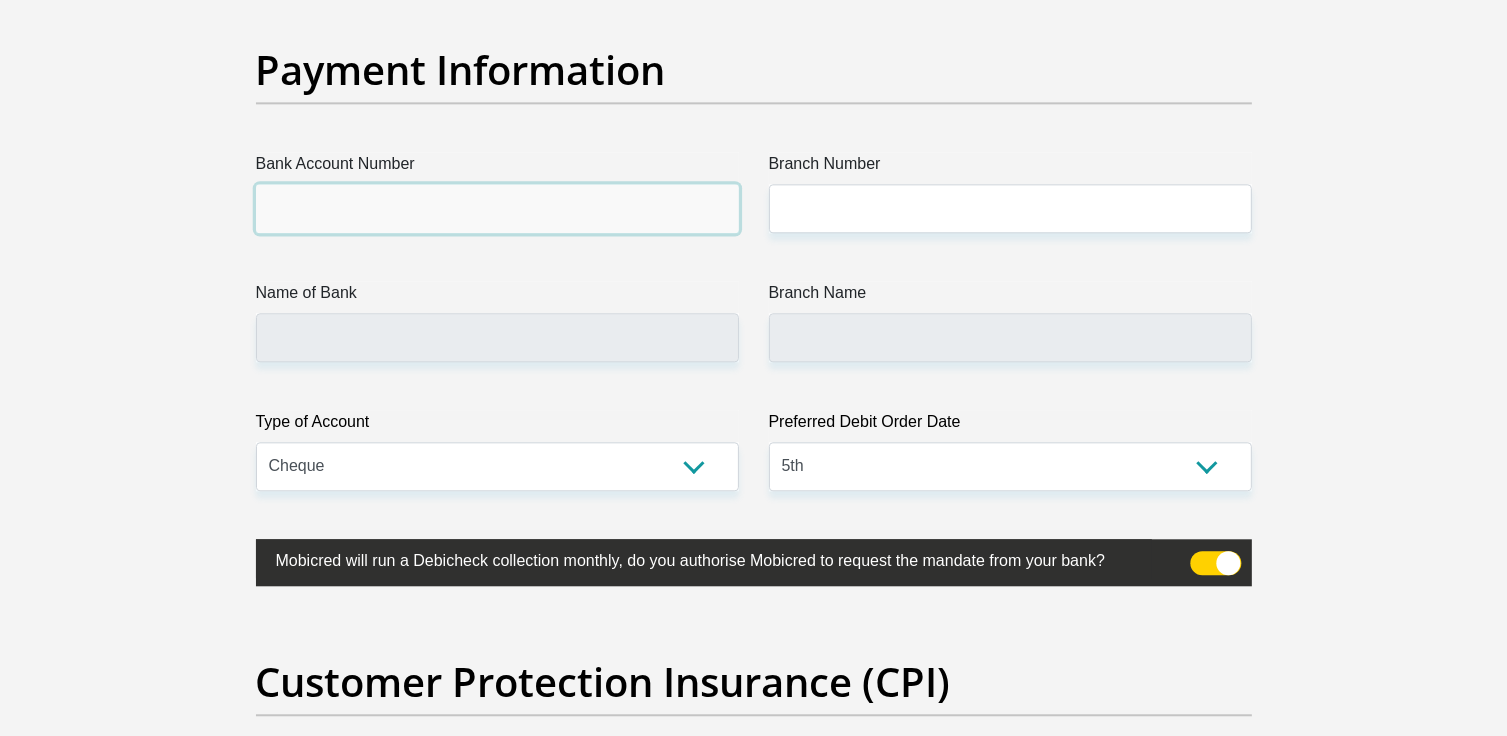 click on "Bank Account Number" at bounding box center (497, 208) 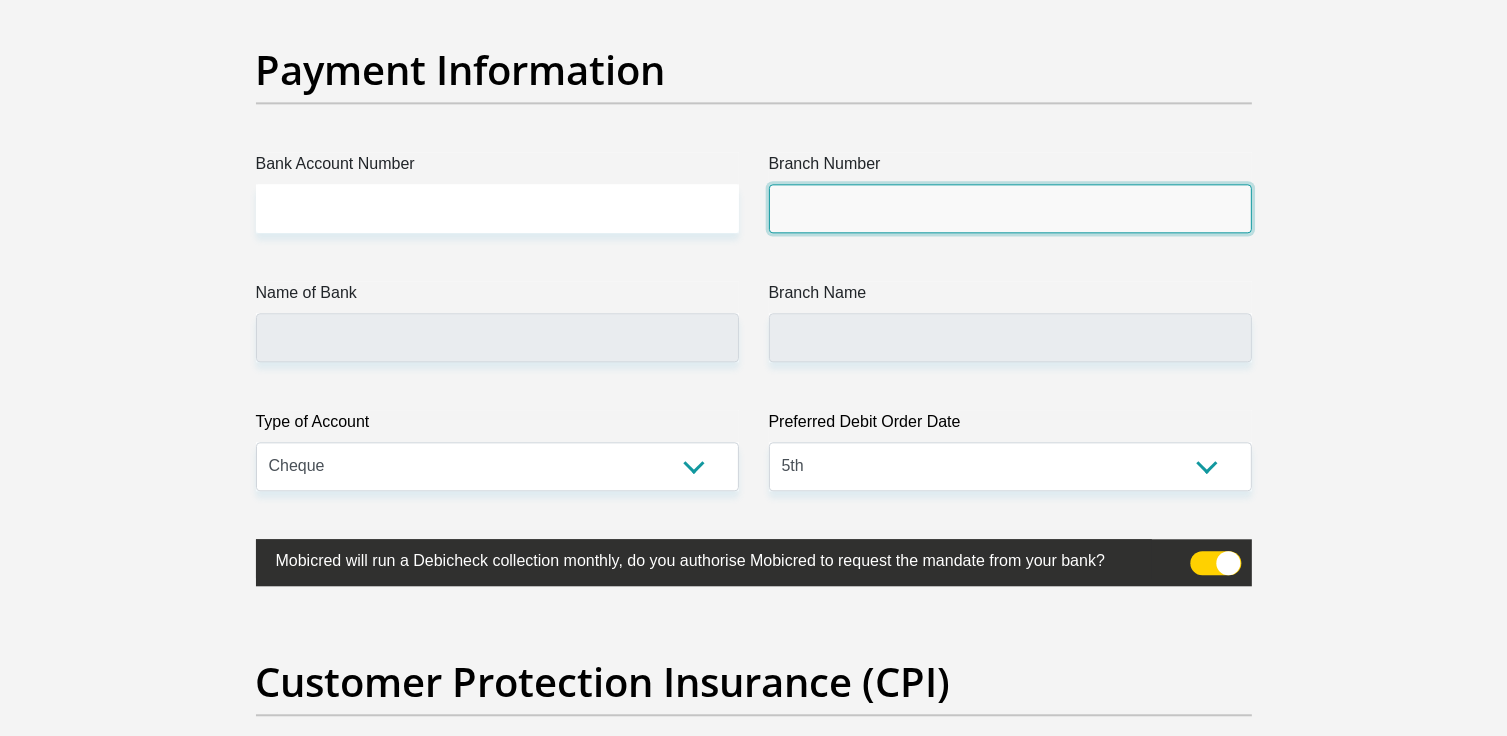 click on "Branch Number" at bounding box center [1010, 208] 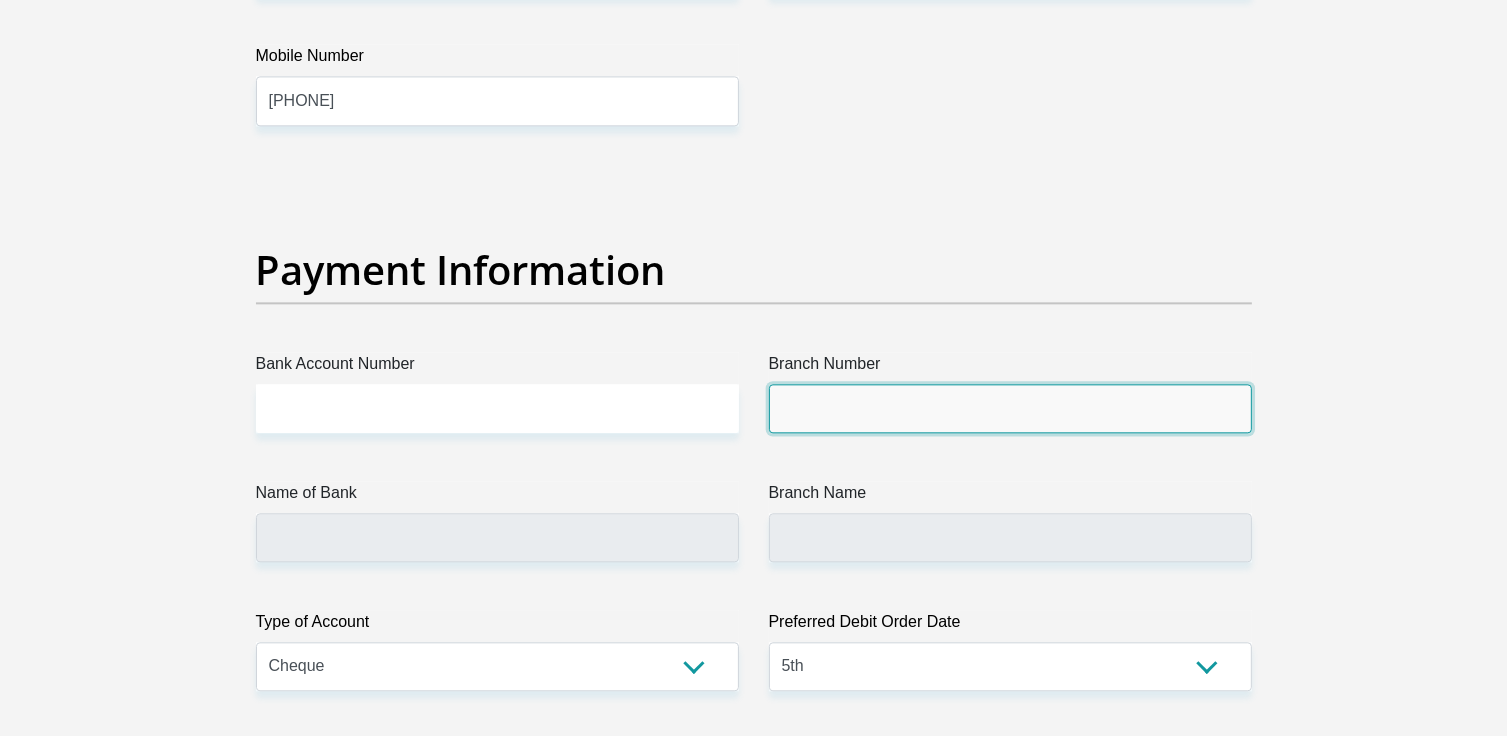 scroll, scrollTop: 4600, scrollLeft: 0, axis: vertical 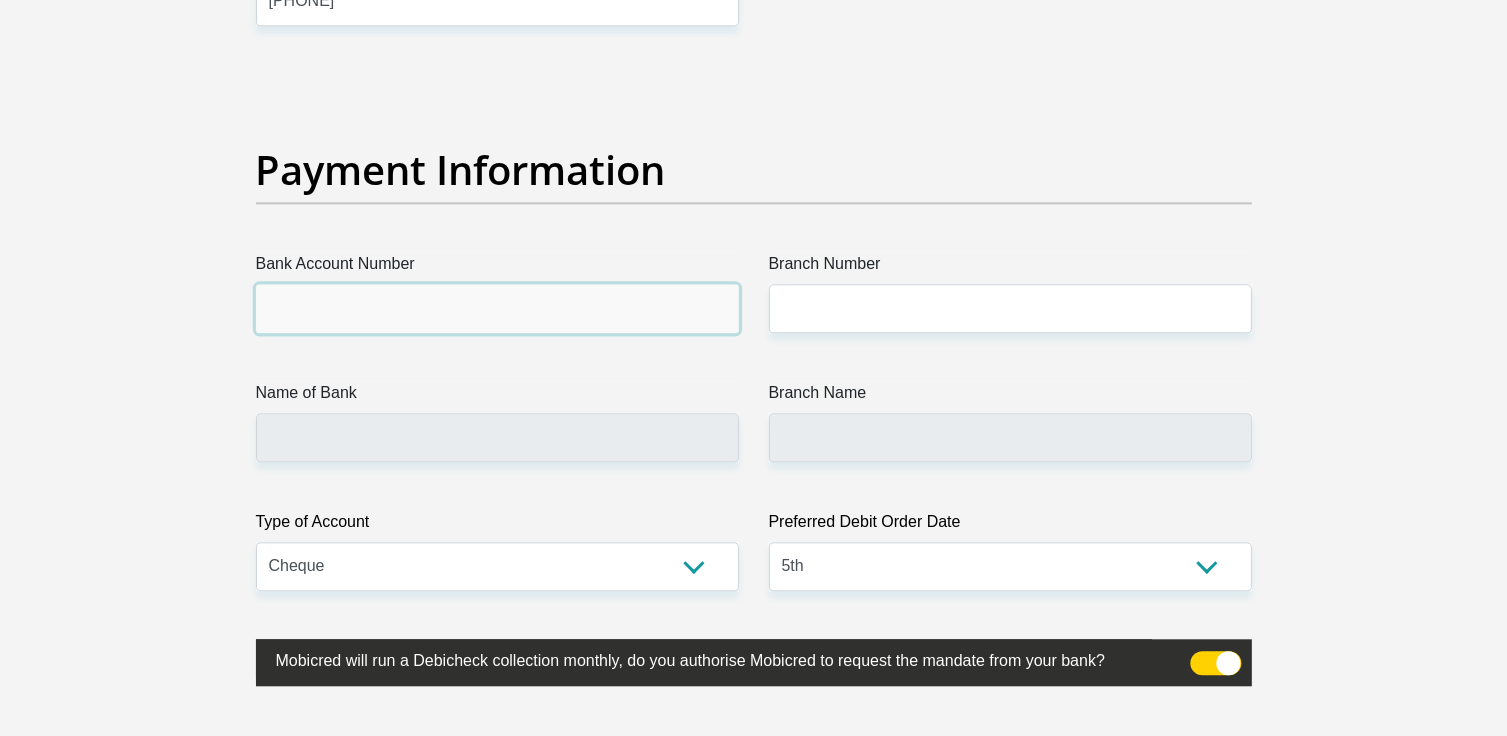 click on "Bank Account Number" at bounding box center (497, 308) 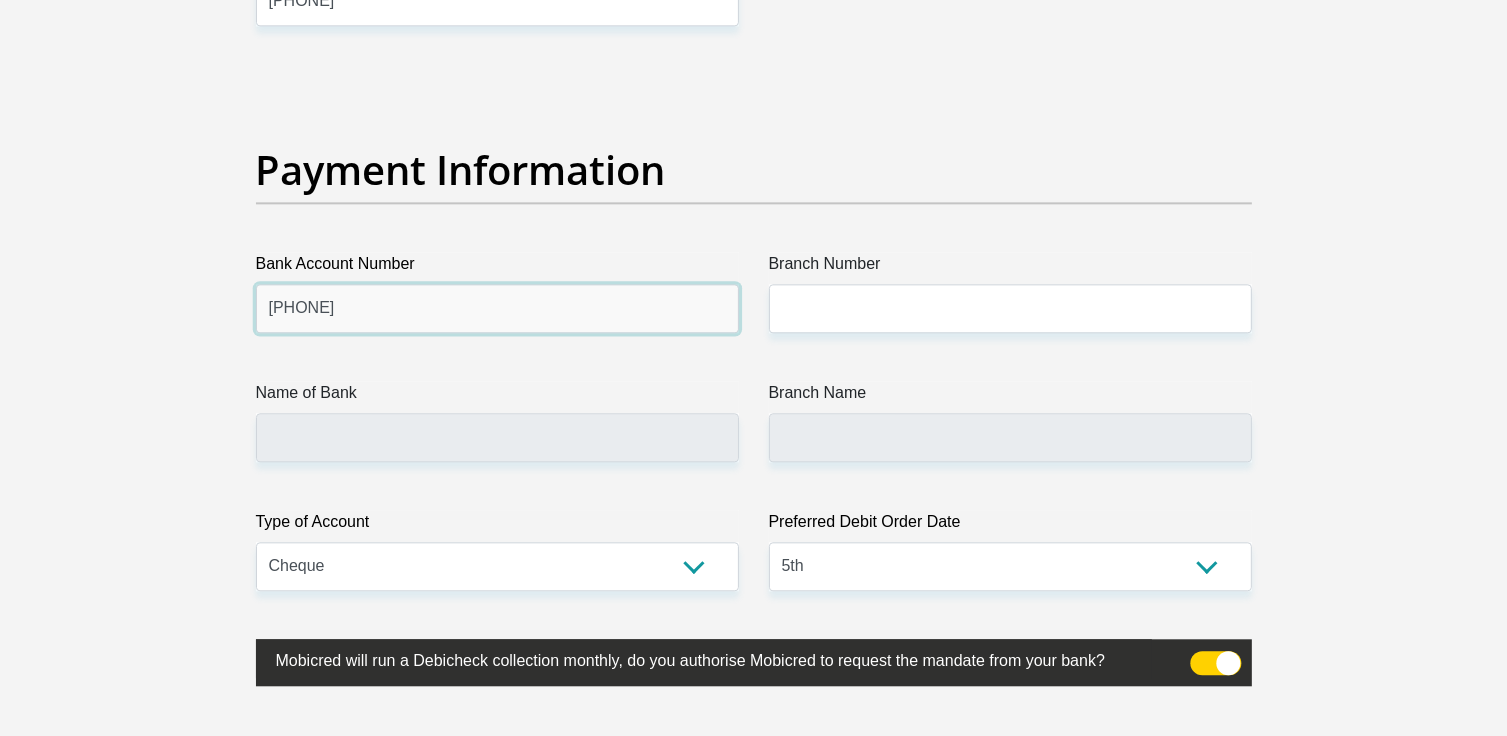 type on "63109705848" 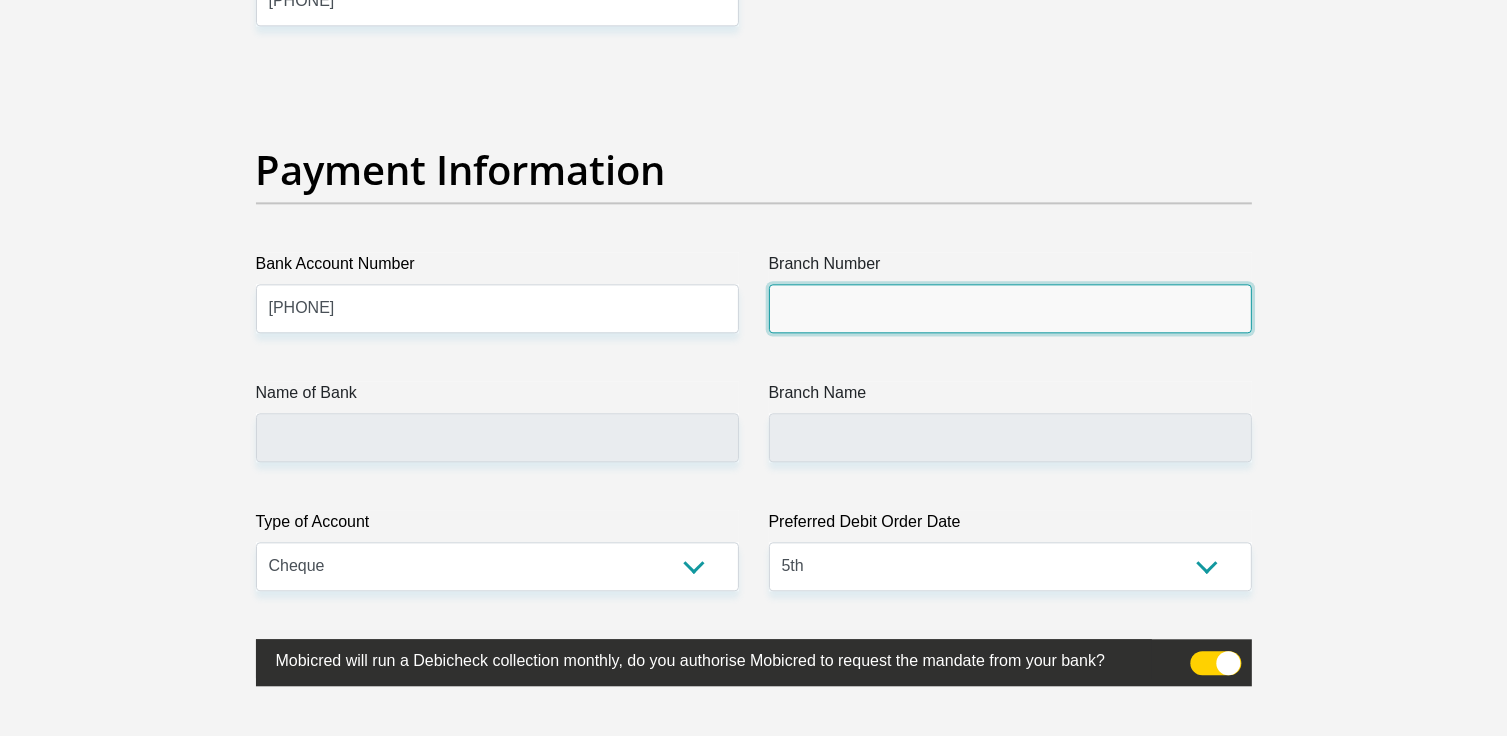 click on "Branch Number" at bounding box center [1010, 308] 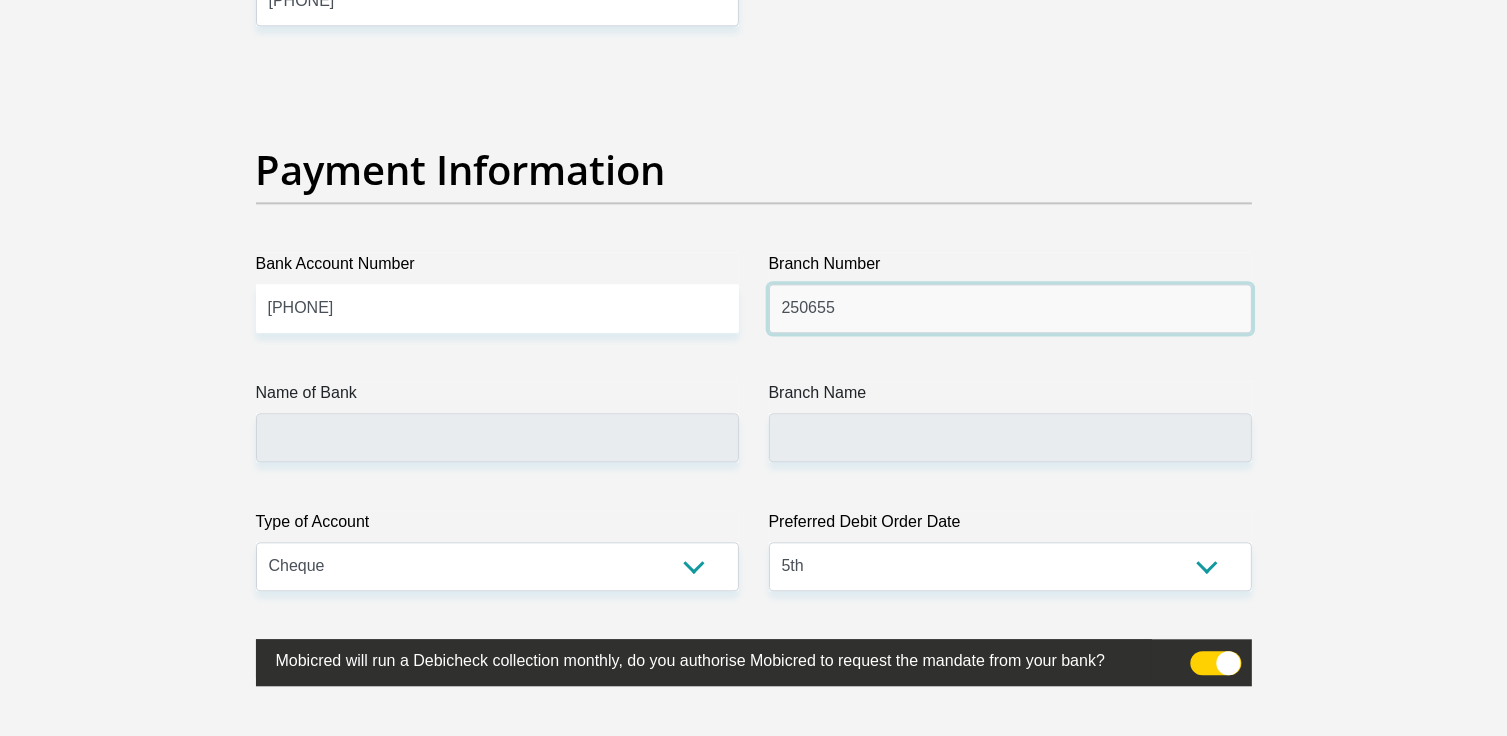 type on "250655" 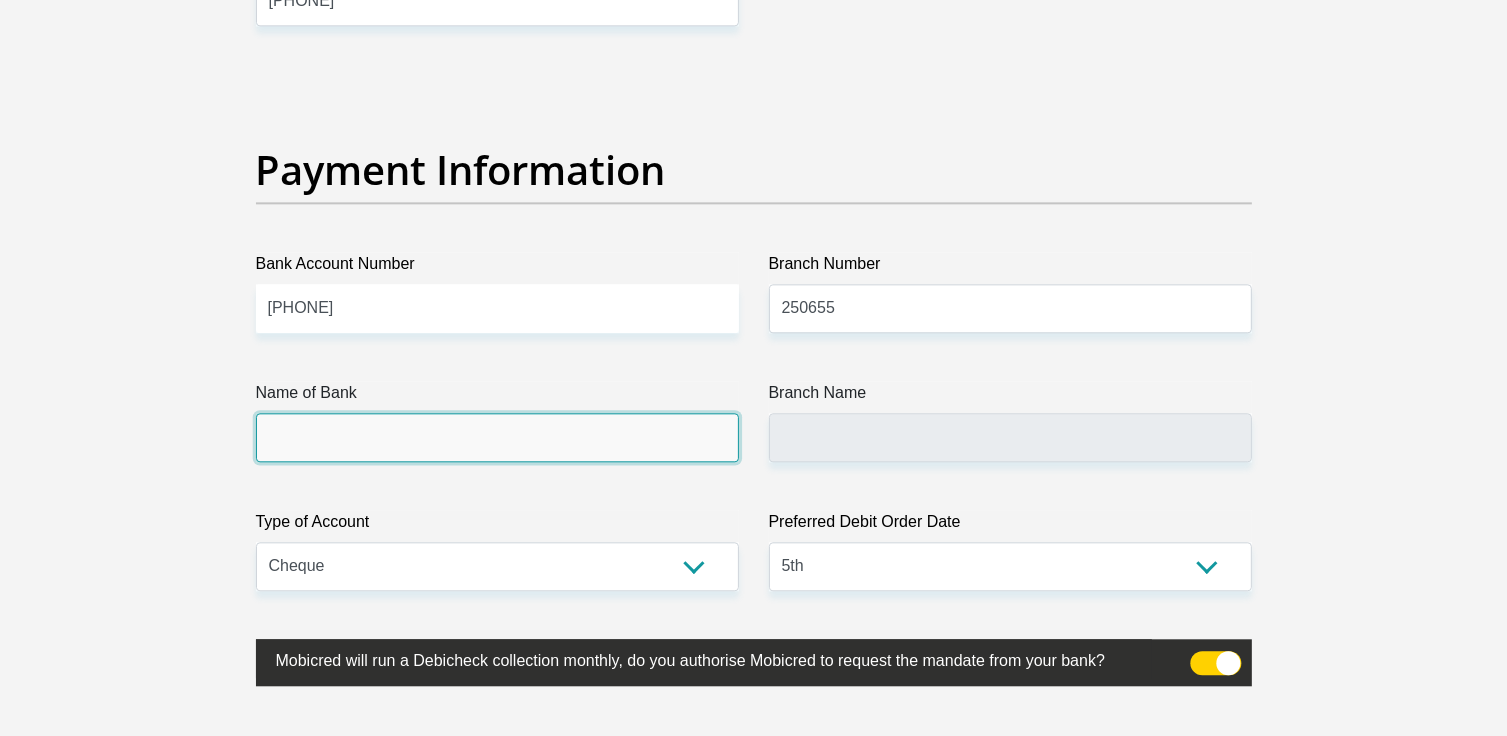 click on "Name of Bank" at bounding box center [497, 437] 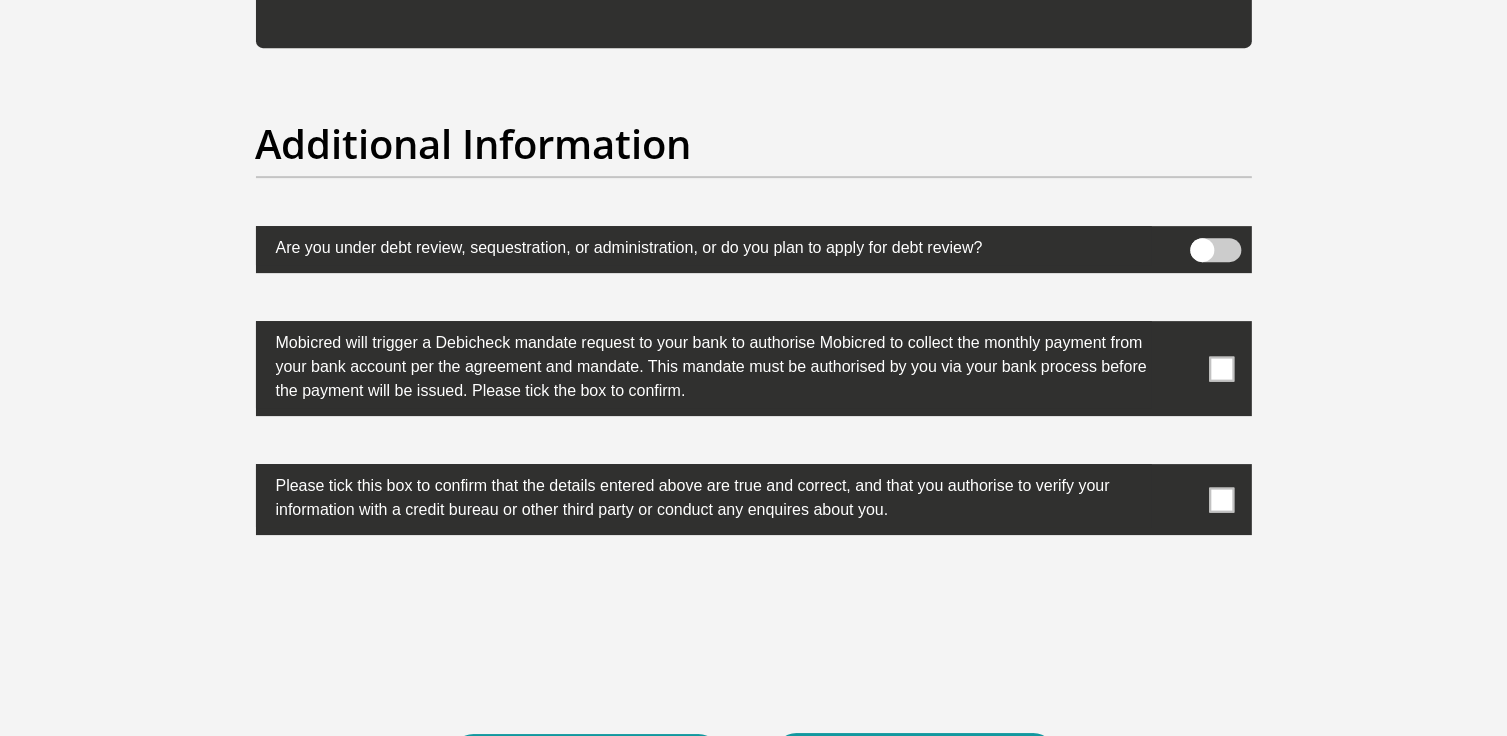 scroll, scrollTop: 6300, scrollLeft: 0, axis: vertical 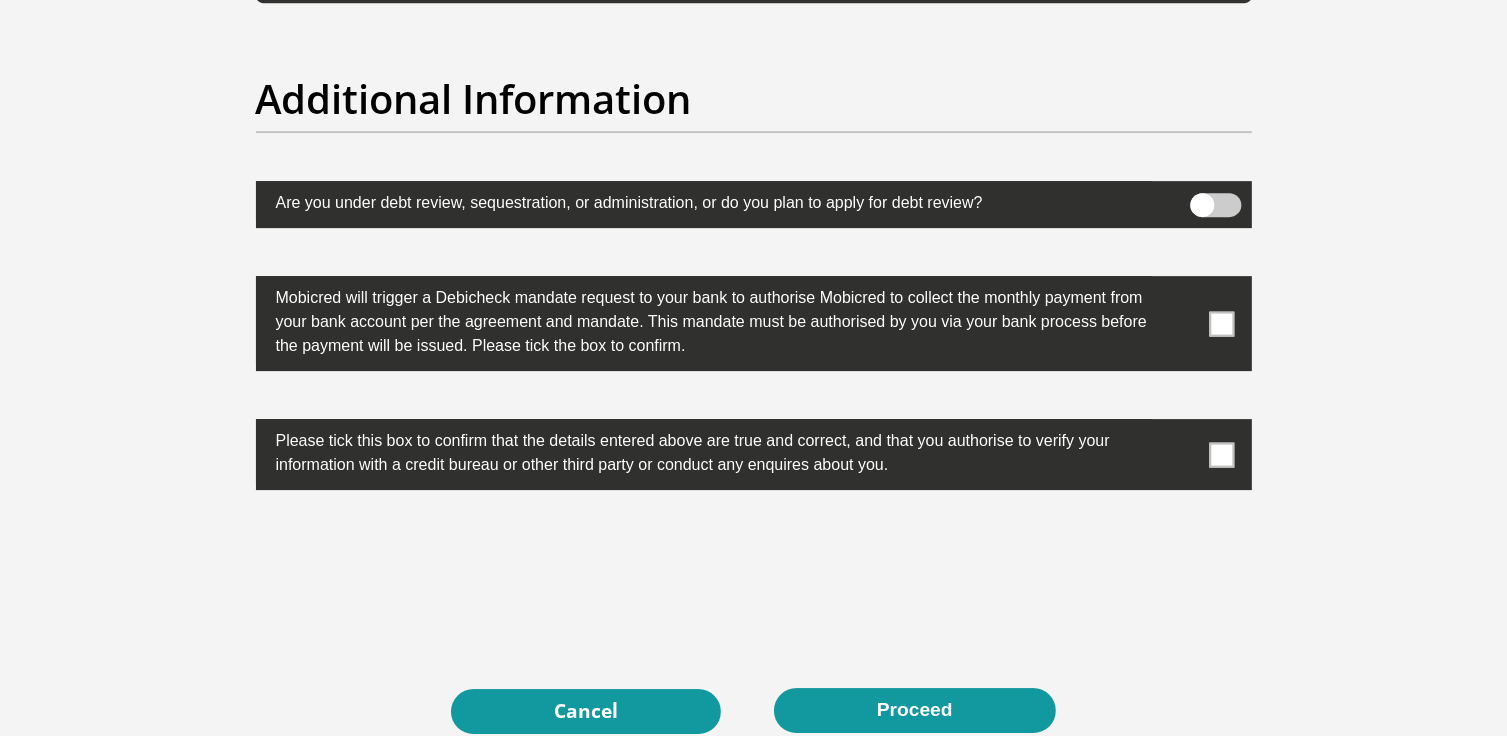 click at bounding box center [1221, 323] 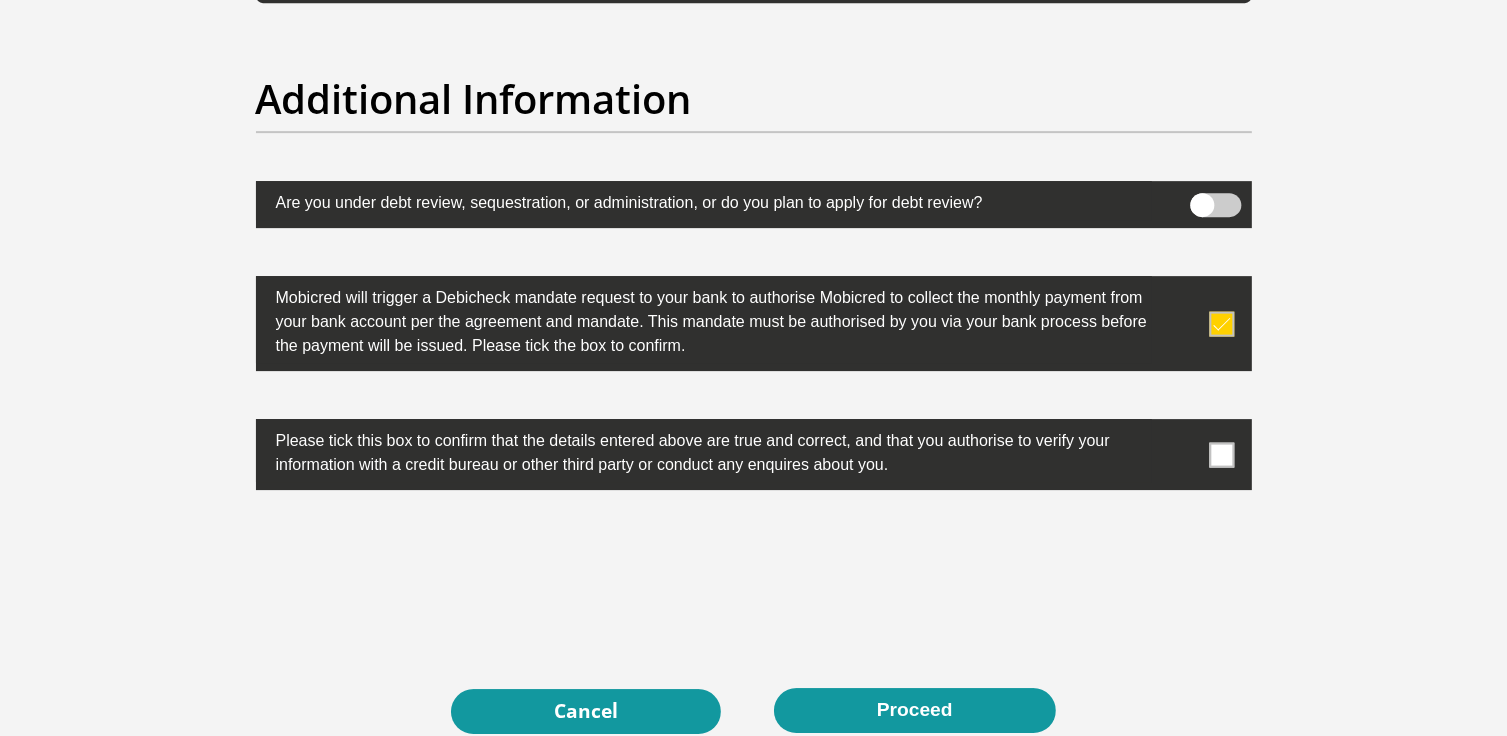 click at bounding box center (1221, 454) 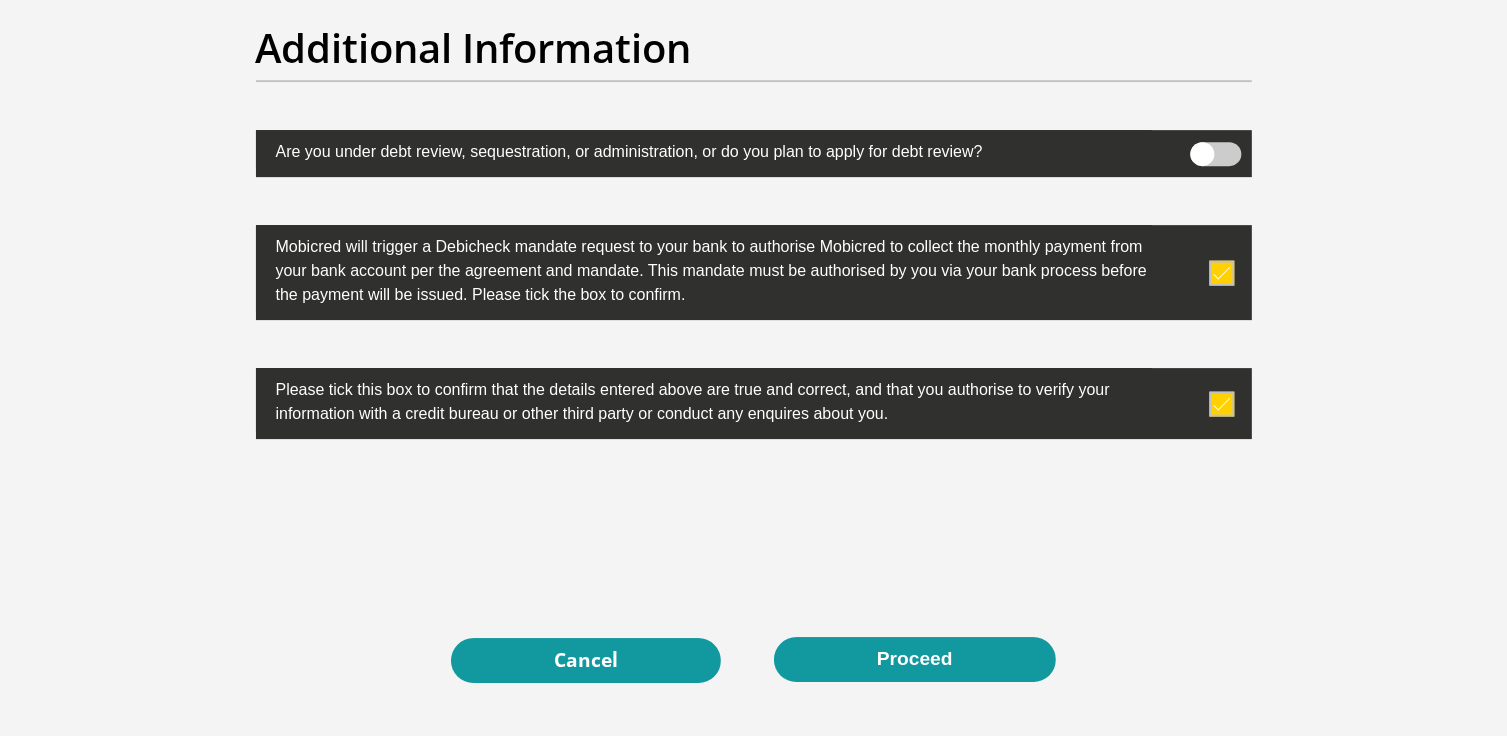 scroll, scrollTop: 6400, scrollLeft: 0, axis: vertical 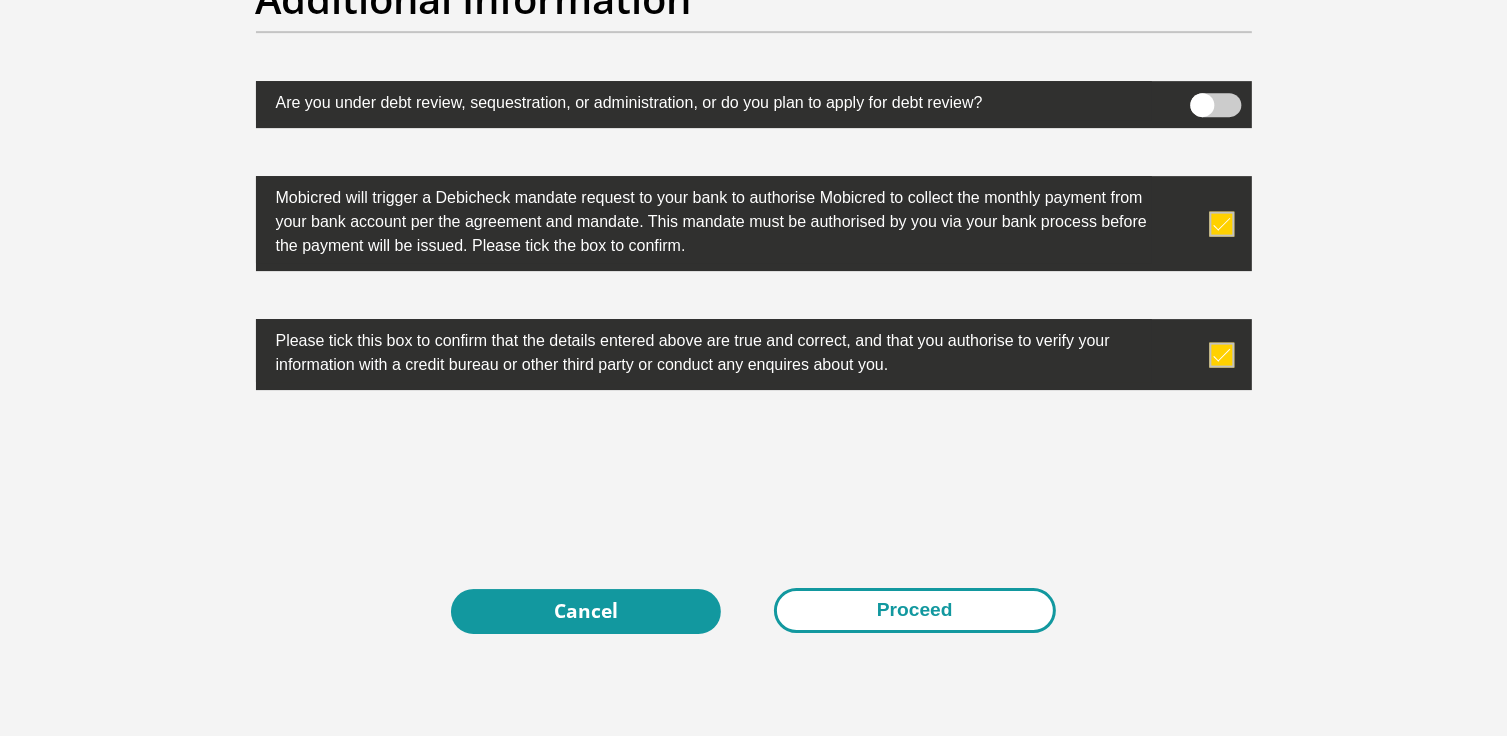 click on "Proceed" at bounding box center [915, 610] 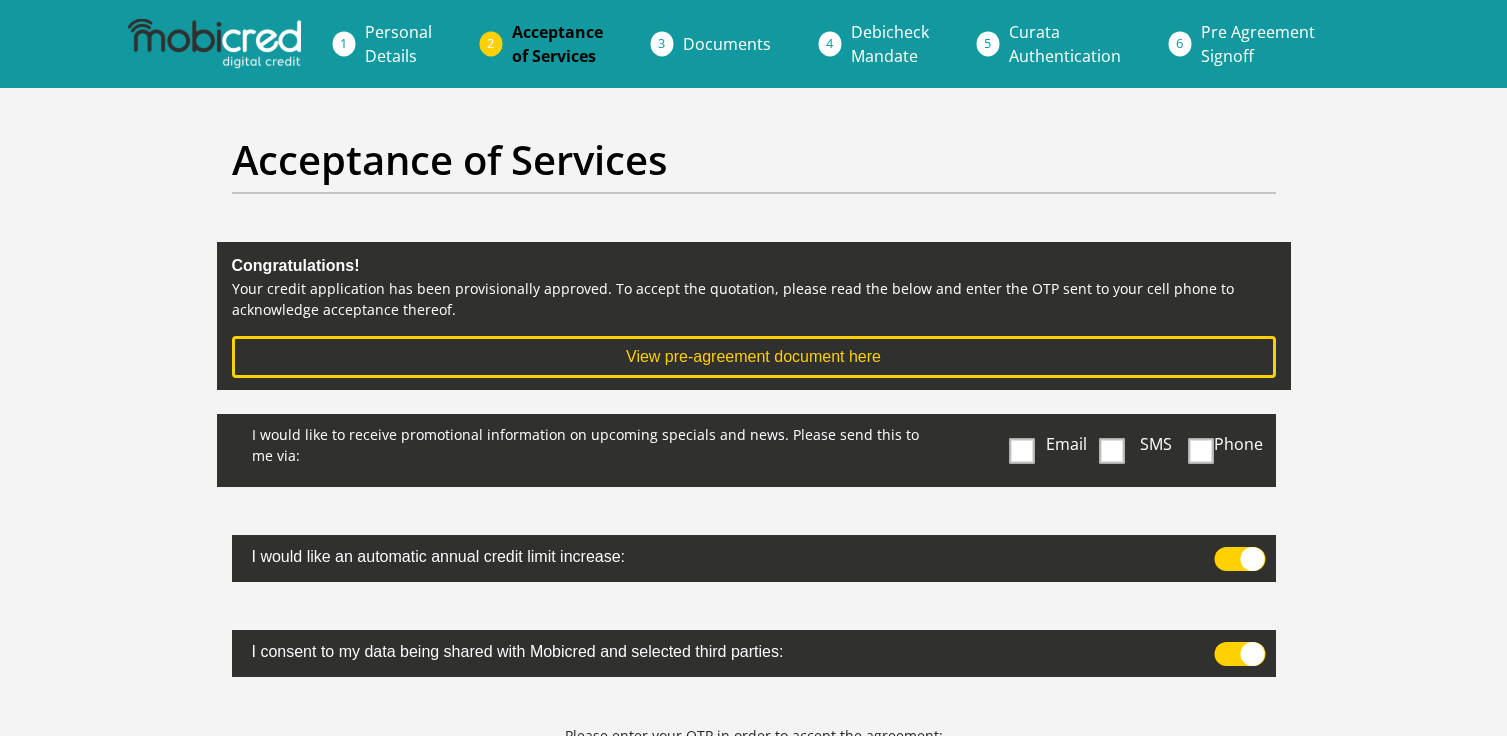 scroll, scrollTop: 0, scrollLeft: 0, axis: both 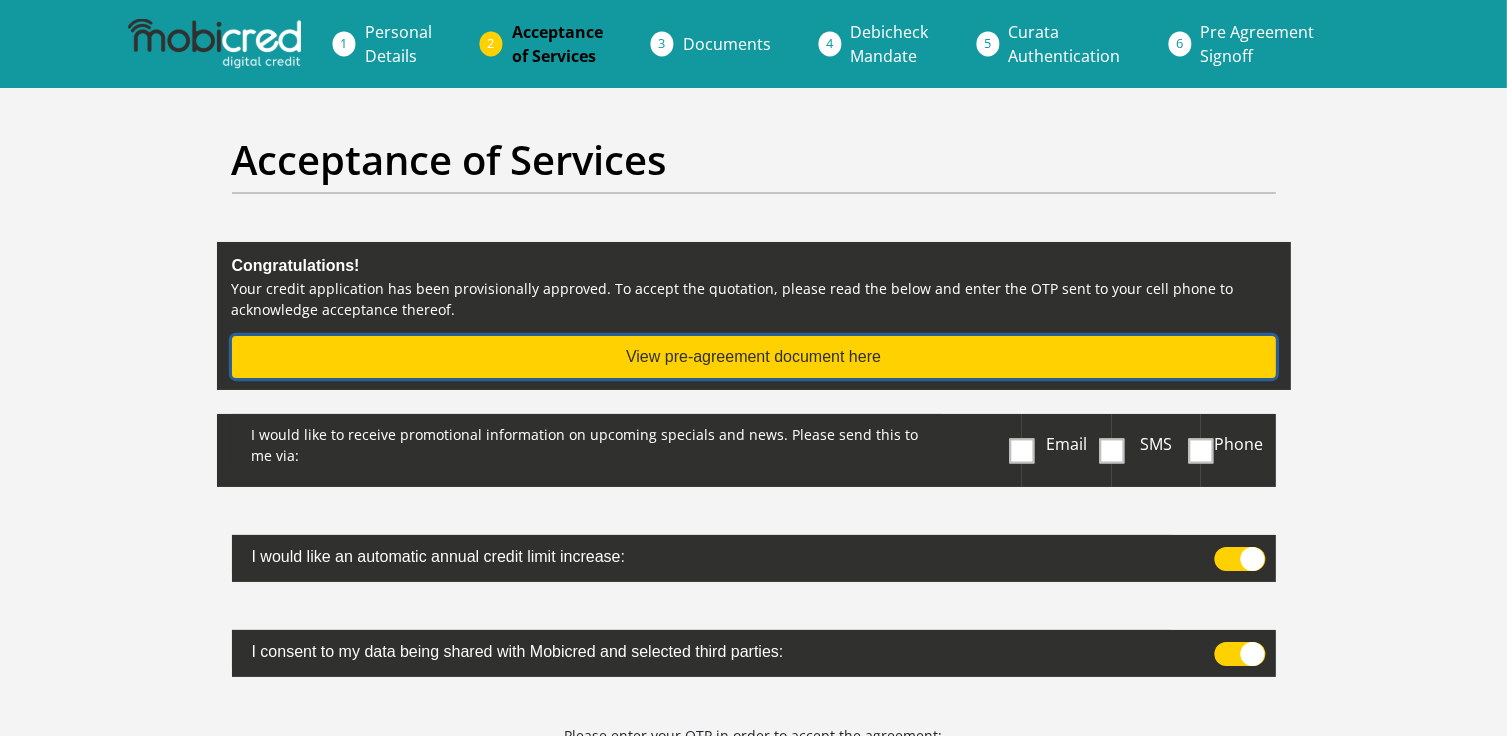 click on "View pre-agreement document here" at bounding box center (754, 357) 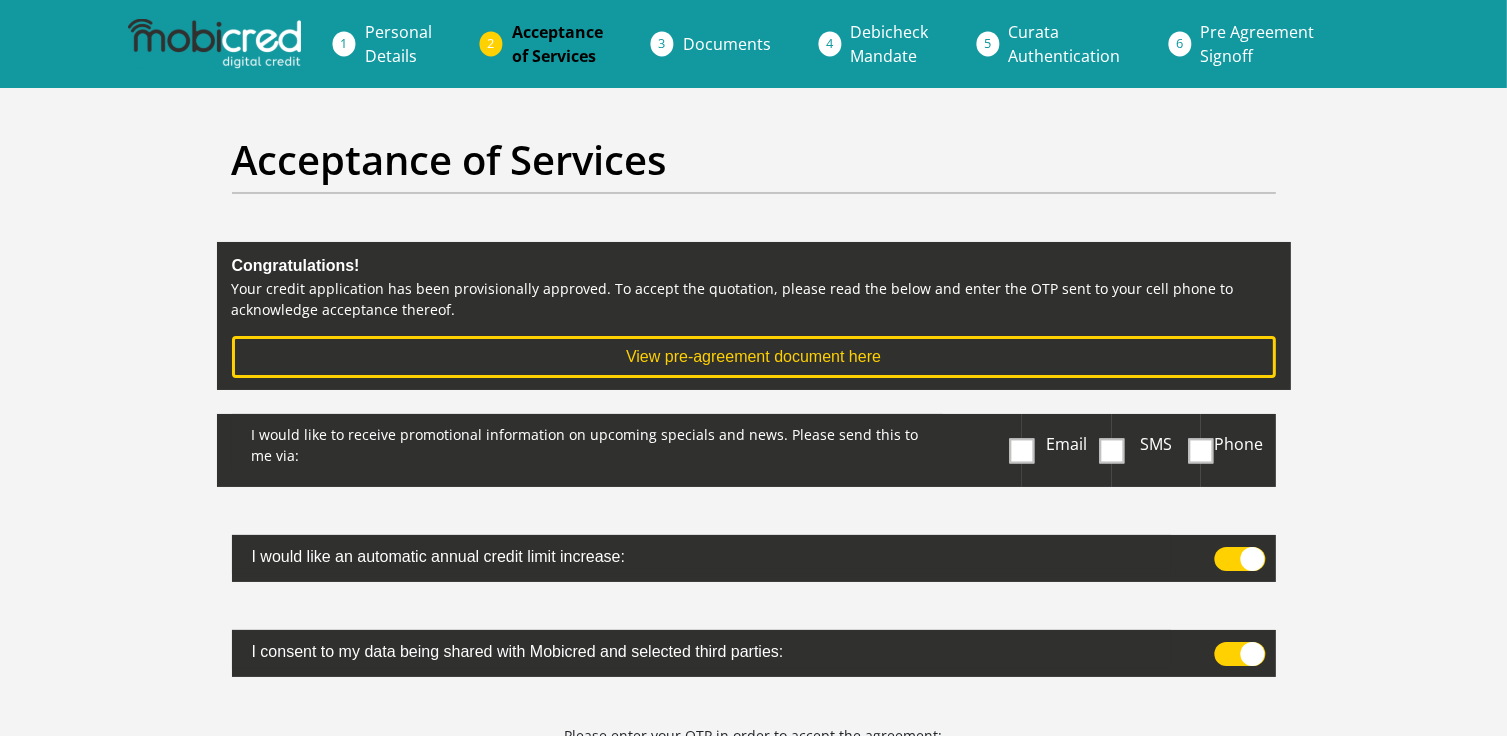click at bounding box center [1022, 450] 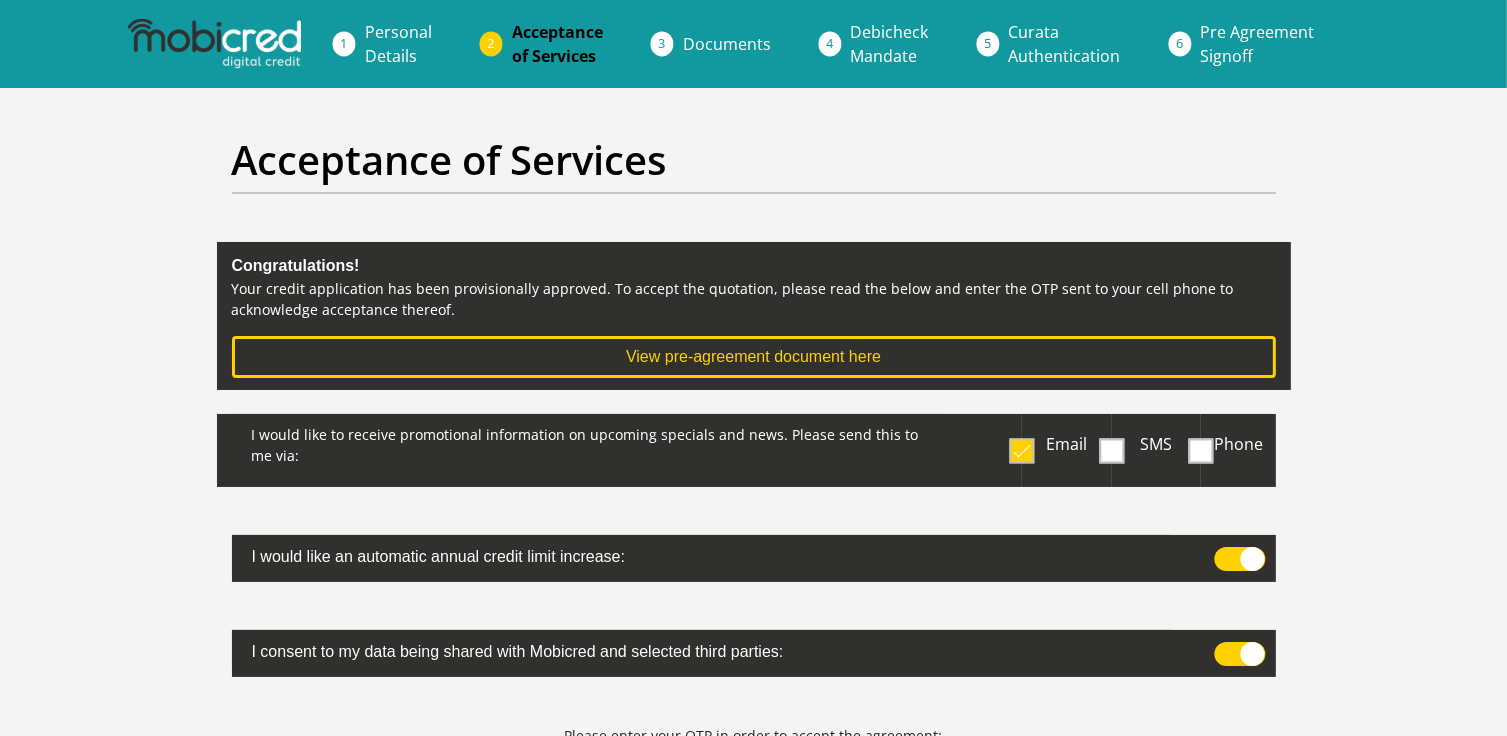 click at bounding box center (1239, 559) 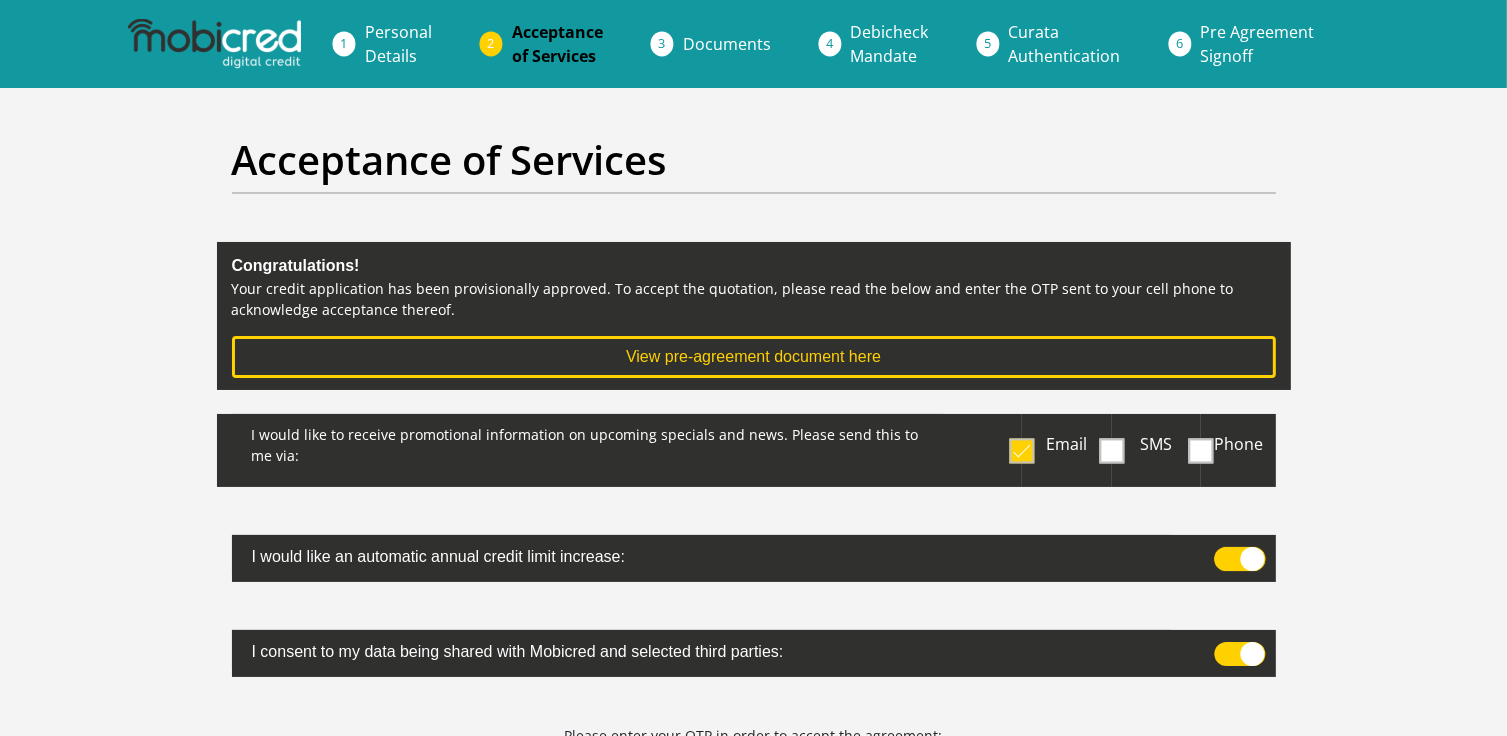 click at bounding box center [1223, 552] 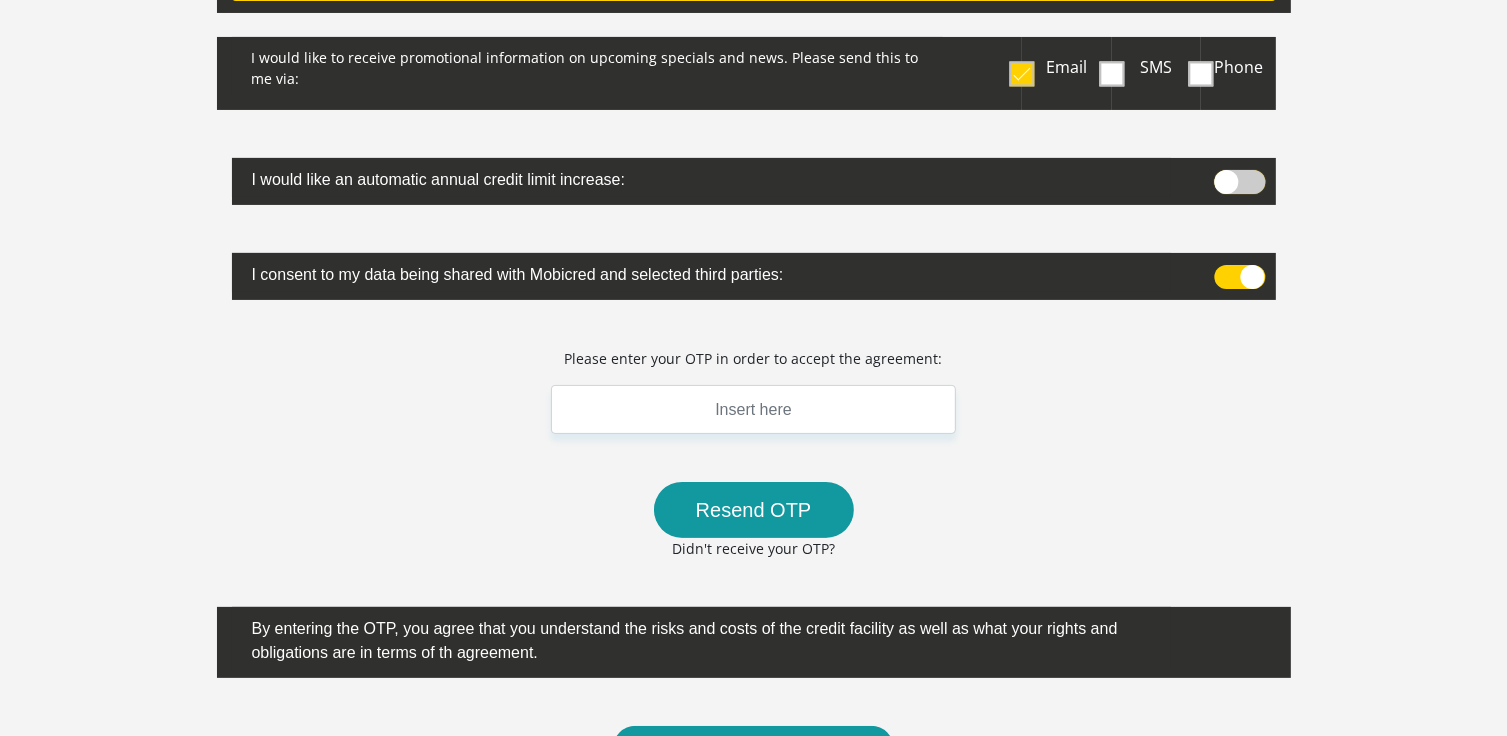 scroll, scrollTop: 400, scrollLeft: 0, axis: vertical 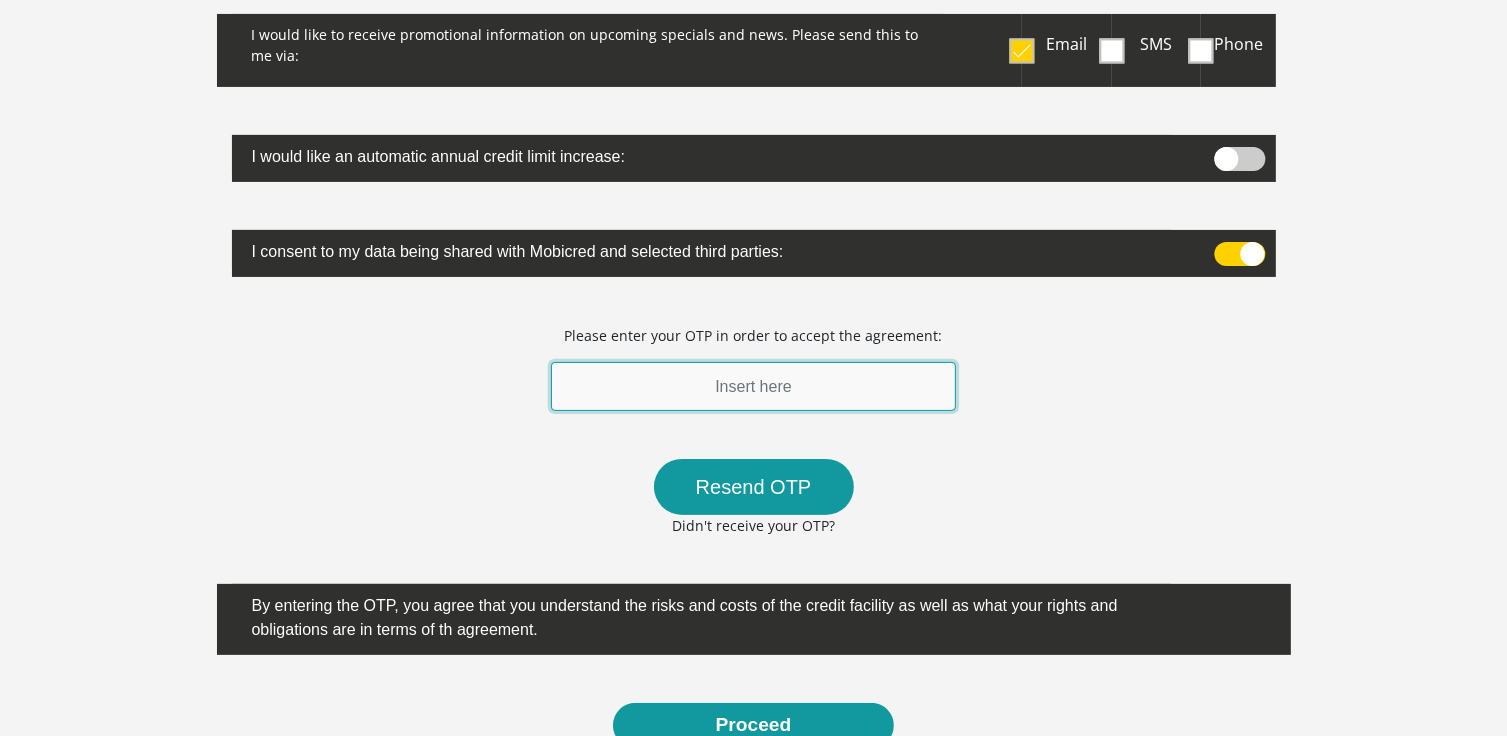click at bounding box center (754, 386) 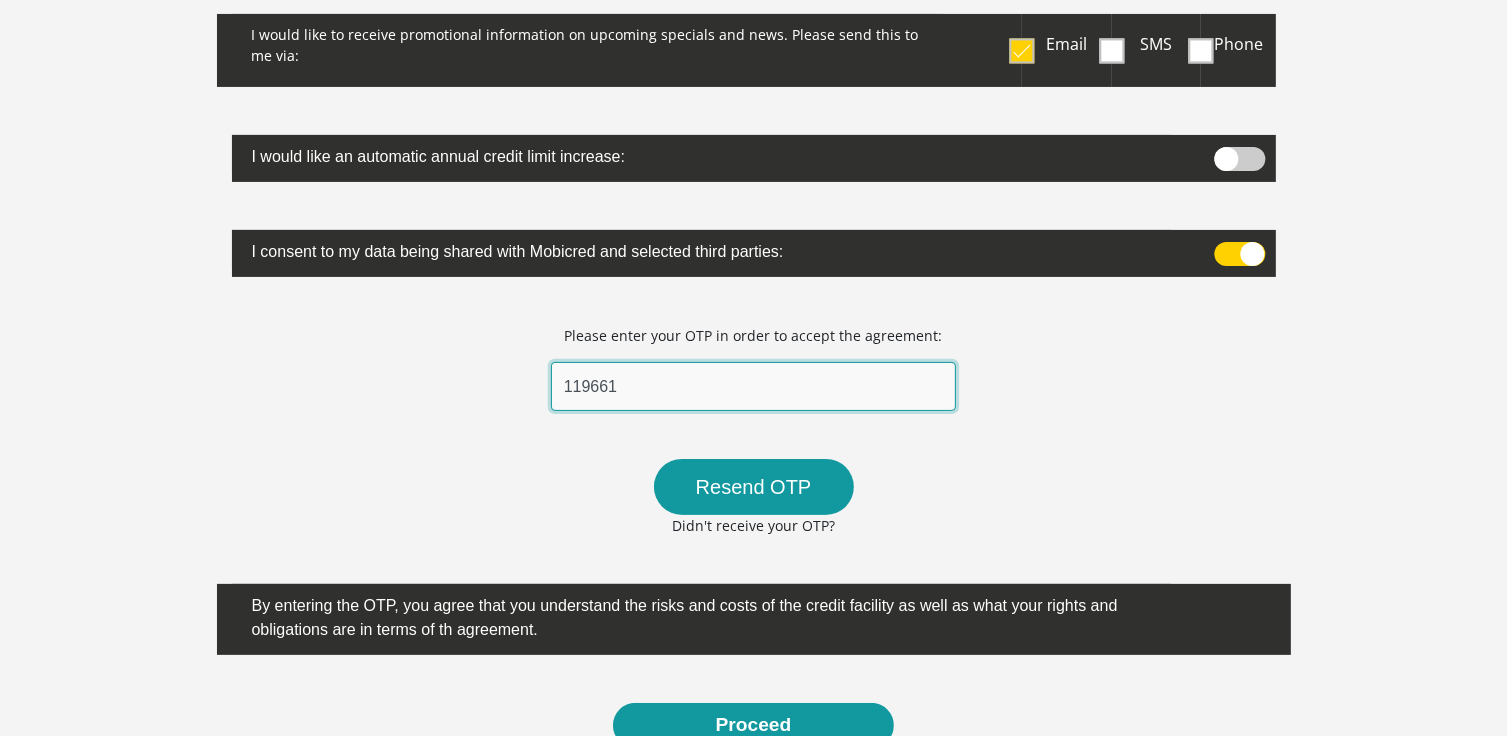 type on "119661" 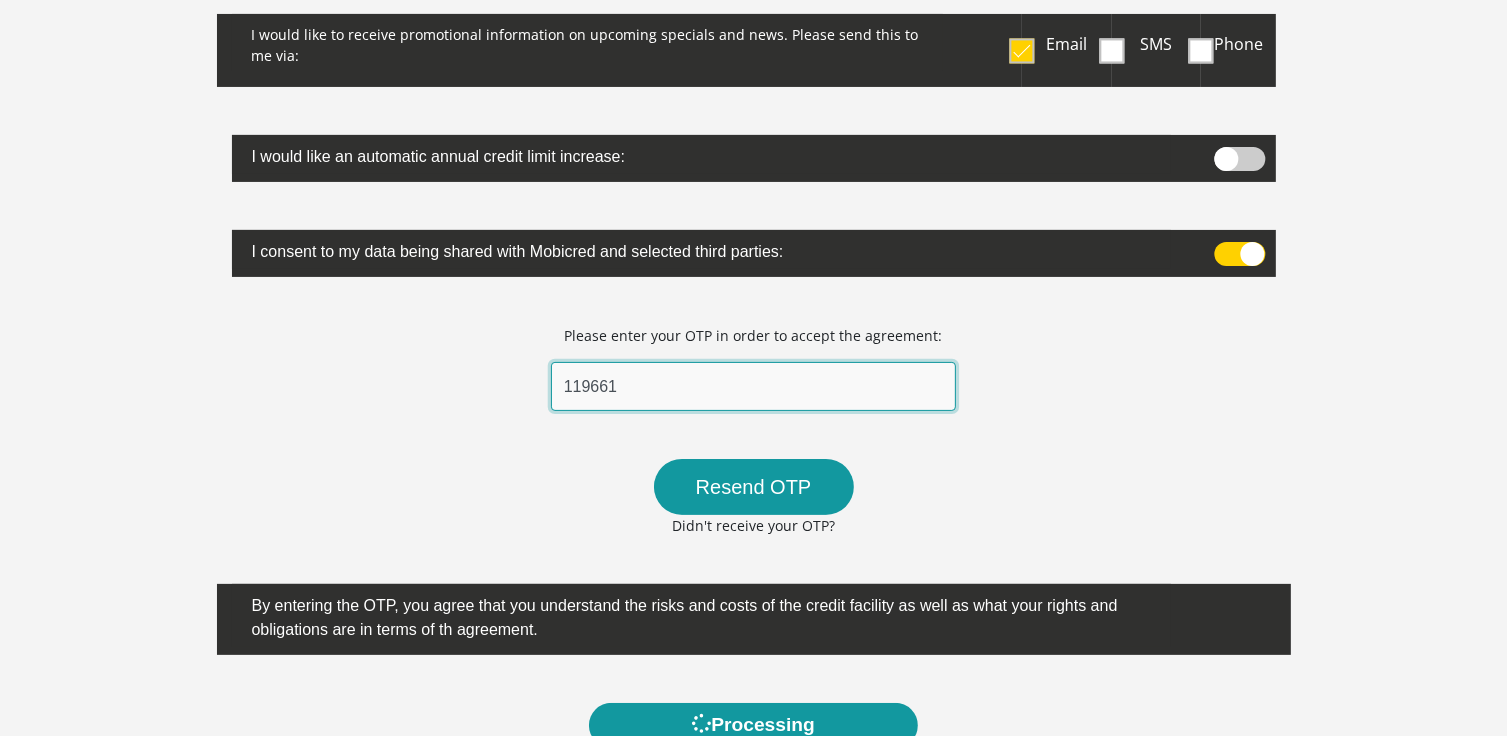 scroll, scrollTop: 0, scrollLeft: 0, axis: both 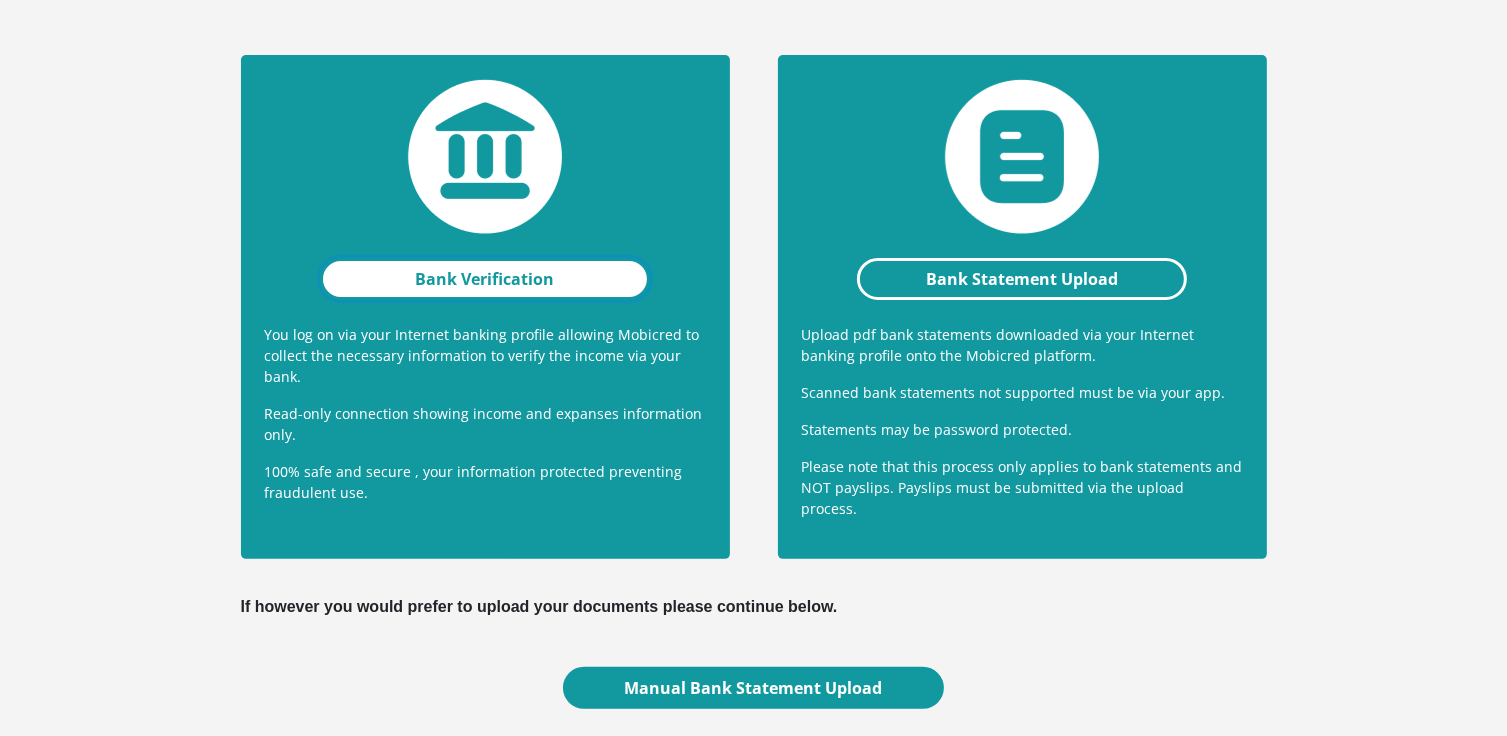 click on "Bank Verification" at bounding box center [485, 279] 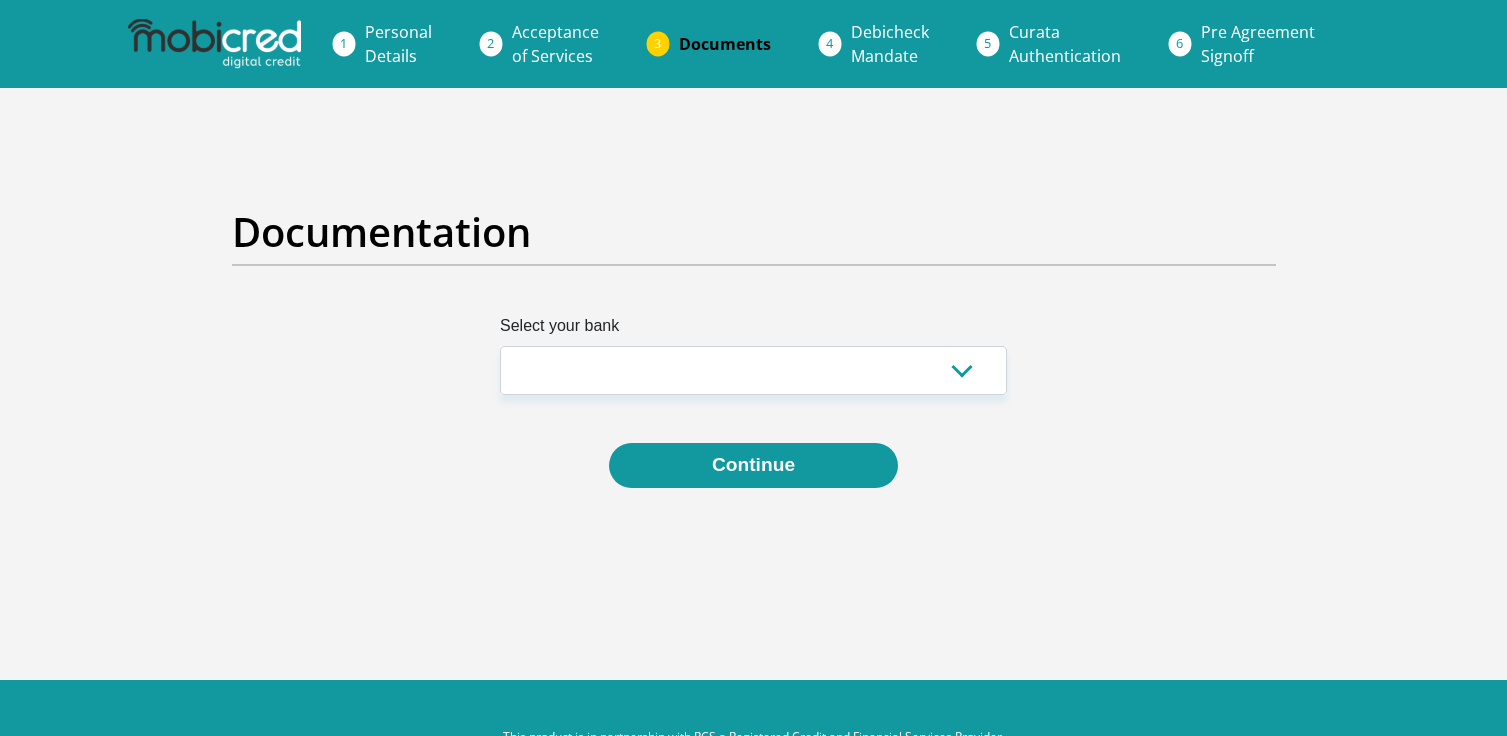scroll, scrollTop: 0, scrollLeft: 0, axis: both 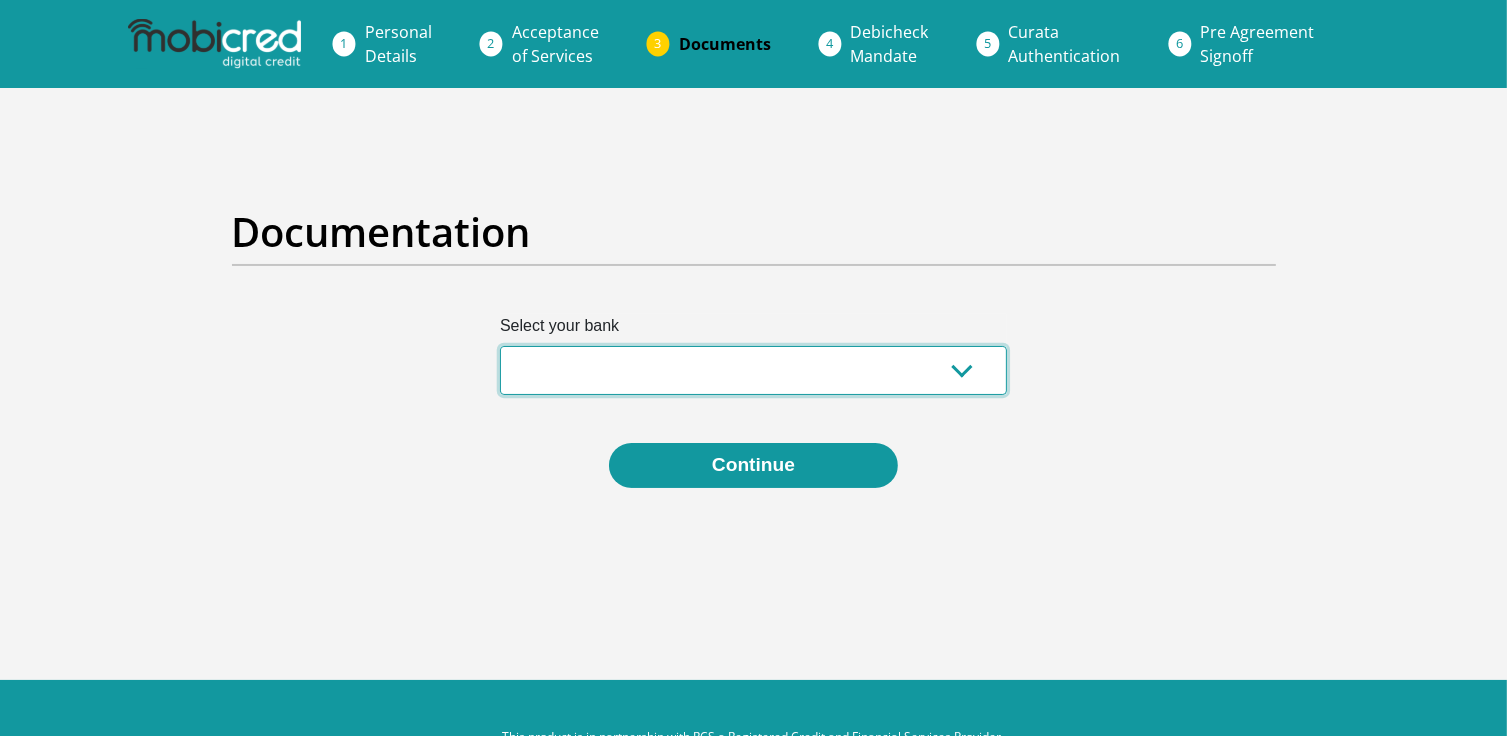 click on "Absa
Capitec Bank
Discovery Bank
First National Bank
Nedbank
Standard Bank
TymeBank" at bounding box center [753, 370] 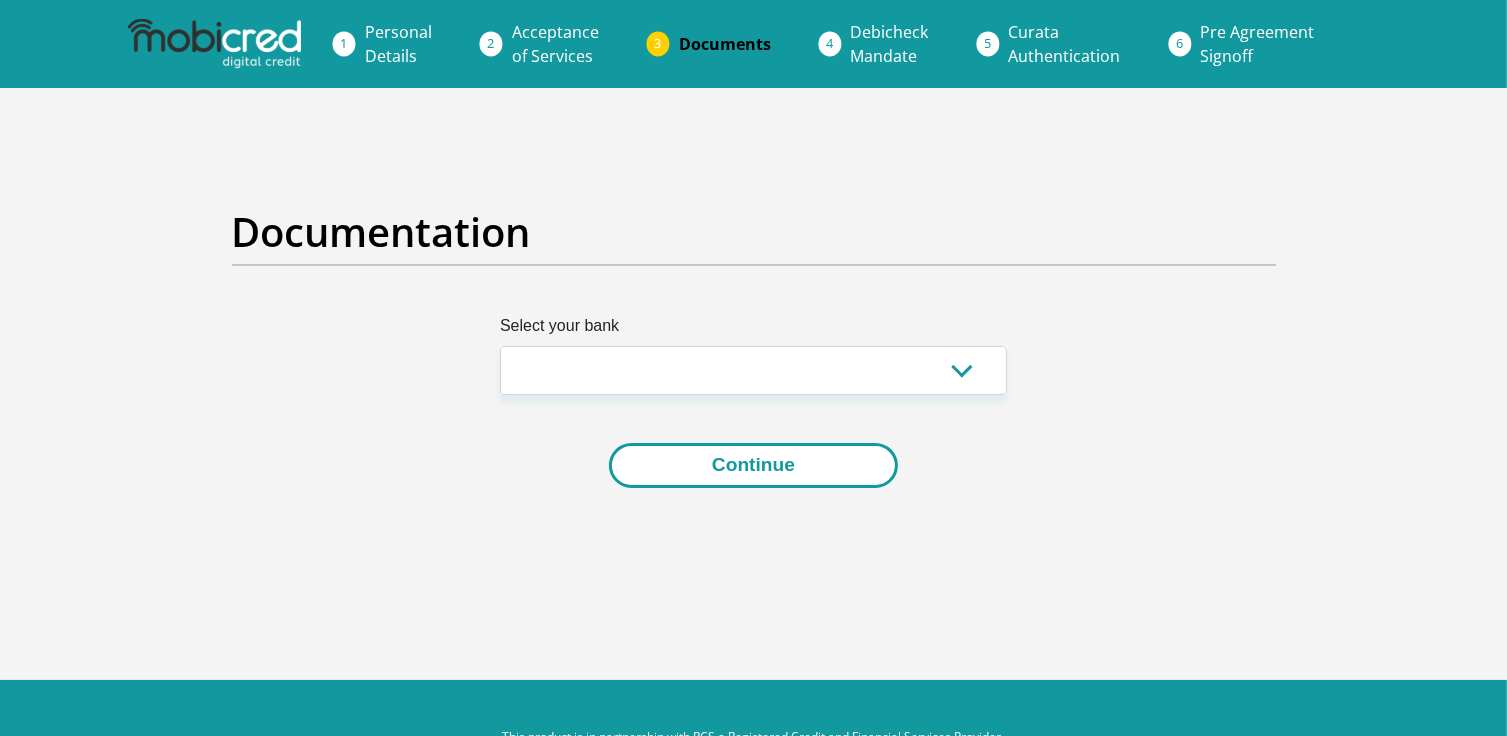 click on "Continue" at bounding box center (753, 465) 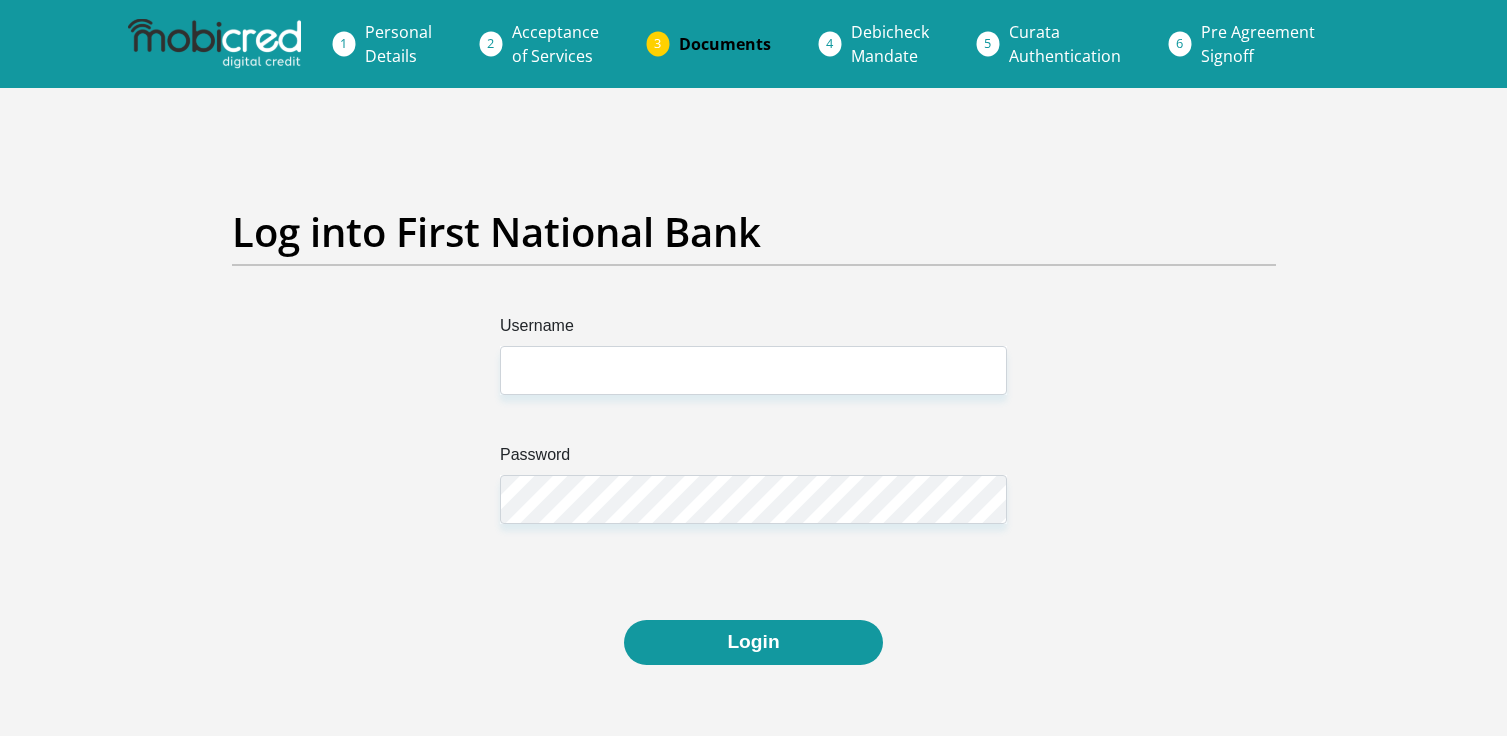 scroll, scrollTop: 0, scrollLeft: 0, axis: both 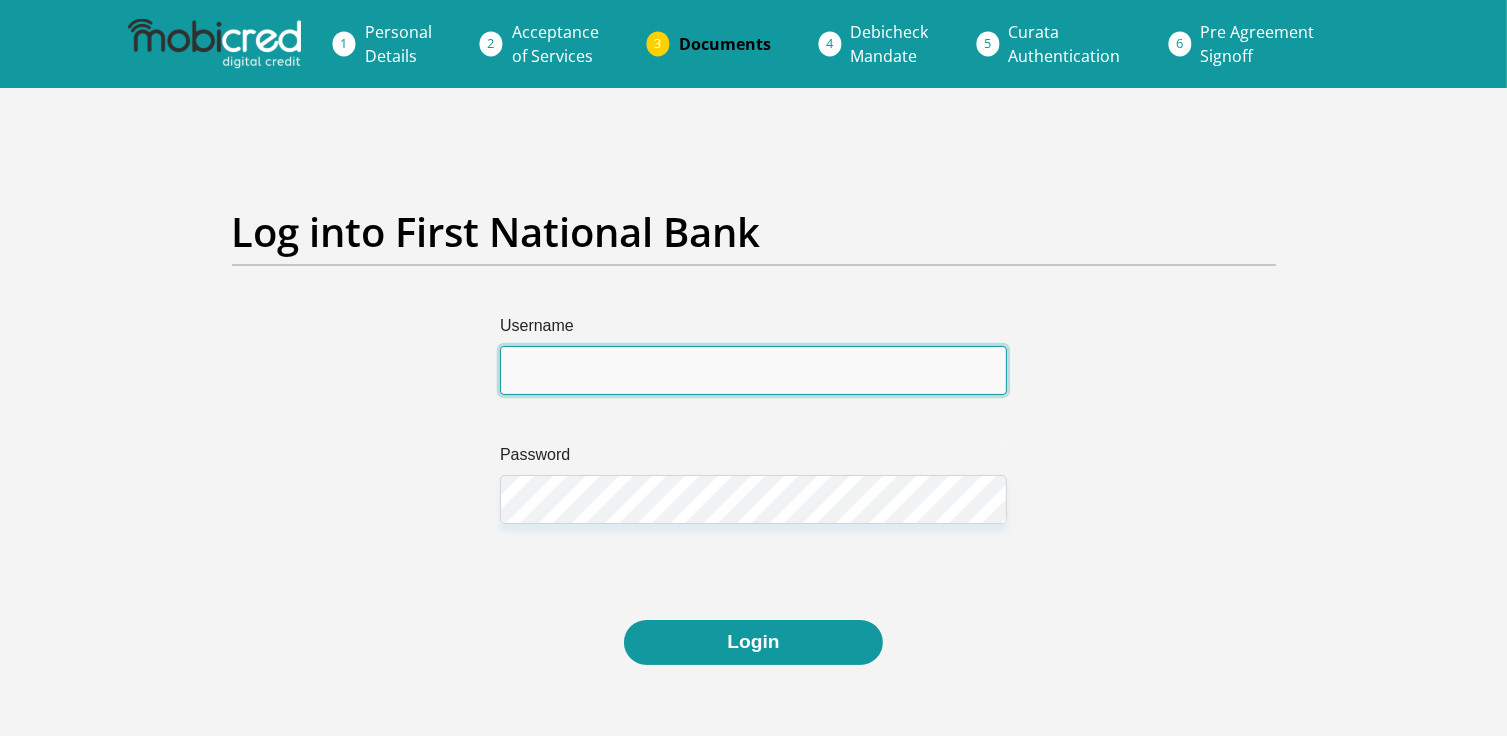 click on "Username" at bounding box center [753, 370] 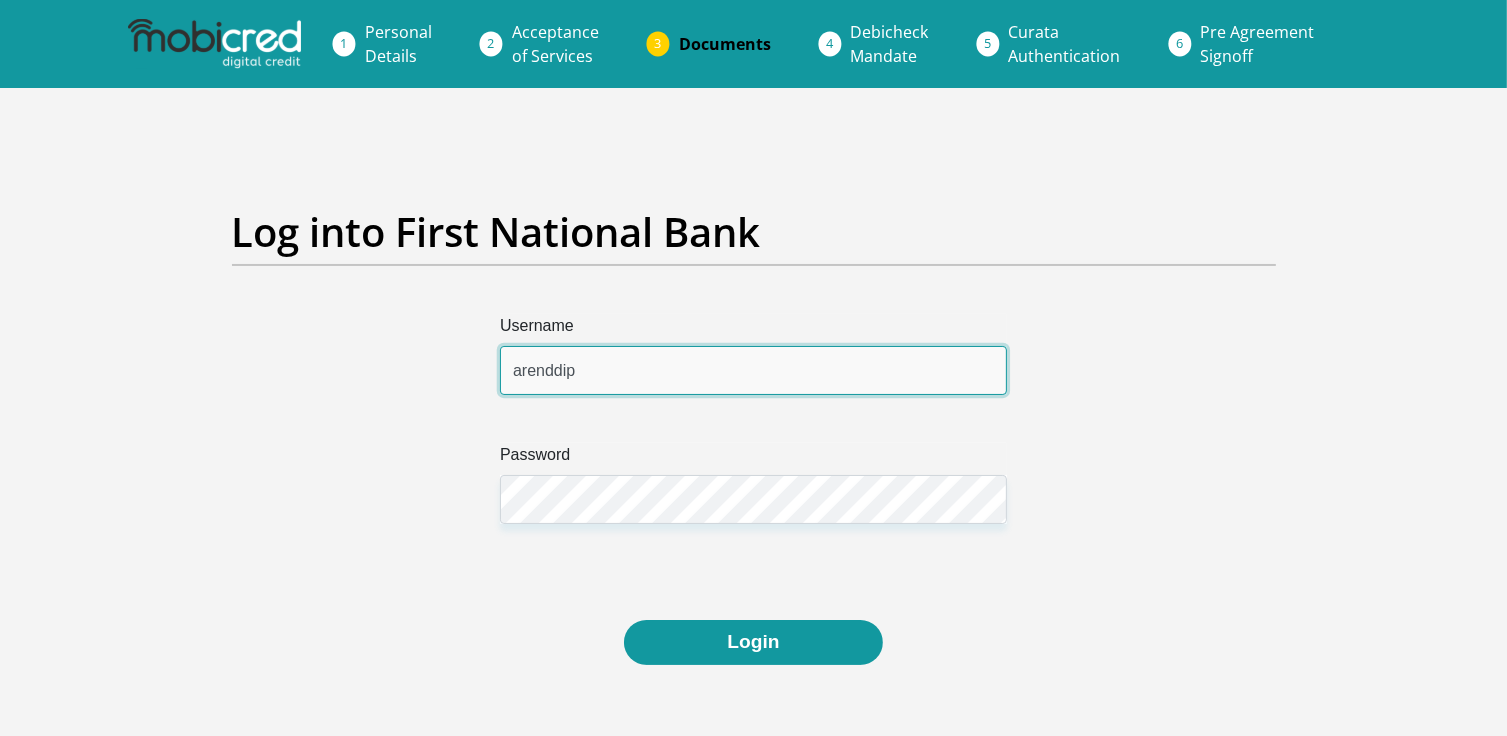 type on "arenddip" 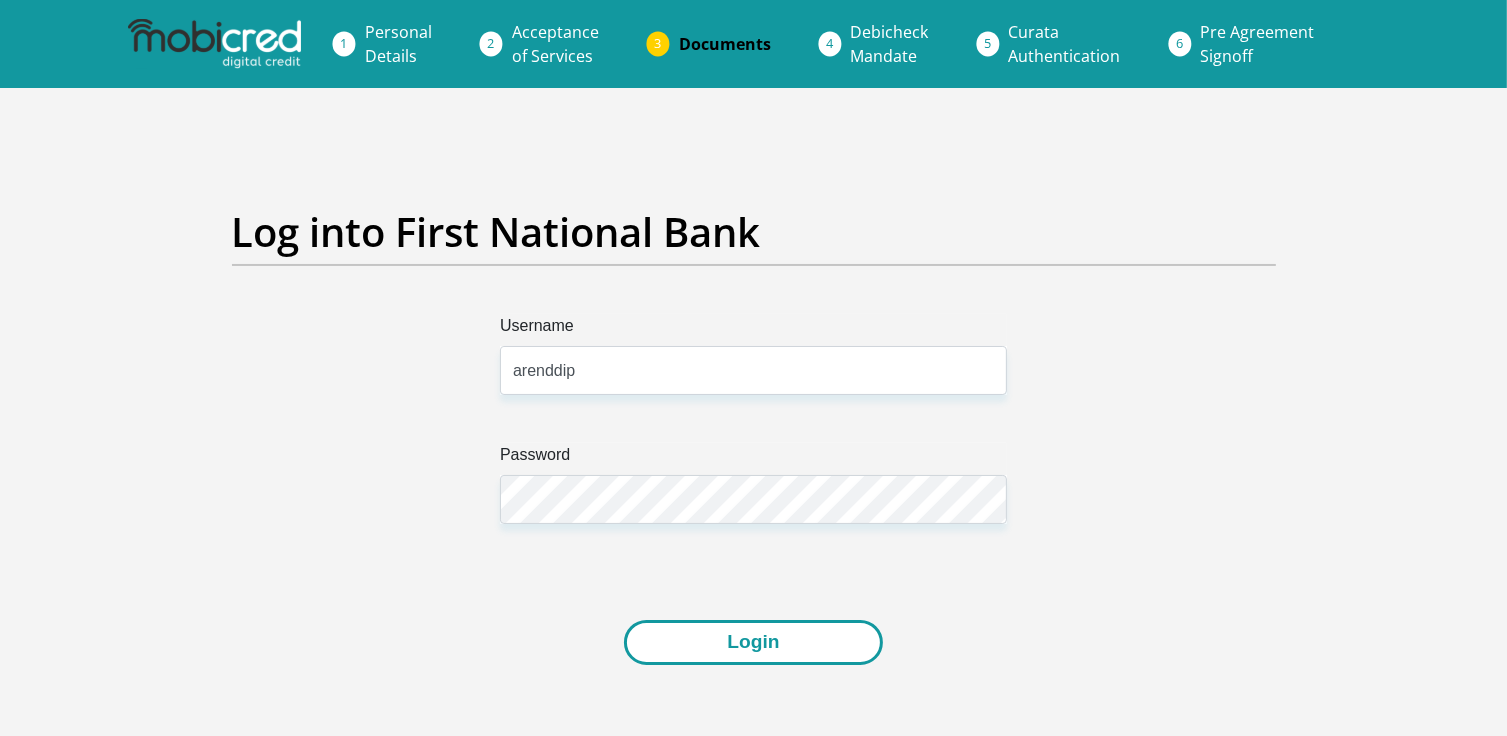 click on "Login" at bounding box center [753, 642] 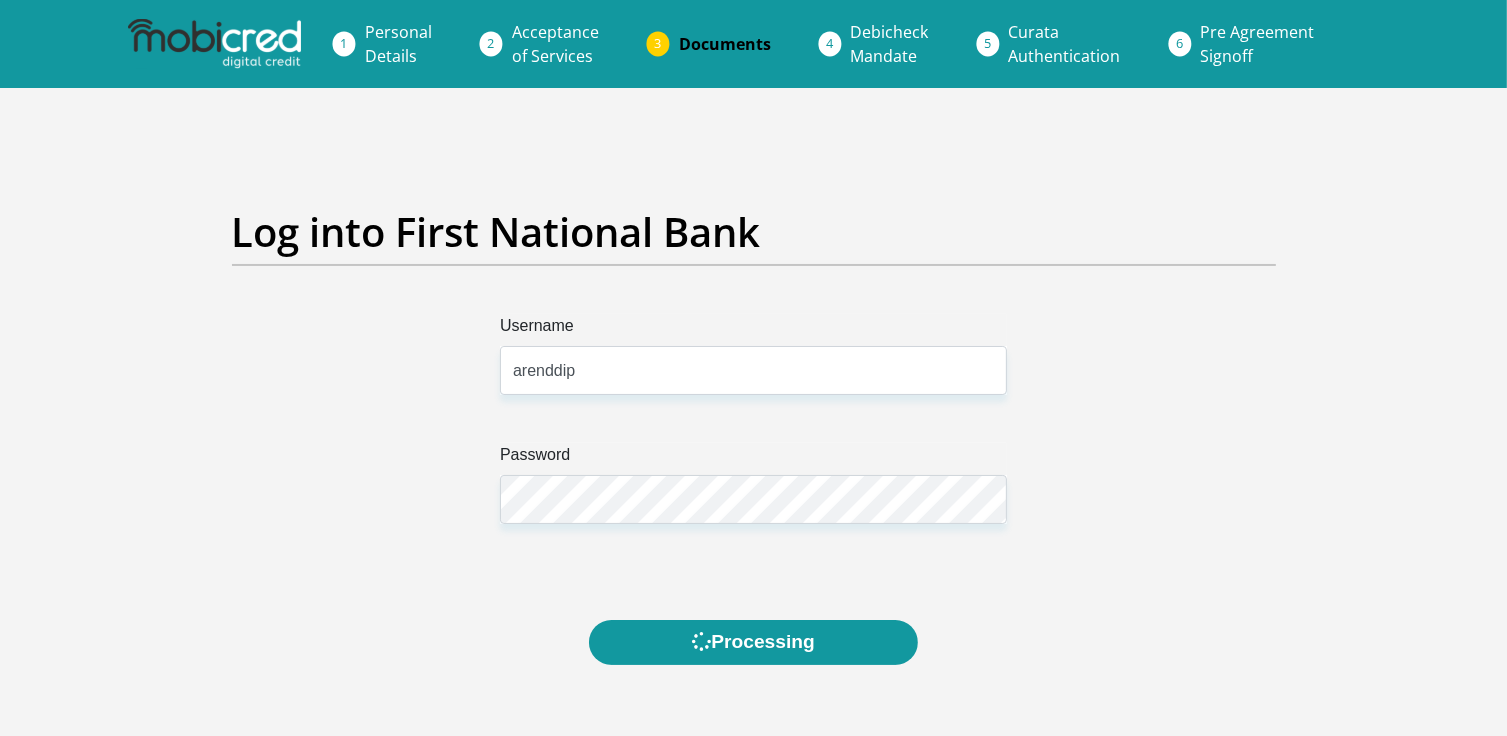 scroll, scrollTop: 0, scrollLeft: 0, axis: both 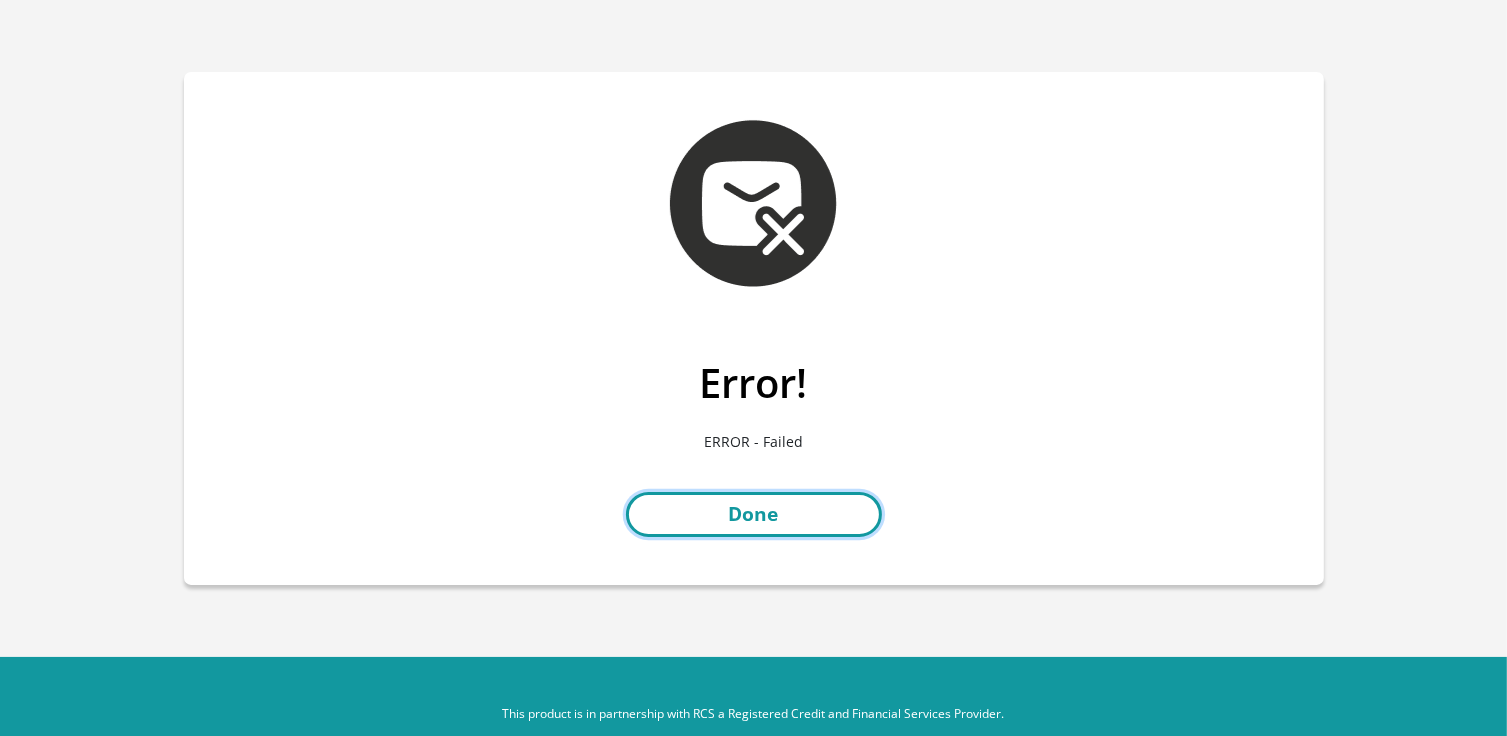 click on "Done" at bounding box center (754, 514) 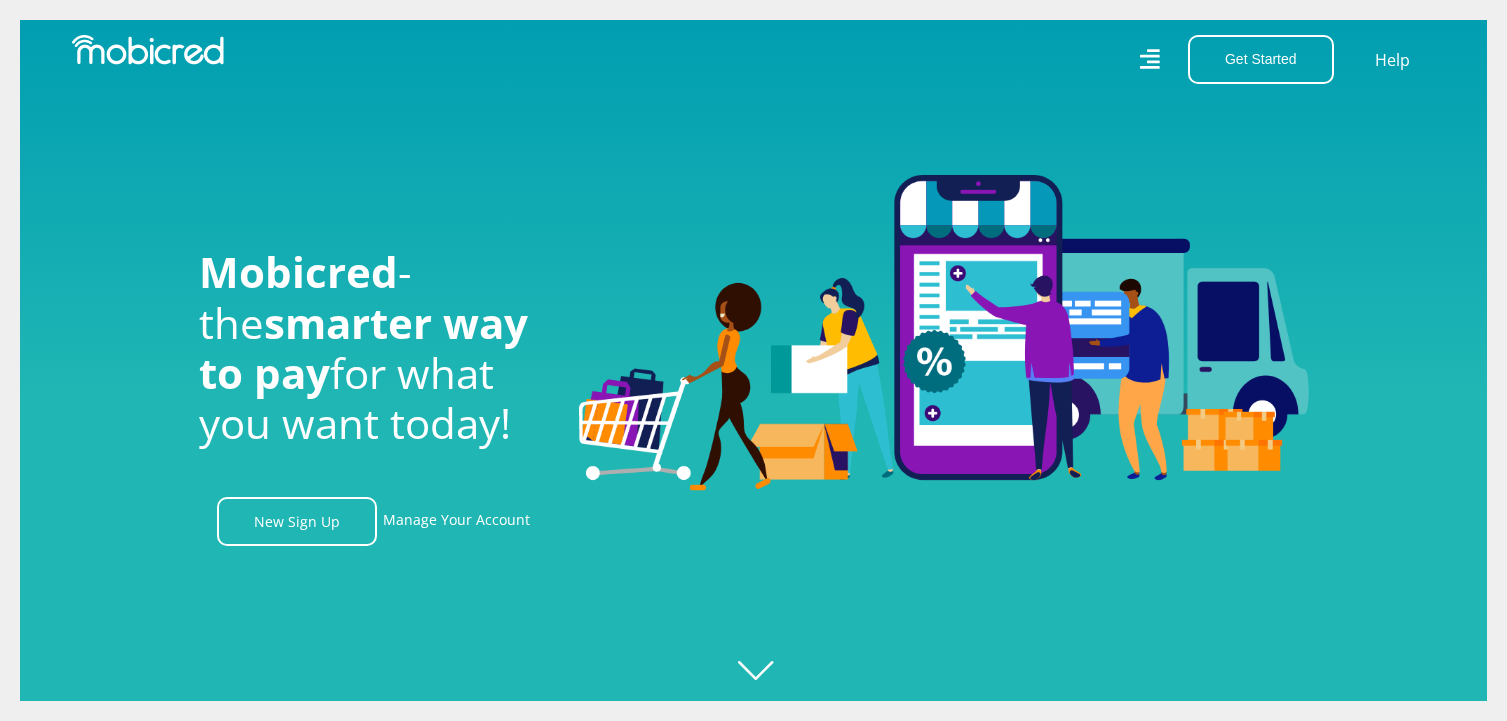 scroll, scrollTop: 0, scrollLeft: 0, axis: both 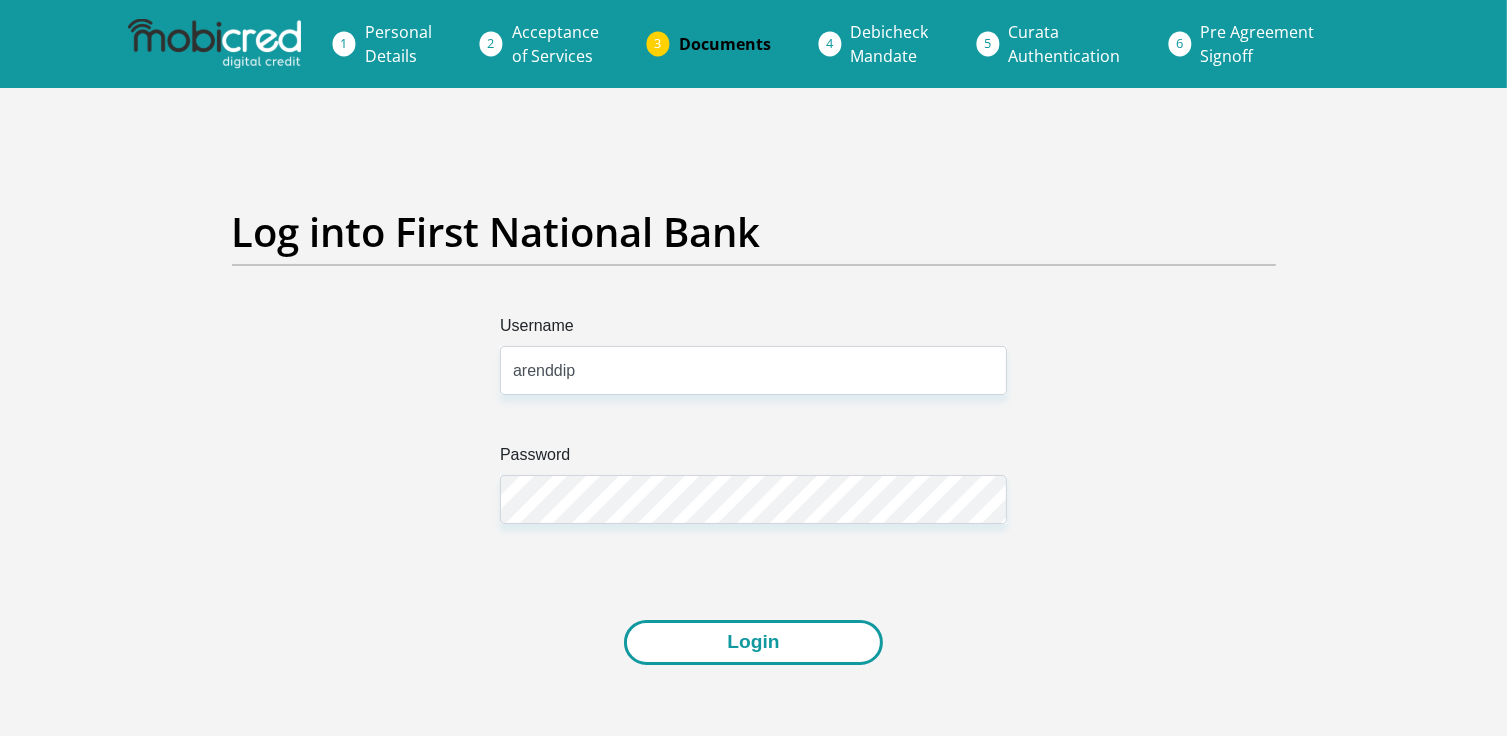 click on "Login" at bounding box center [753, 642] 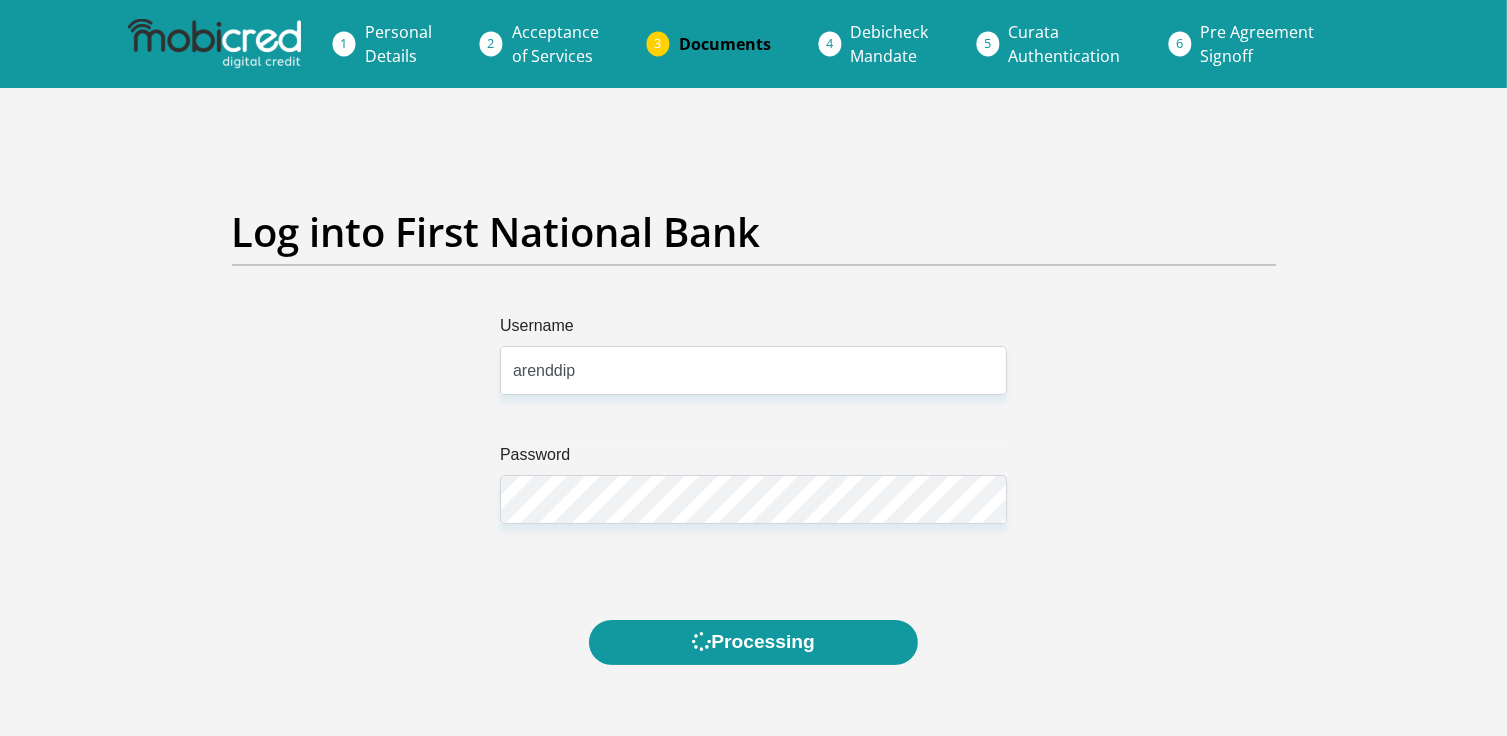 scroll, scrollTop: 0, scrollLeft: 0, axis: both 